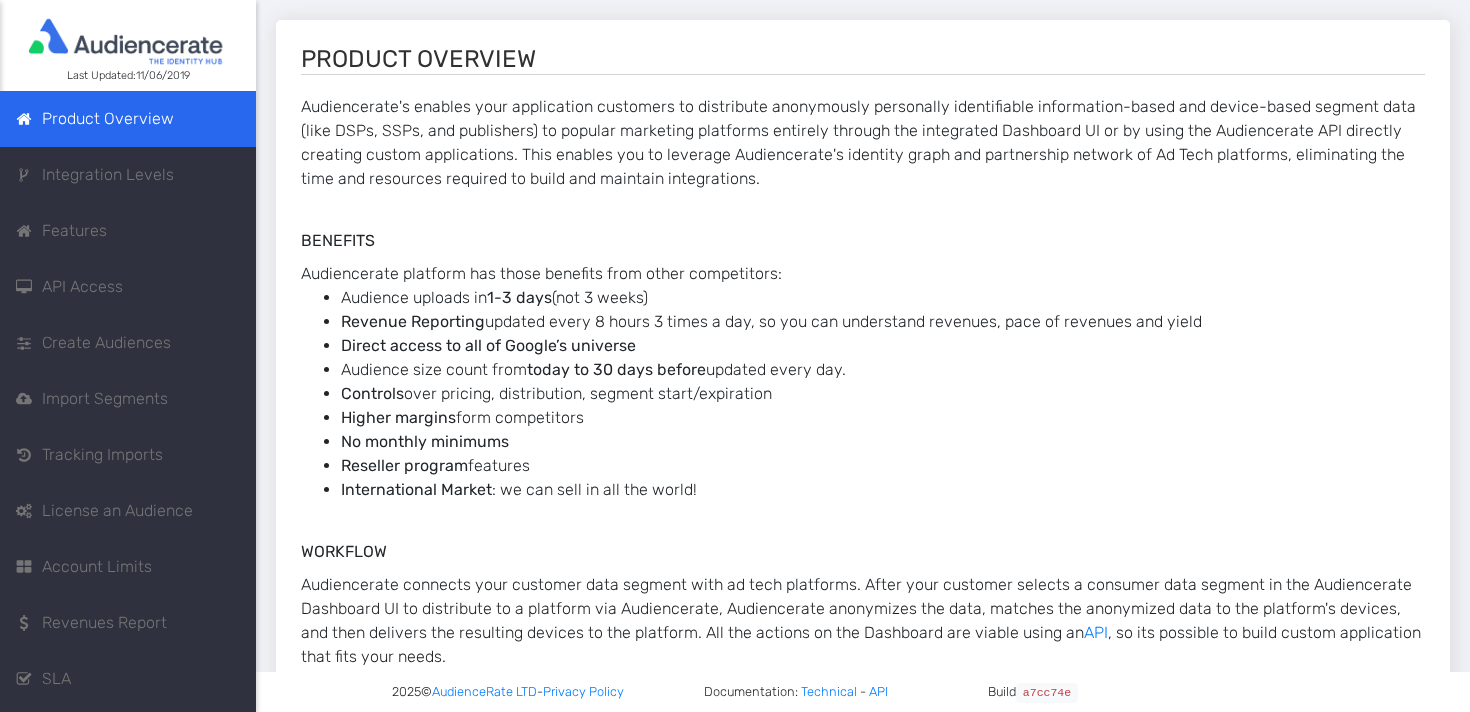 scroll, scrollTop: 0, scrollLeft: 0, axis: both 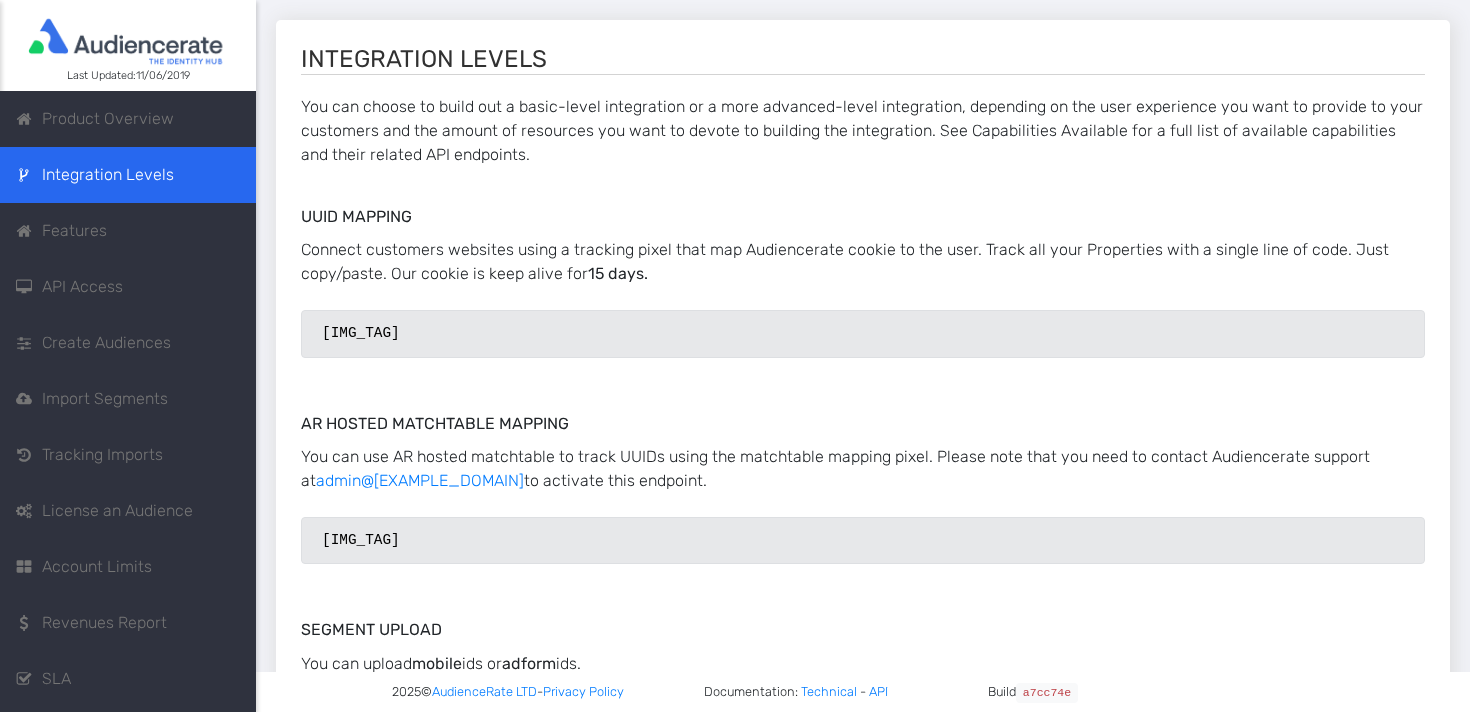 click on "Product Overview" at bounding box center (108, 119) 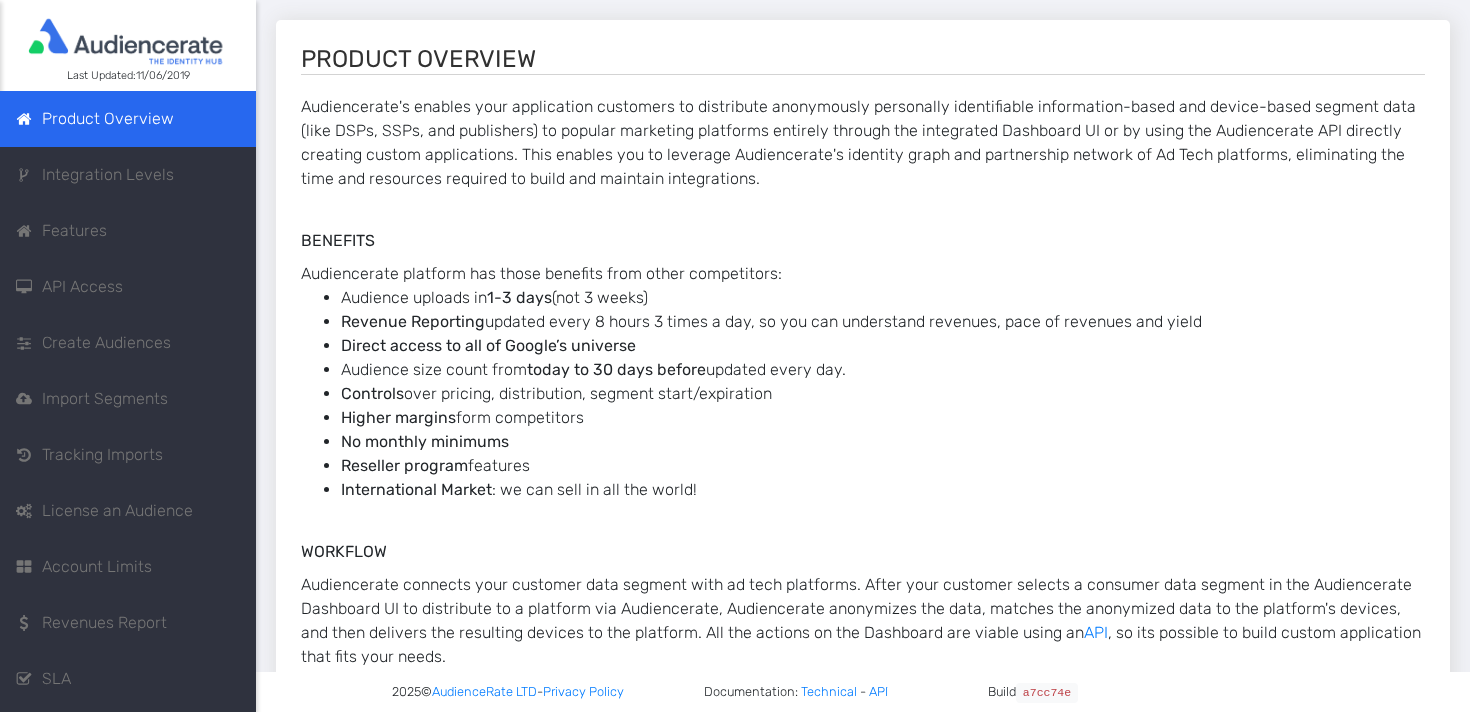 click on "Features" at bounding box center (128, 231) 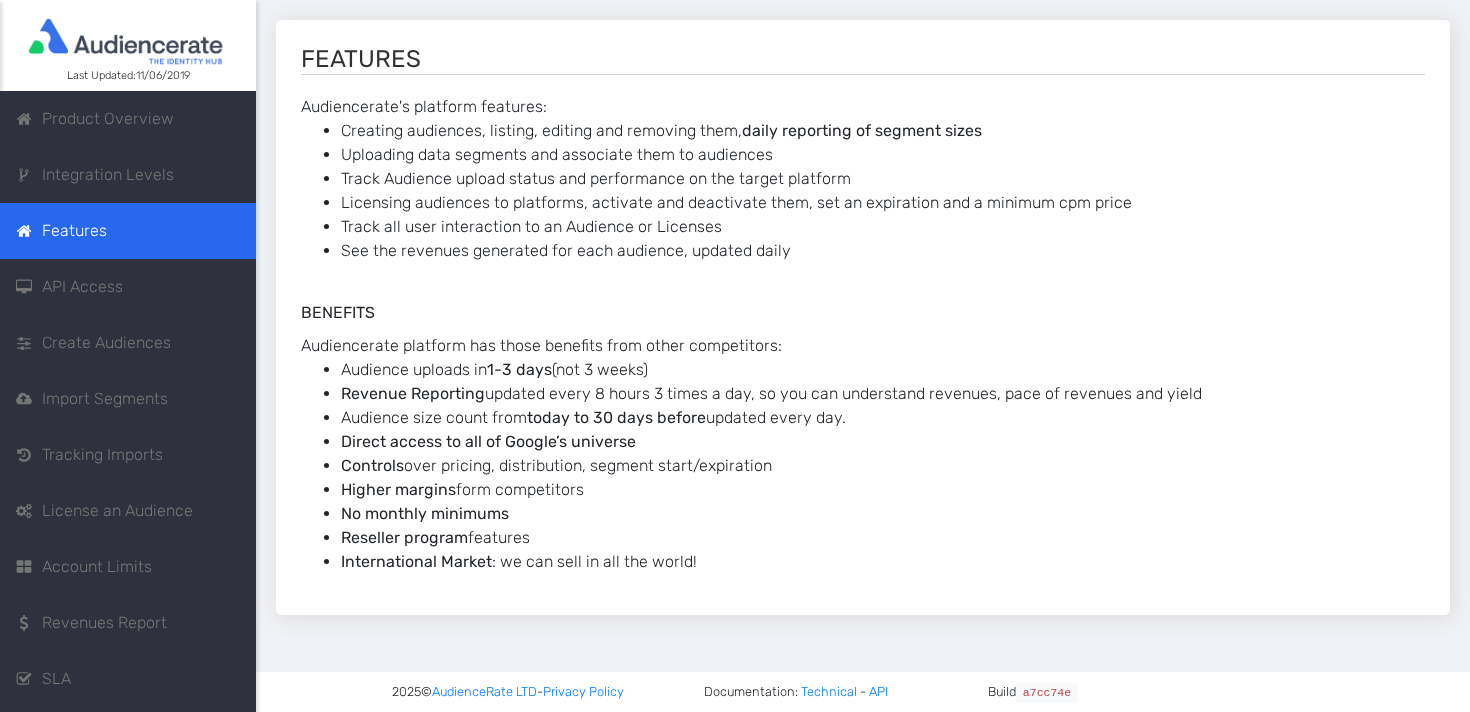 click on "API Access" at bounding box center (82, 287) 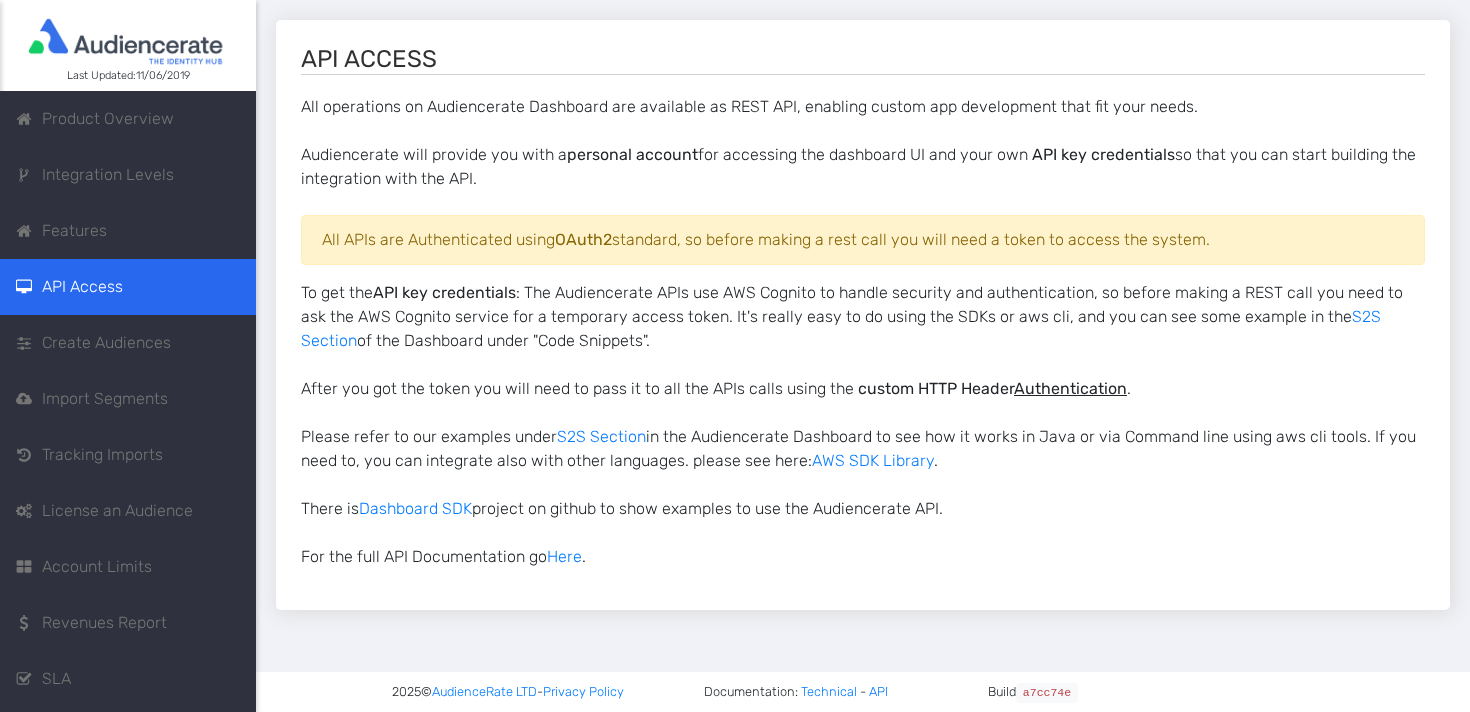 click on "Create Audiences" at bounding box center [106, 343] 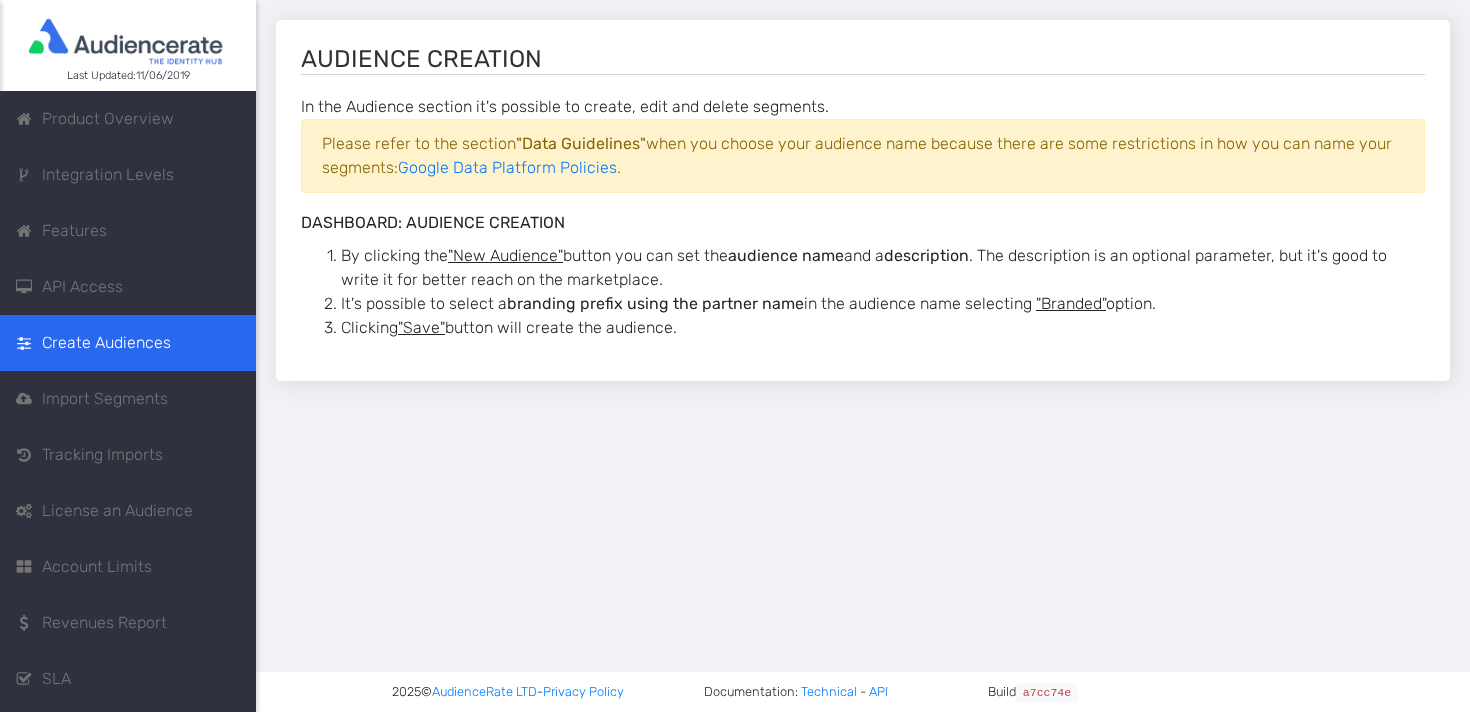 click on "Import Segments" at bounding box center [105, 399] 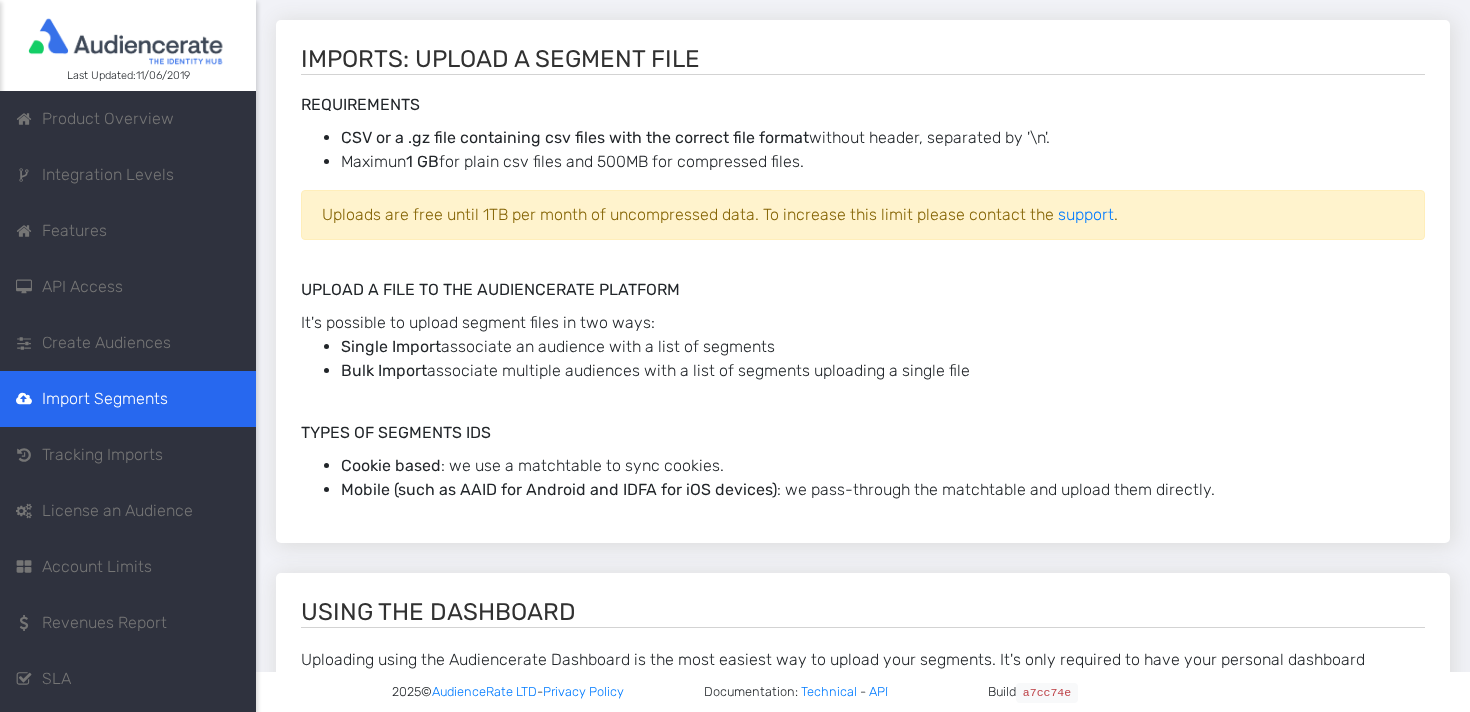 click on "Tracking Imports" at bounding box center [102, 455] 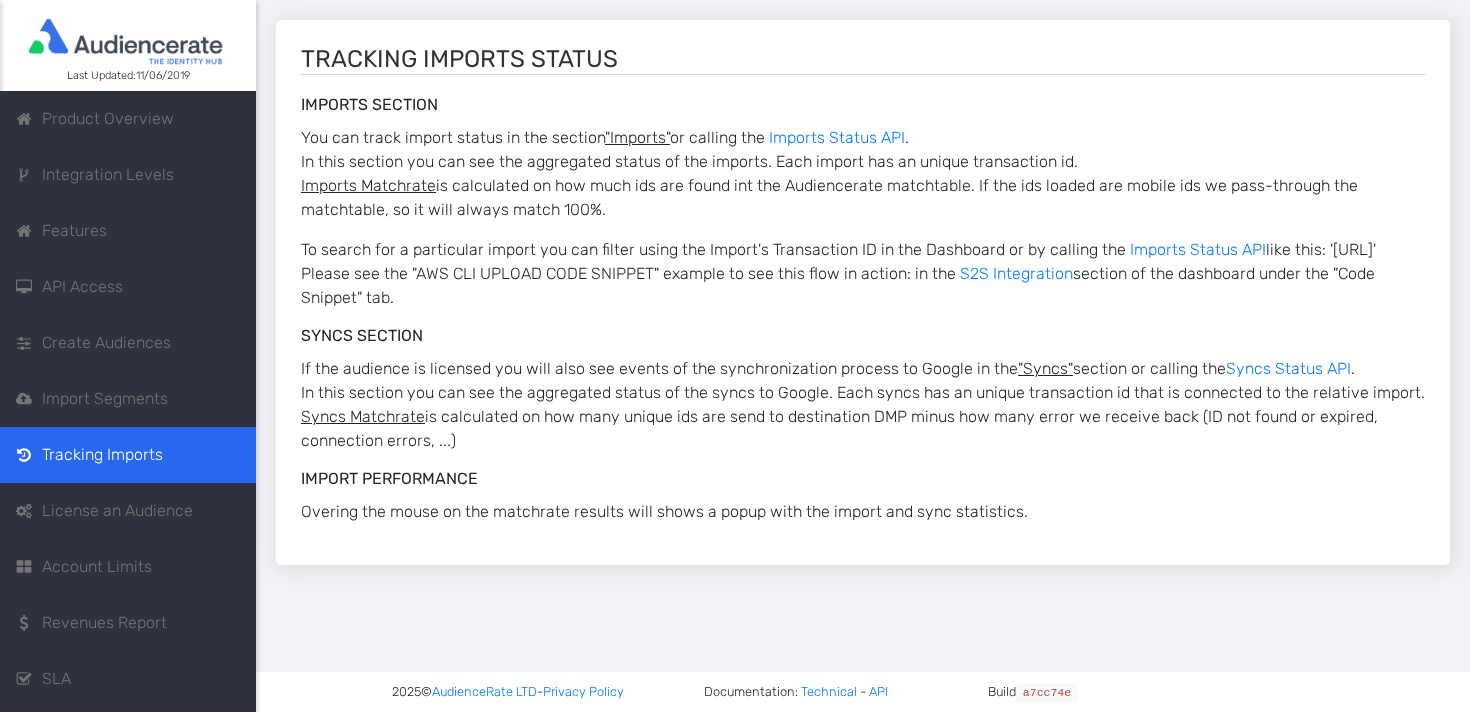 click on "License an Audience" at bounding box center [117, 511] 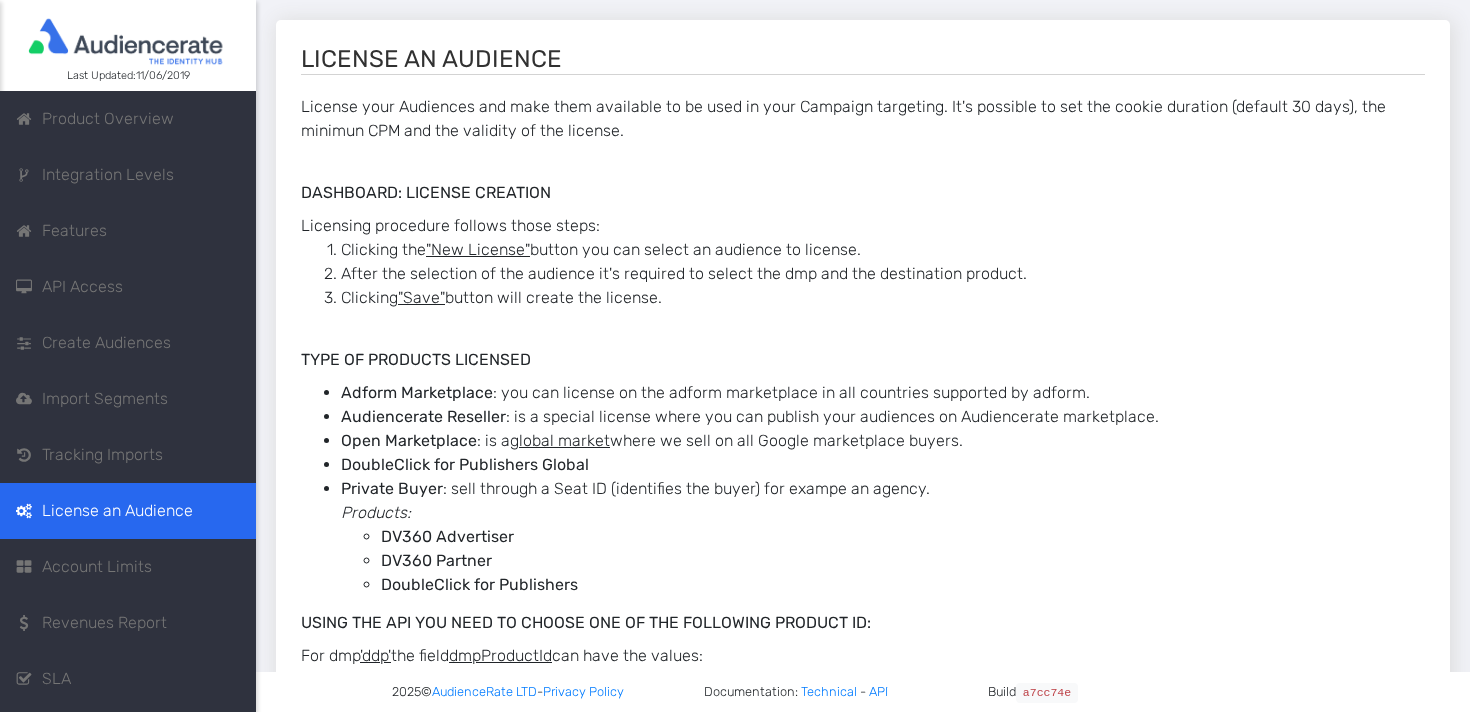 click on "Account Limits" at bounding box center [128, 567] 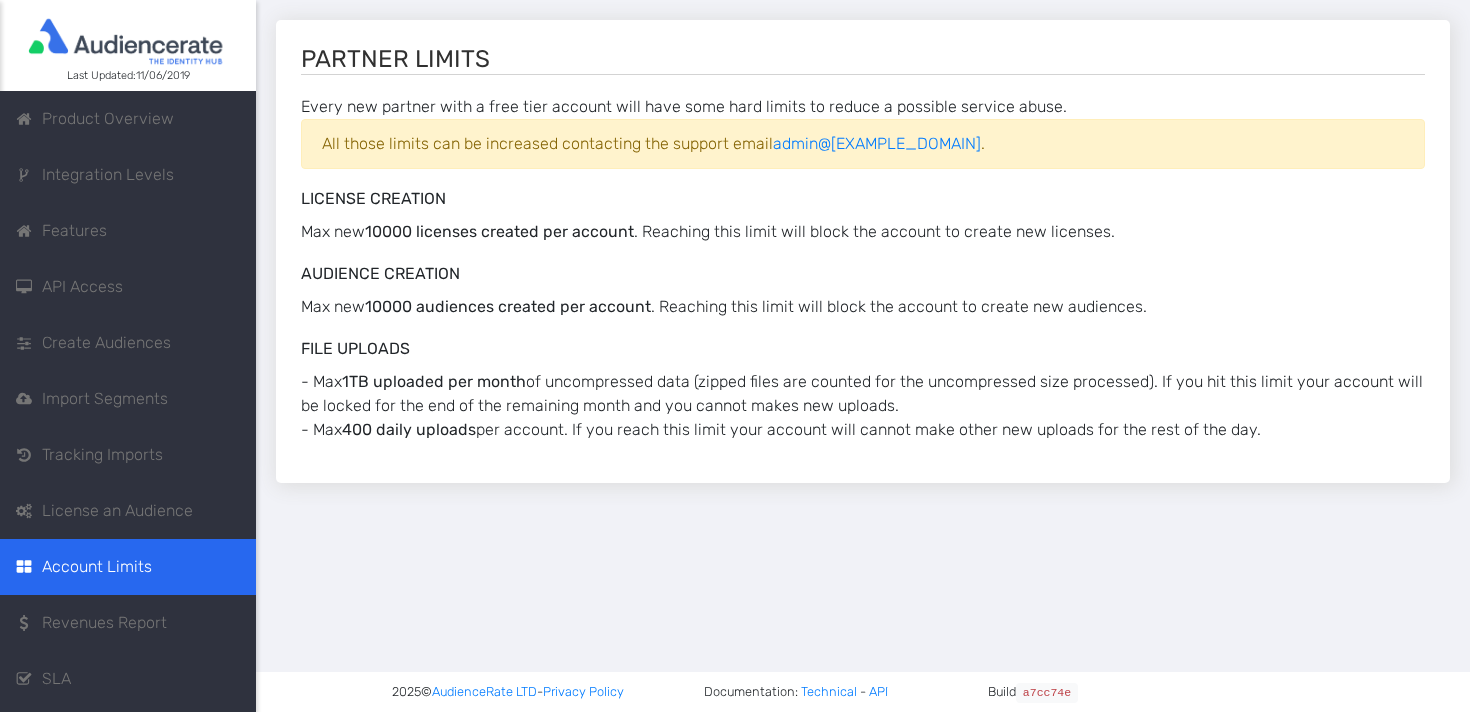 click on "Revenues Report" at bounding box center [104, 623] 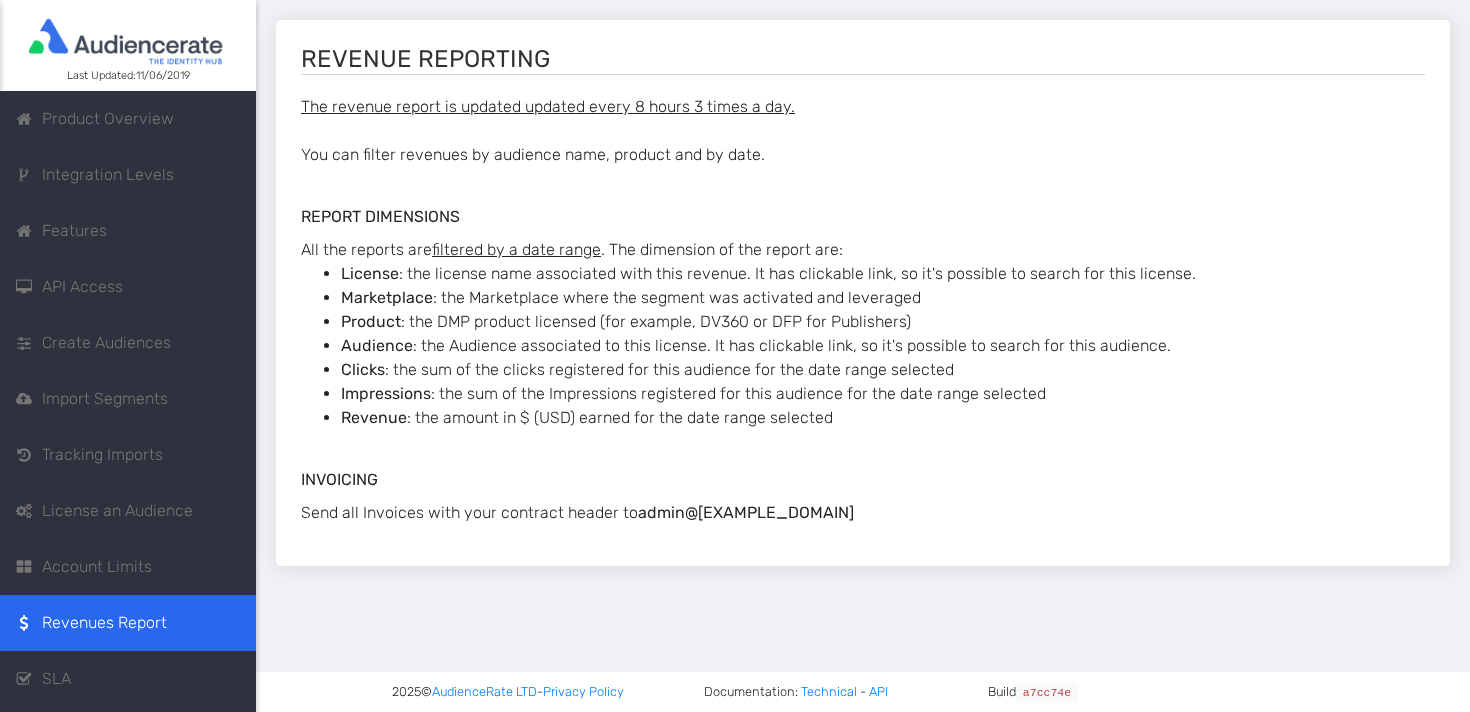 scroll, scrollTop: 51, scrollLeft: 0, axis: vertical 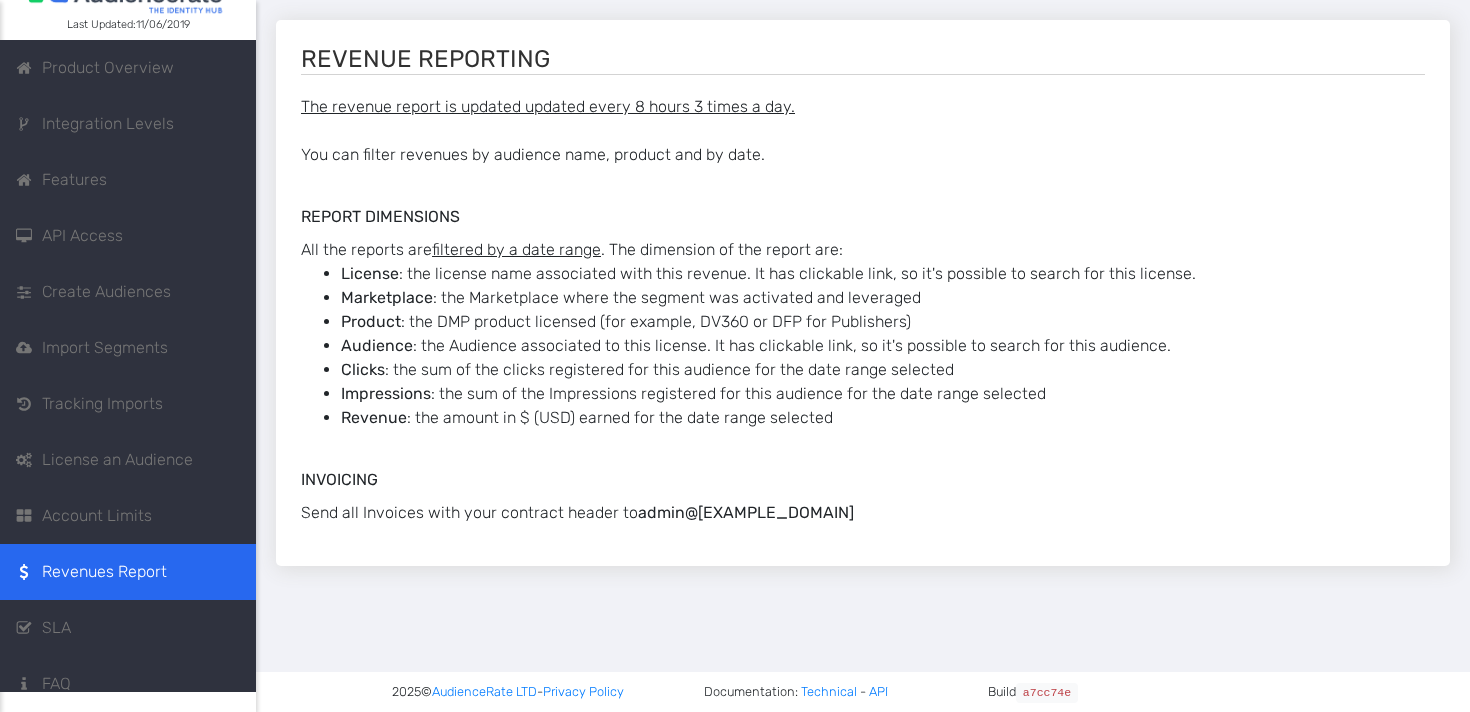 click on "SLA" at bounding box center (128, 628) 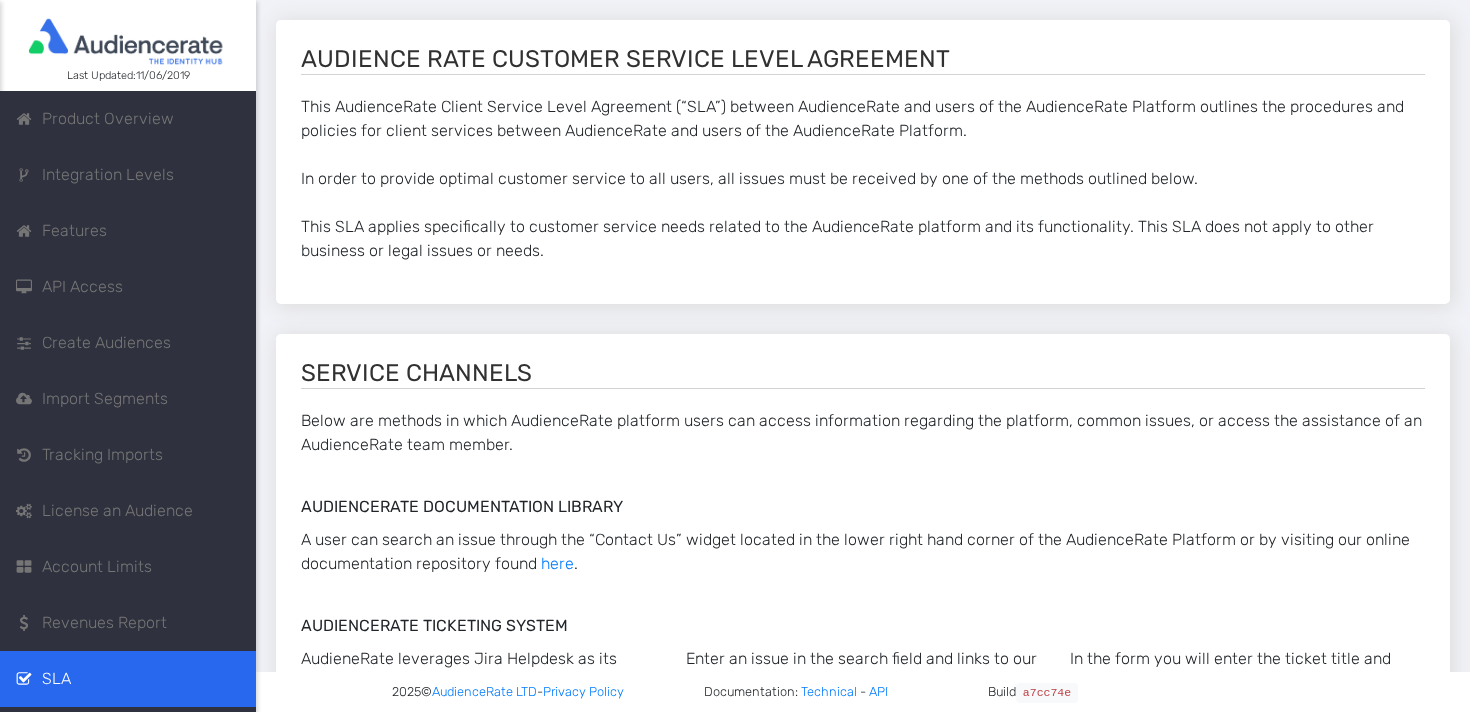 scroll, scrollTop: 51, scrollLeft: 0, axis: vertical 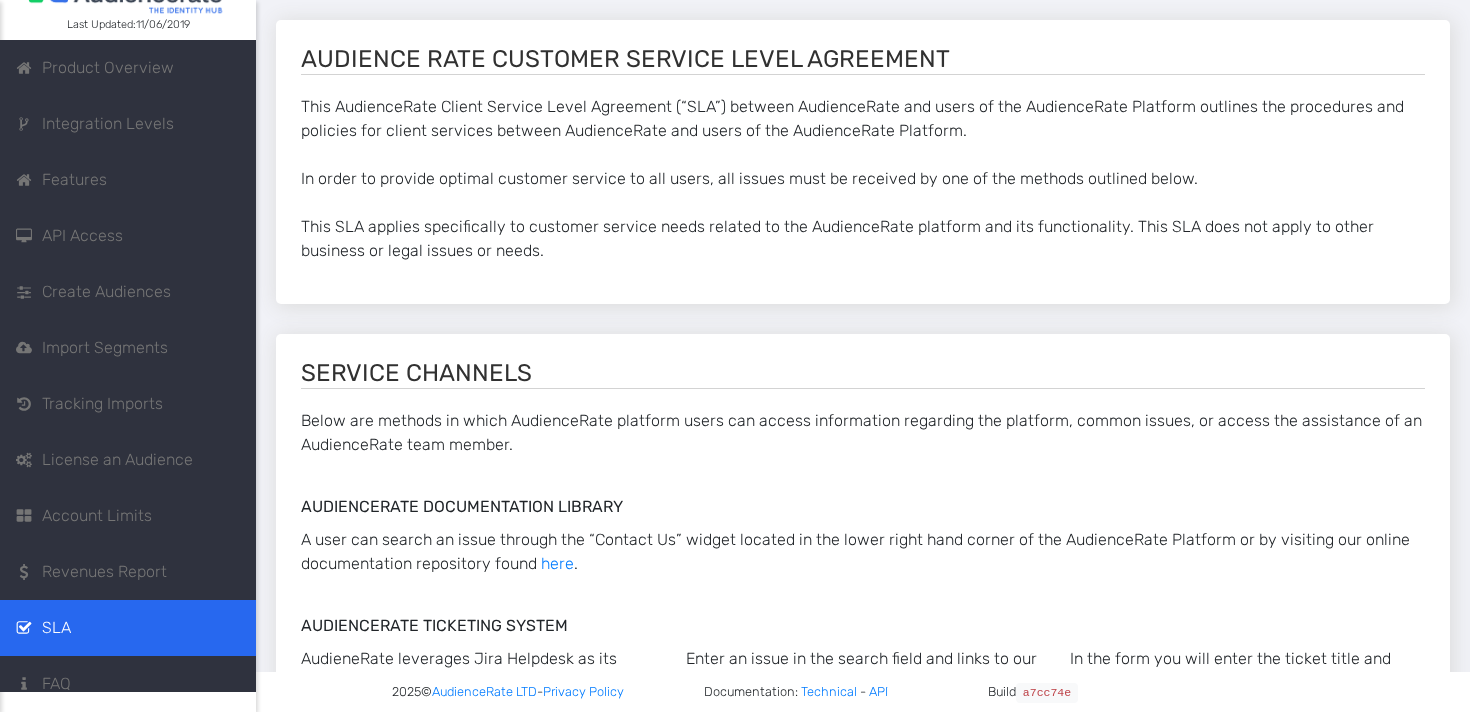 click on "FAQ" at bounding box center (128, 684) 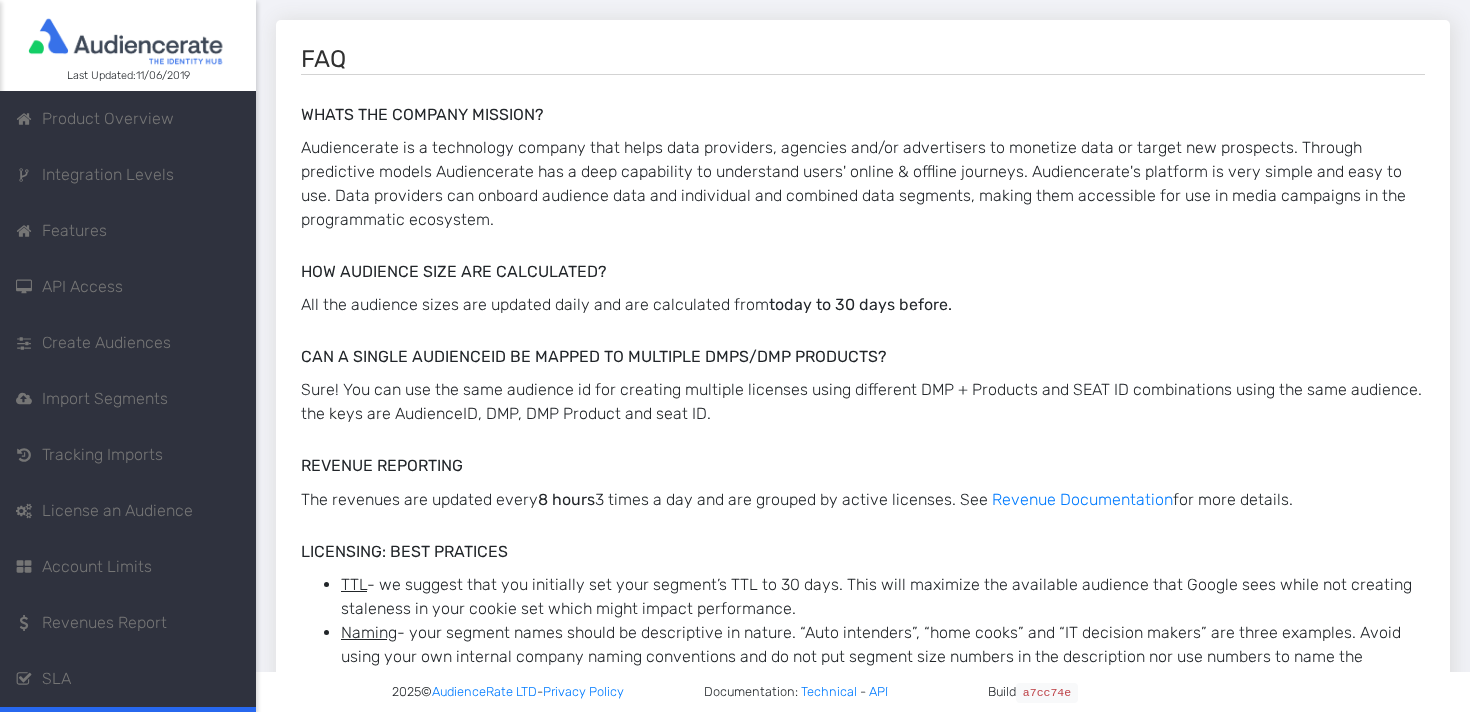 scroll, scrollTop: 51, scrollLeft: 0, axis: vertical 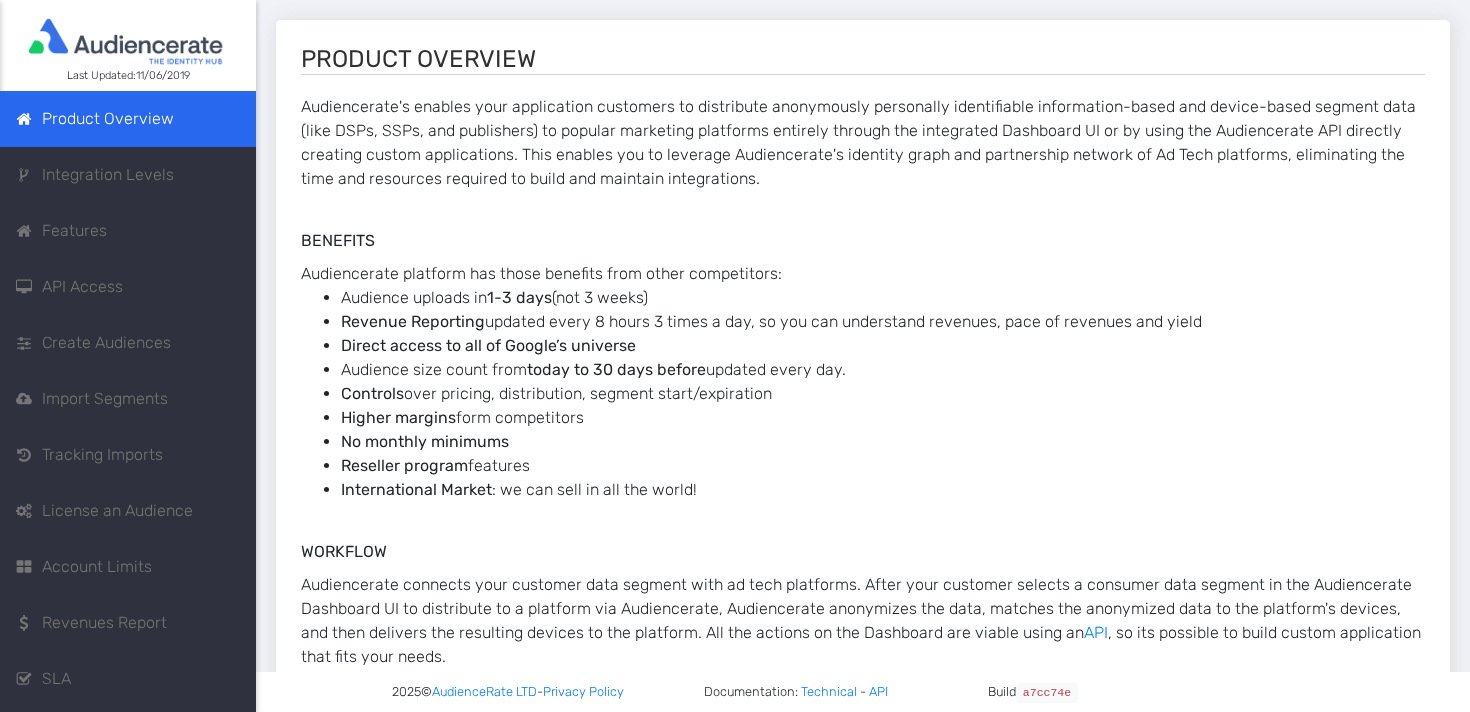 click on "Audiencerate's enables your application customers to distribute anonymously personally identifiable information-based and device-based segment data (like DSPs, SSPs, and publishers) to popular marketing platforms entirely through the integrated Dashboard UI or by using the Audiencerate API directly creating custom applications. This enables you to leverage Audiencerate's identity graph and partnership network of Ad Tech platforms, eliminating the time and resources required to build and maintain integrations." at bounding box center [863, 143] 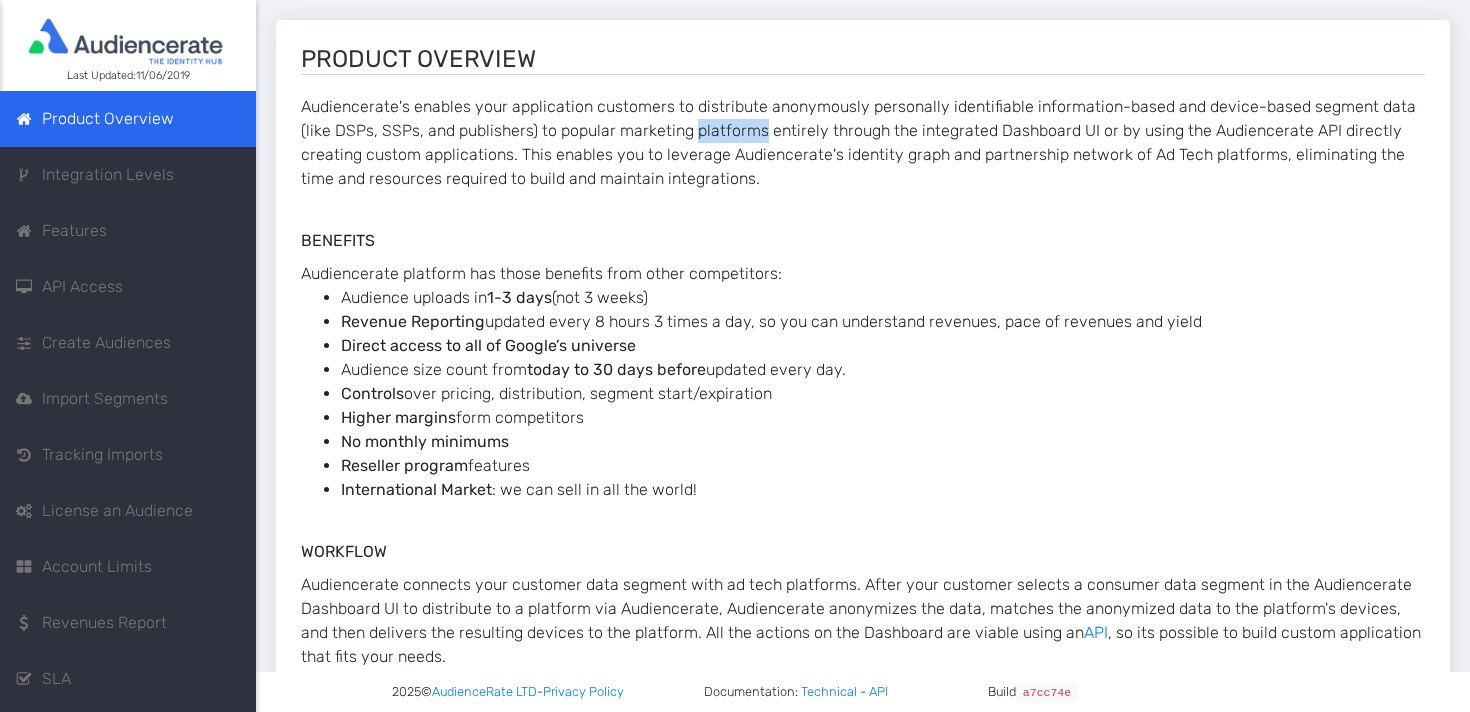 click on "Audiencerate's enables your application customers to distribute anonymously personally identifiable information-based and device-based segment data (like DSPs, SSPs, and publishers) to popular marketing platforms entirely through the integrated Dashboard UI or by using the Audiencerate API directly creating custom applications. This enables you to leverage Audiencerate's identity graph and partnership network of Ad Tech platforms, eliminating the time and resources required to build and maintain integrations." at bounding box center (863, 143) 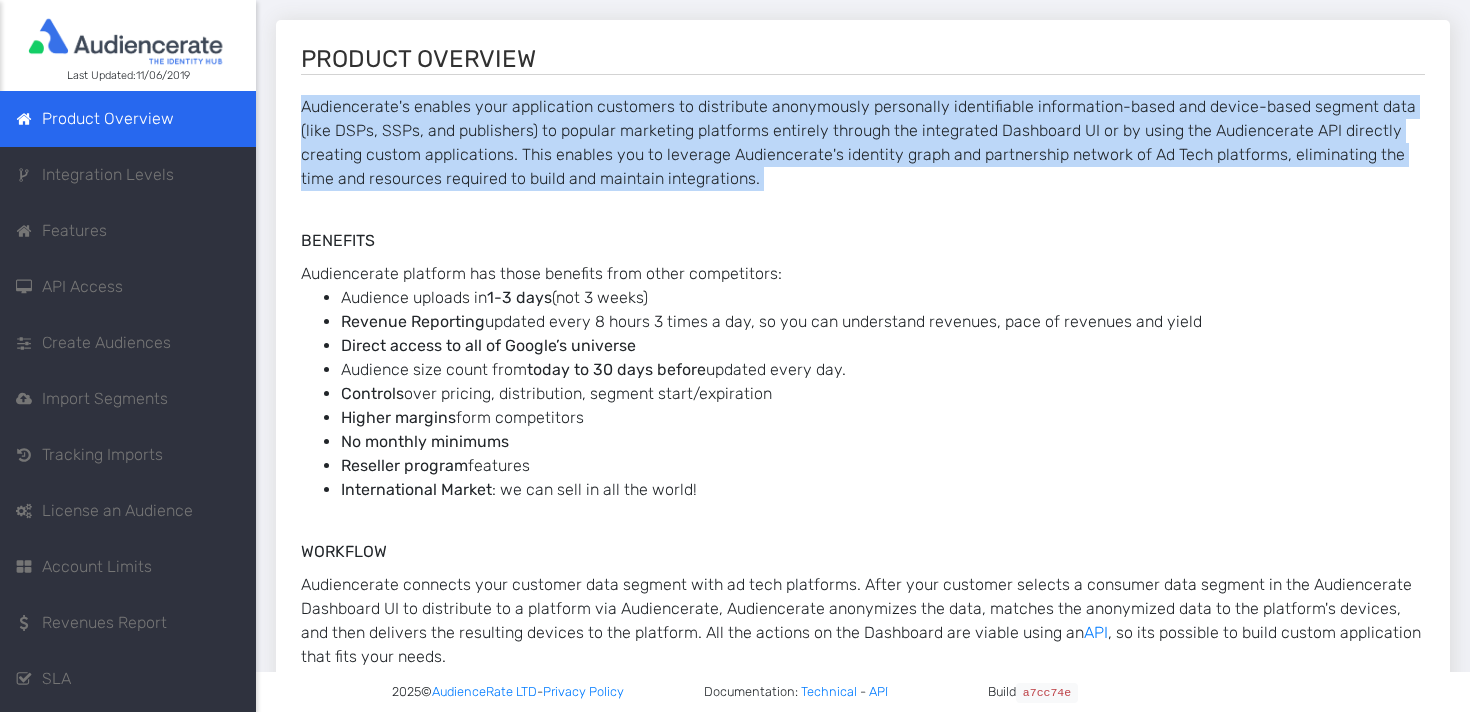 click on "Audiencerate's enables your application customers to distribute anonymously personally identifiable information-based and device-based segment data (like DSPs, SSPs, and publishers) to popular marketing platforms entirely through the integrated Dashboard UI or by using the Audiencerate API directly creating custom applications. This enables you to leverage Audiencerate's identity graph and partnership network of Ad Tech platforms, eliminating the time and resources required to build and maintain integrations." at bounding box center (863, 143) 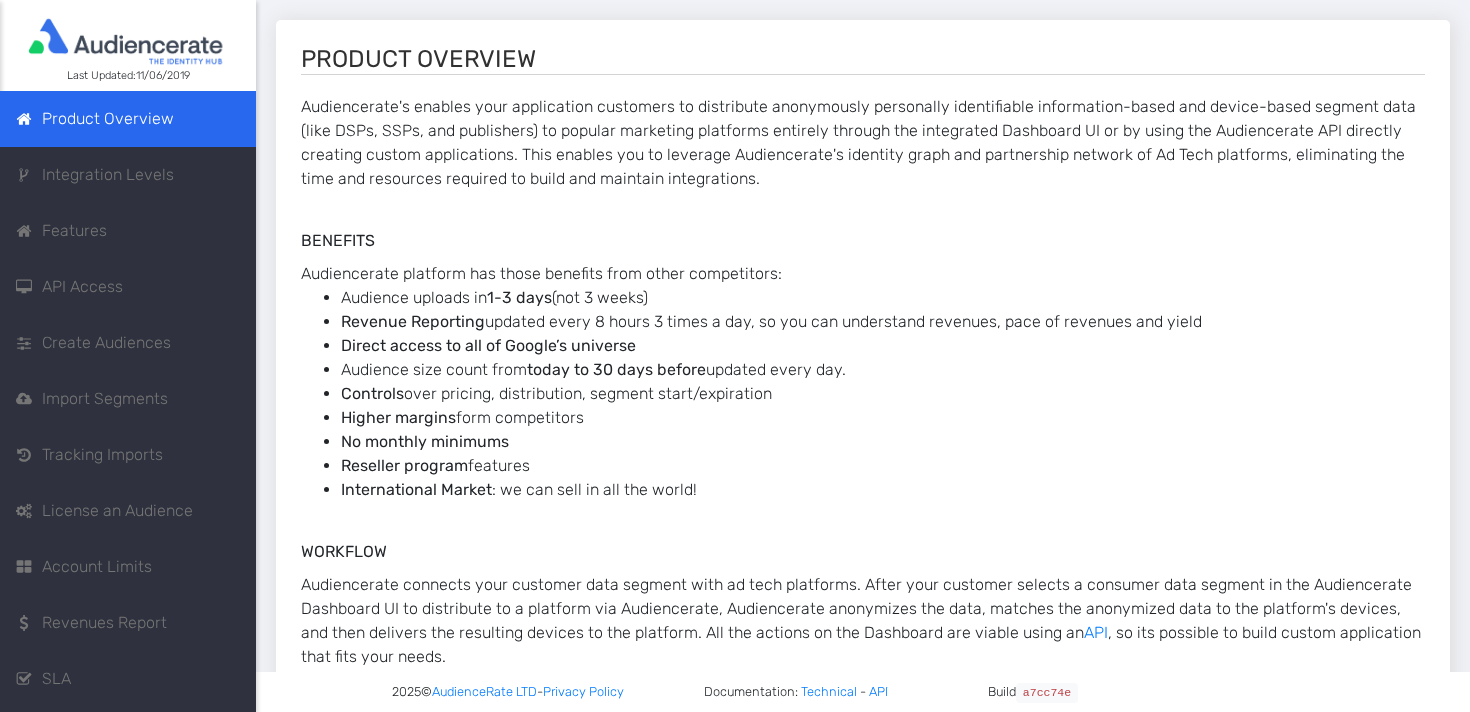 click on "Integration Levels" at bounding box center (128, 175) 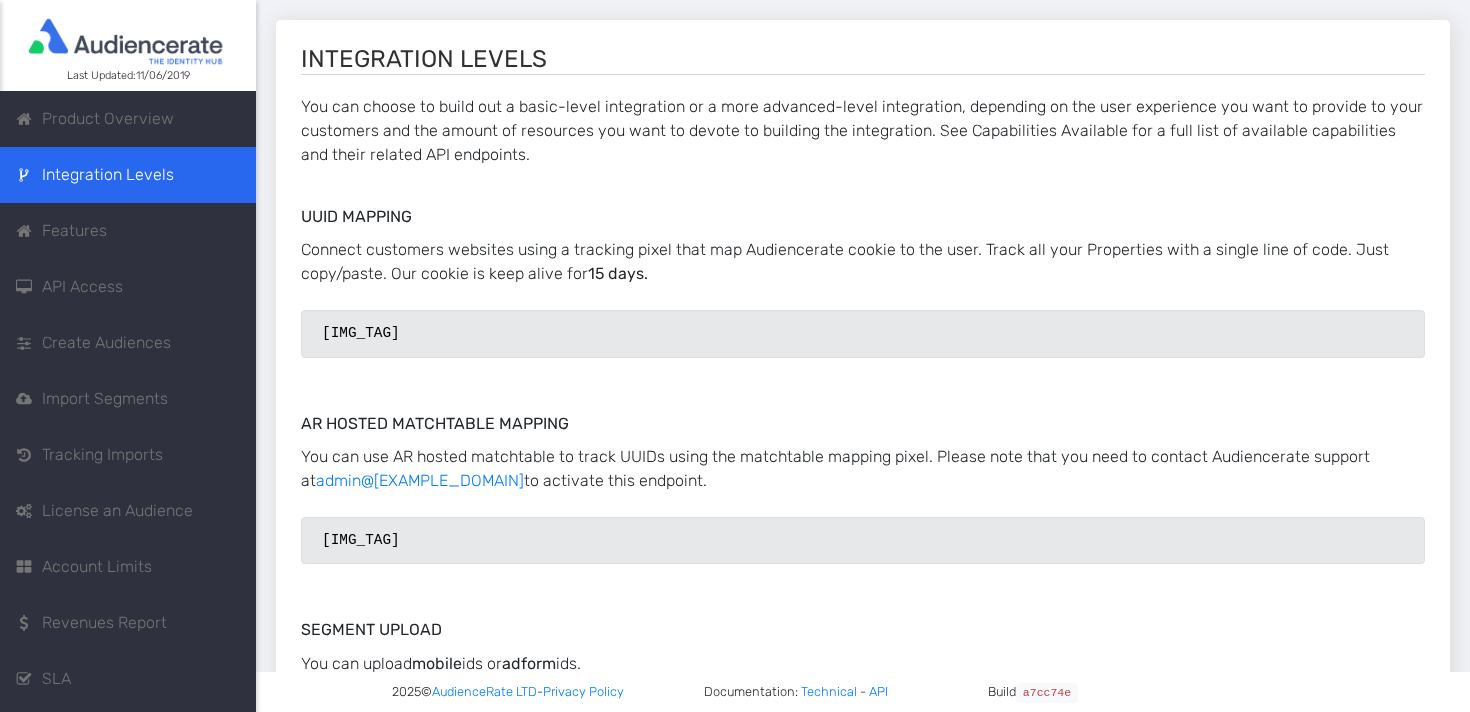 click on "Features" at bounding box center [74, 231] 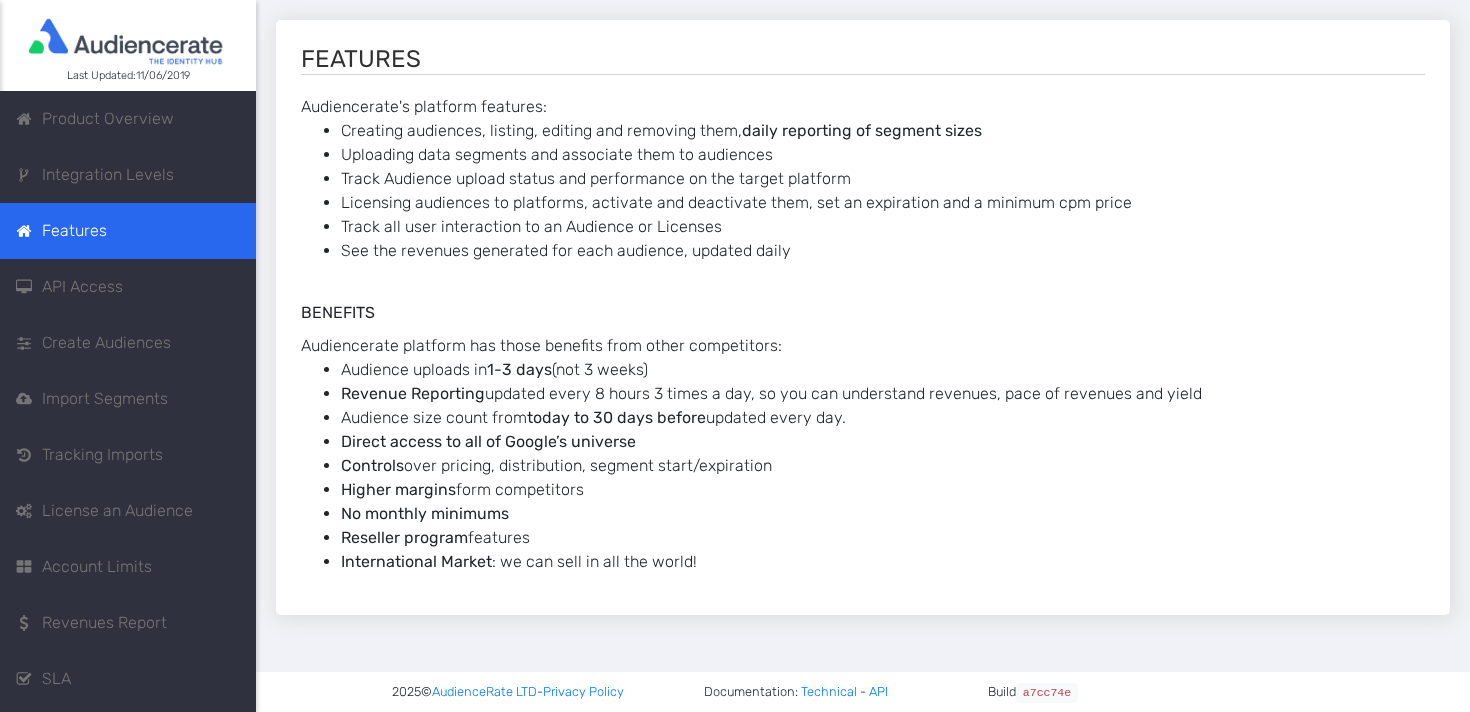 click on "Product Overview" at bounding box center (128, 119) 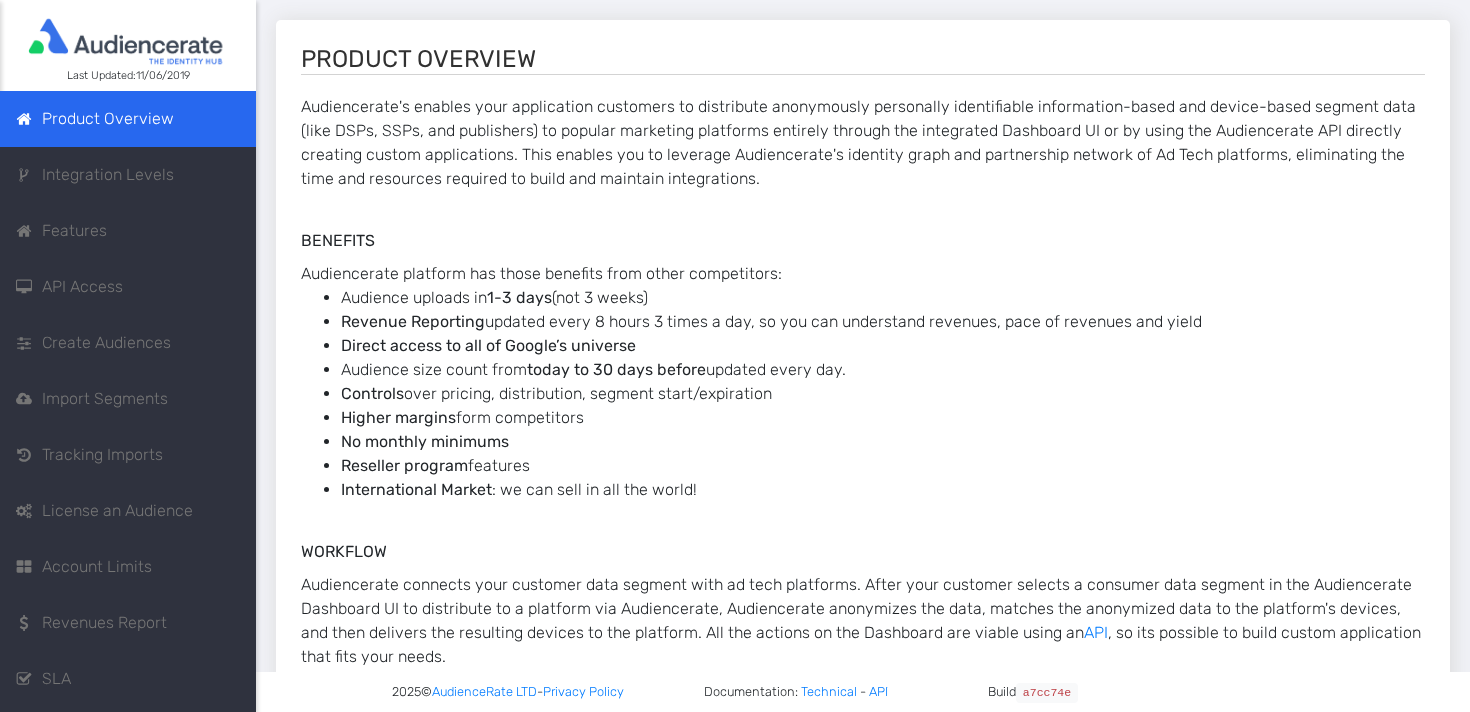 click on "Integration Levels" at bounding box center [108, 175] 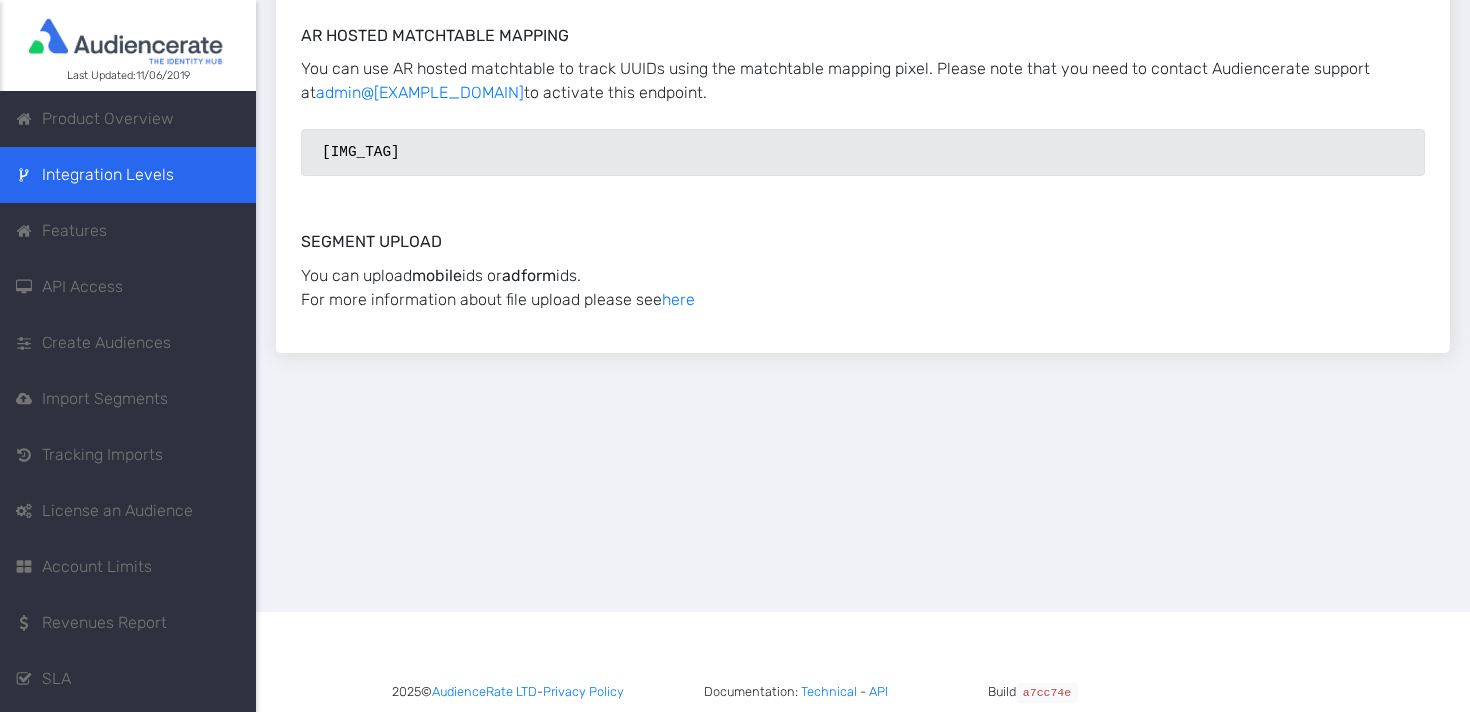 scroll, scrollTop: 0, scrollLeft: 0, axis: both 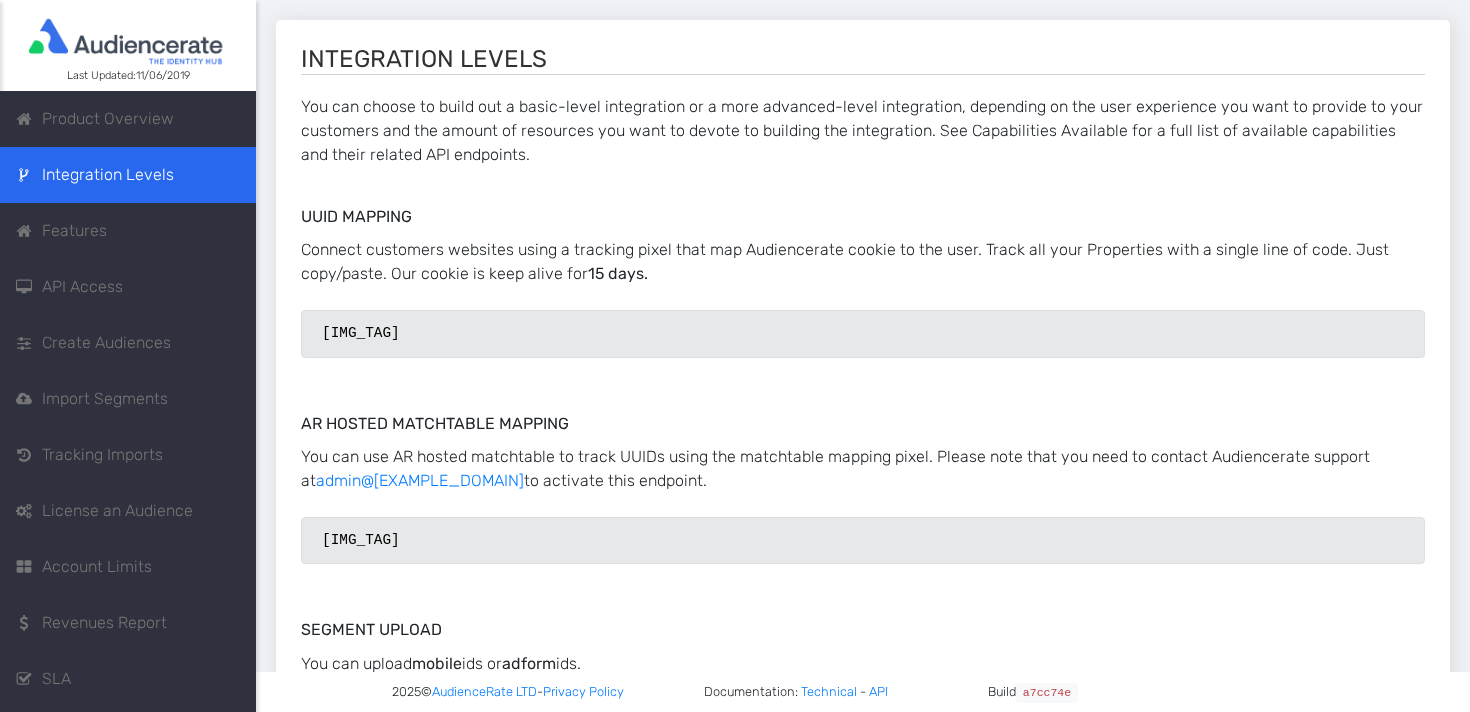 click on "Features" at bounding box center [74, 231] 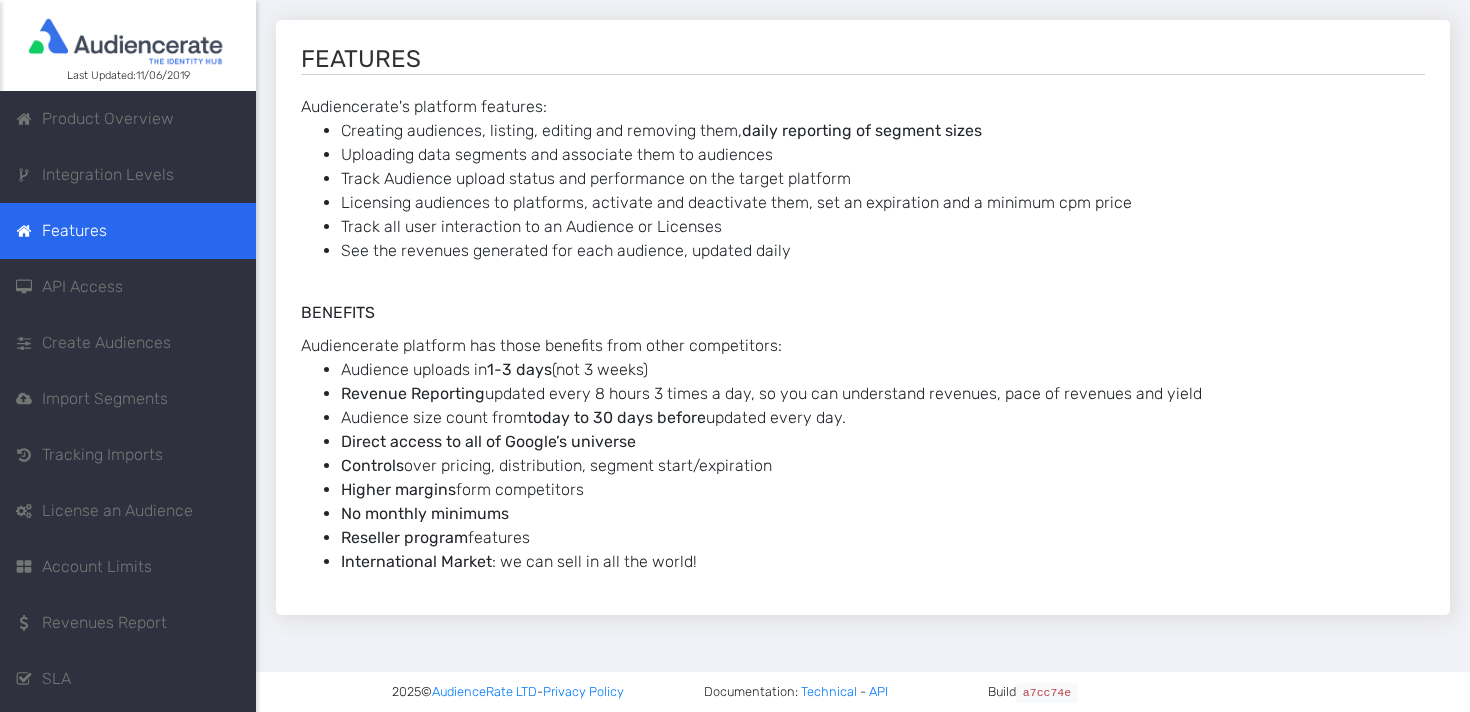 click on "API Access" at bounding box center (82, 287) 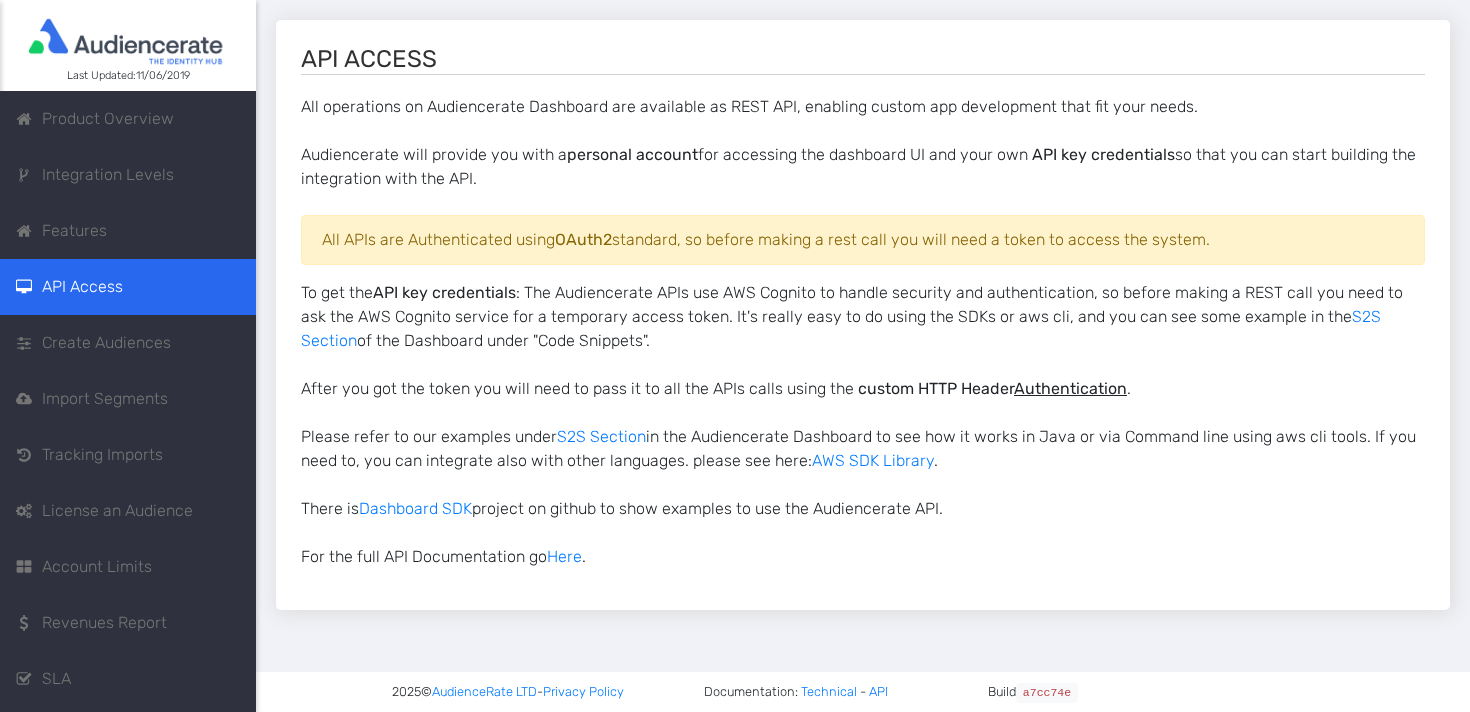 click on "Create Audiences" at bounding box center [106, 343] 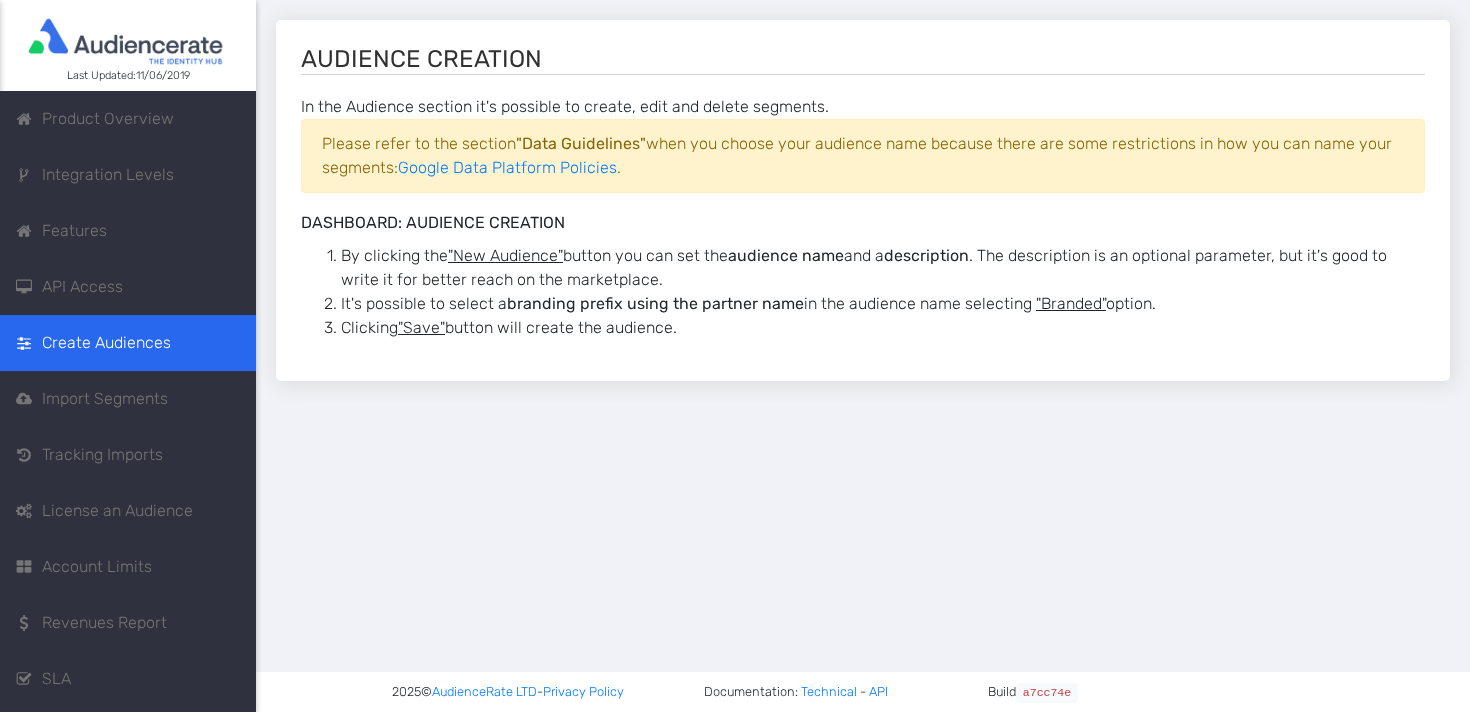 click on "Import Segments" at bounding box center [128, 399] 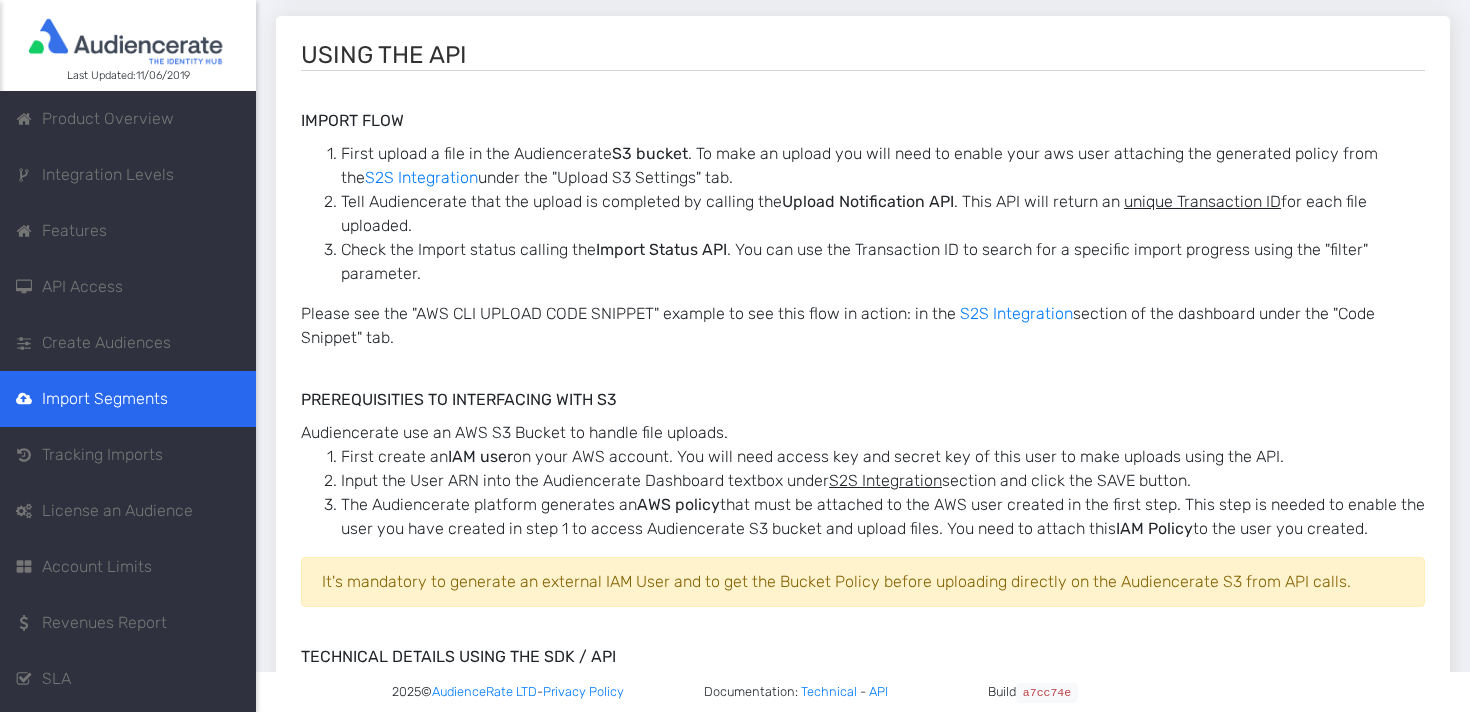scroll, scrollTop: 0, scrollLeft: 0, axis: both 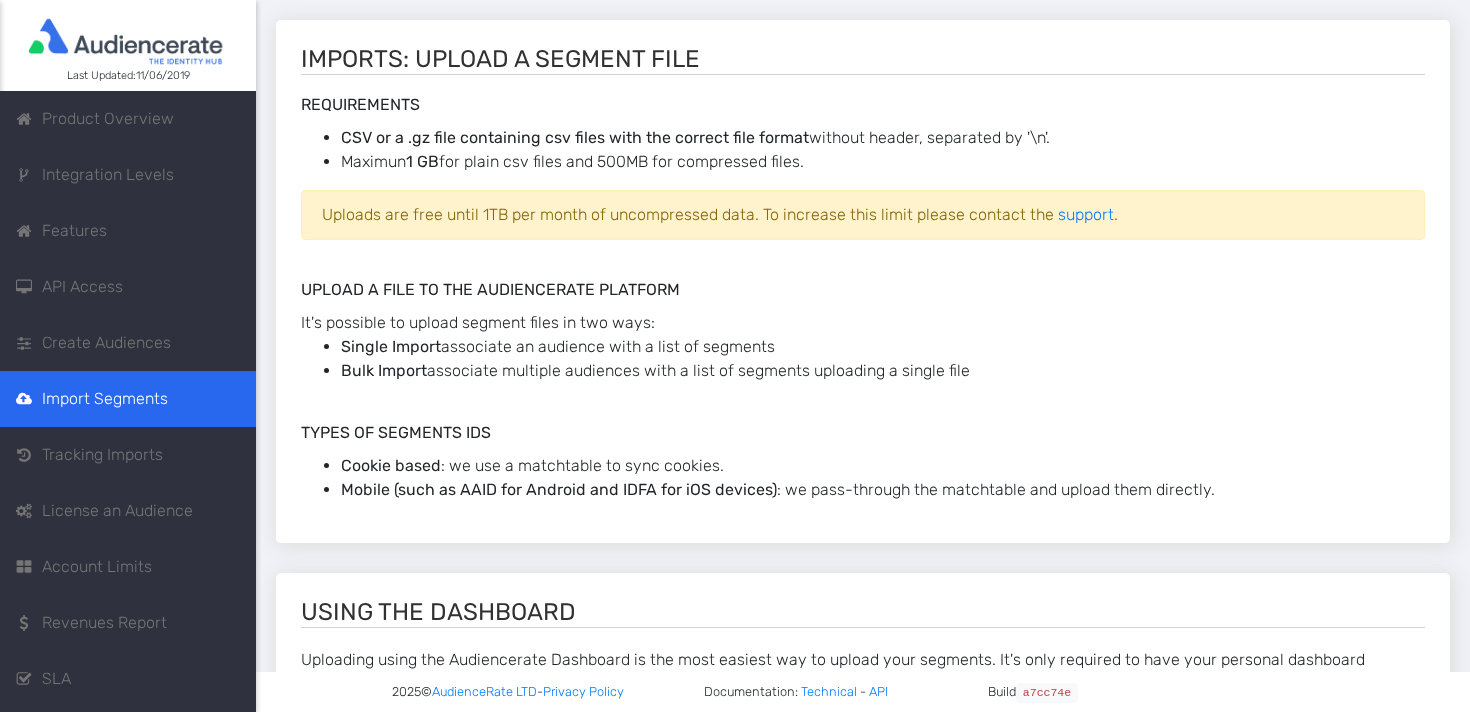 click on "Tracking Imports" at bounding box center (128, 455) 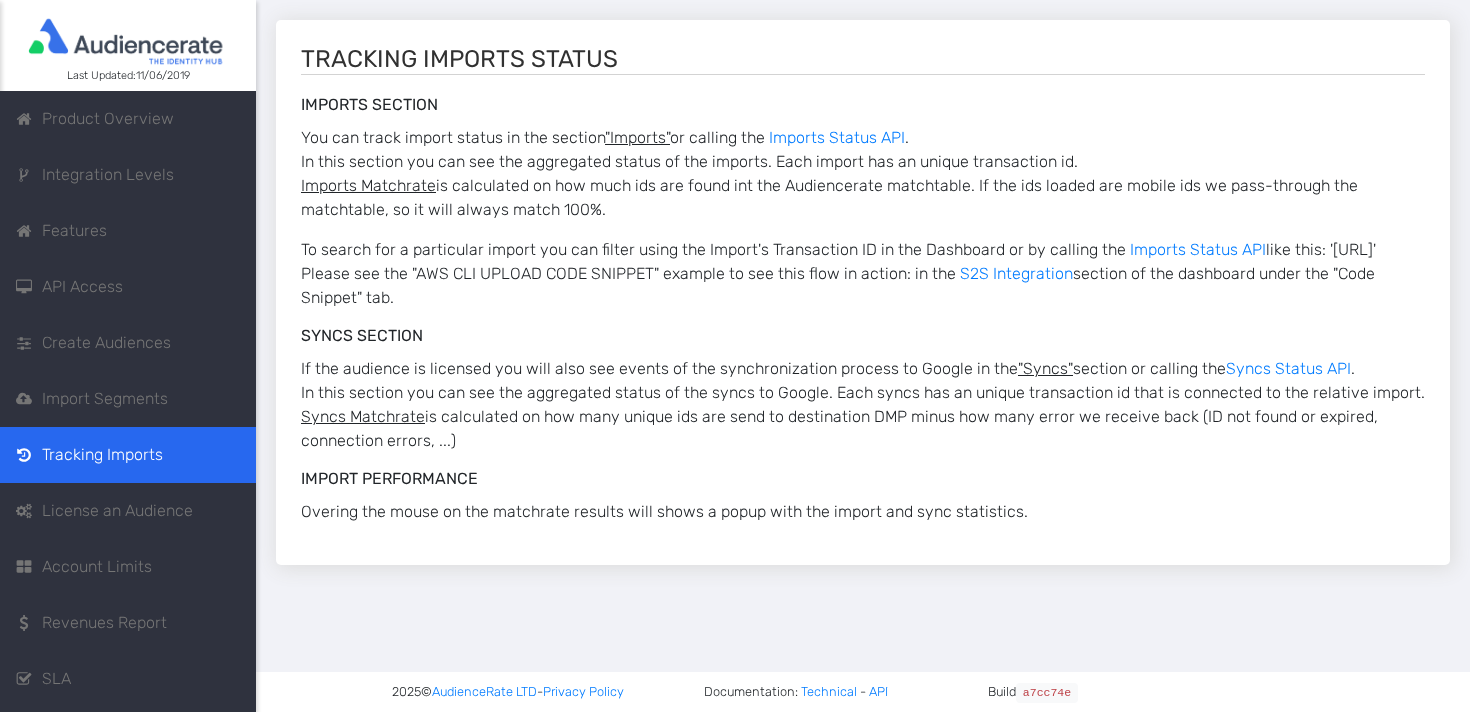 click on "License an Audience" at bounding box center [117, 511] 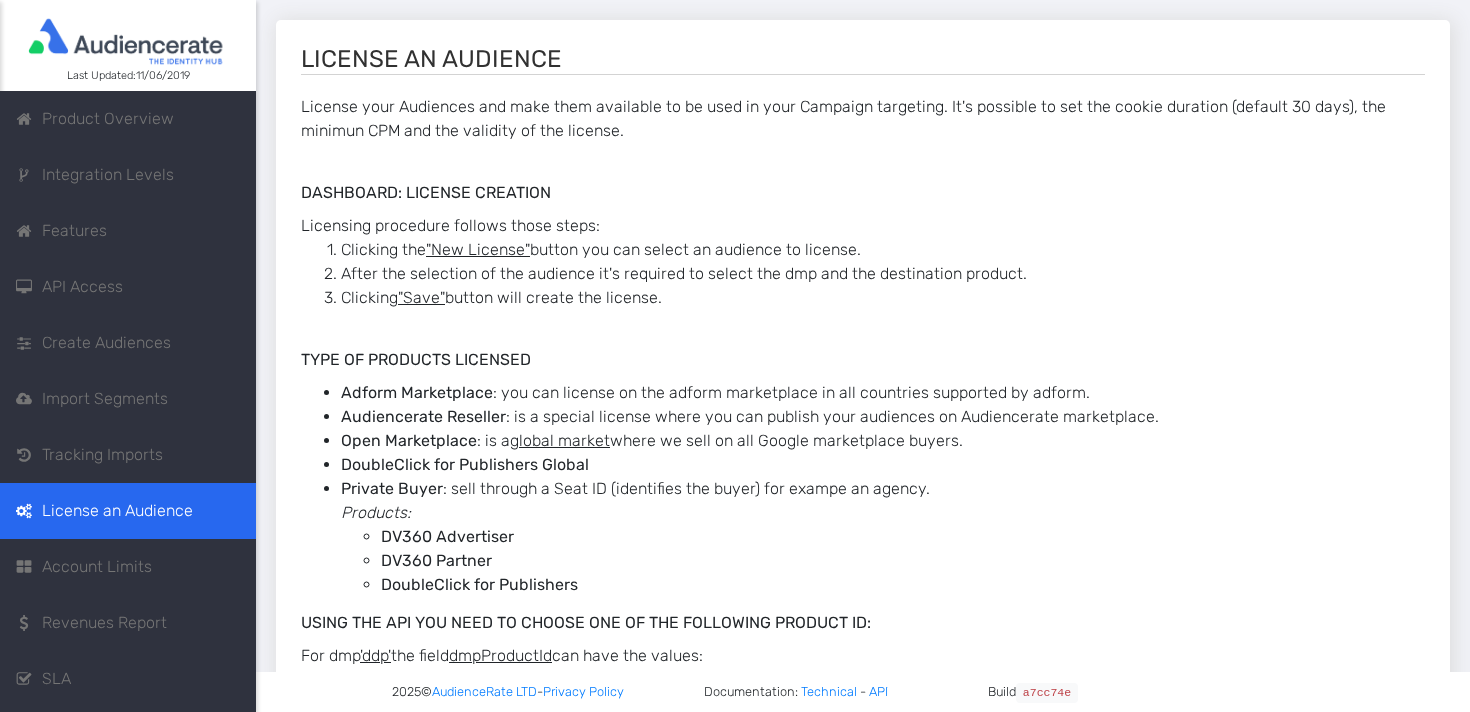 click on "License an Audience" at bounding box center (117, 511) 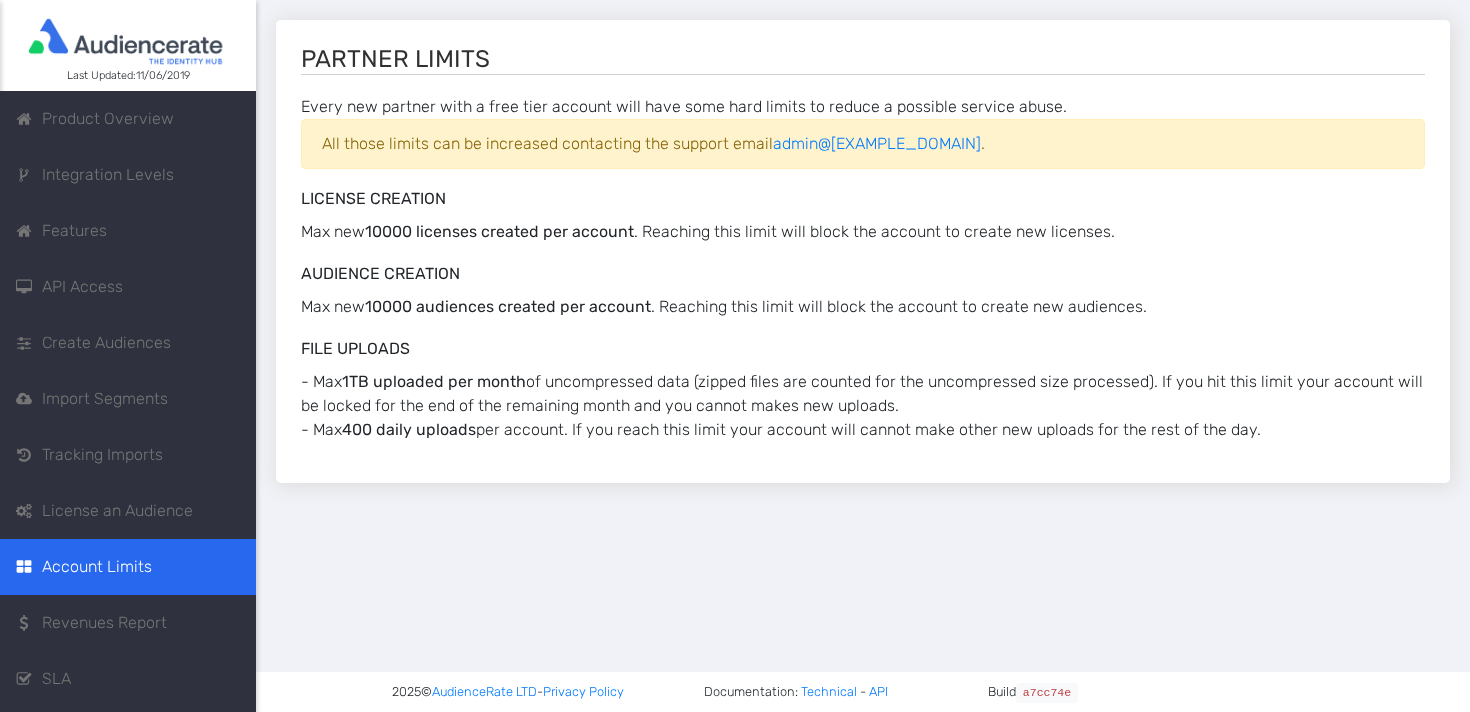 click on "Revenues Report" at bounding box center (104, 623) 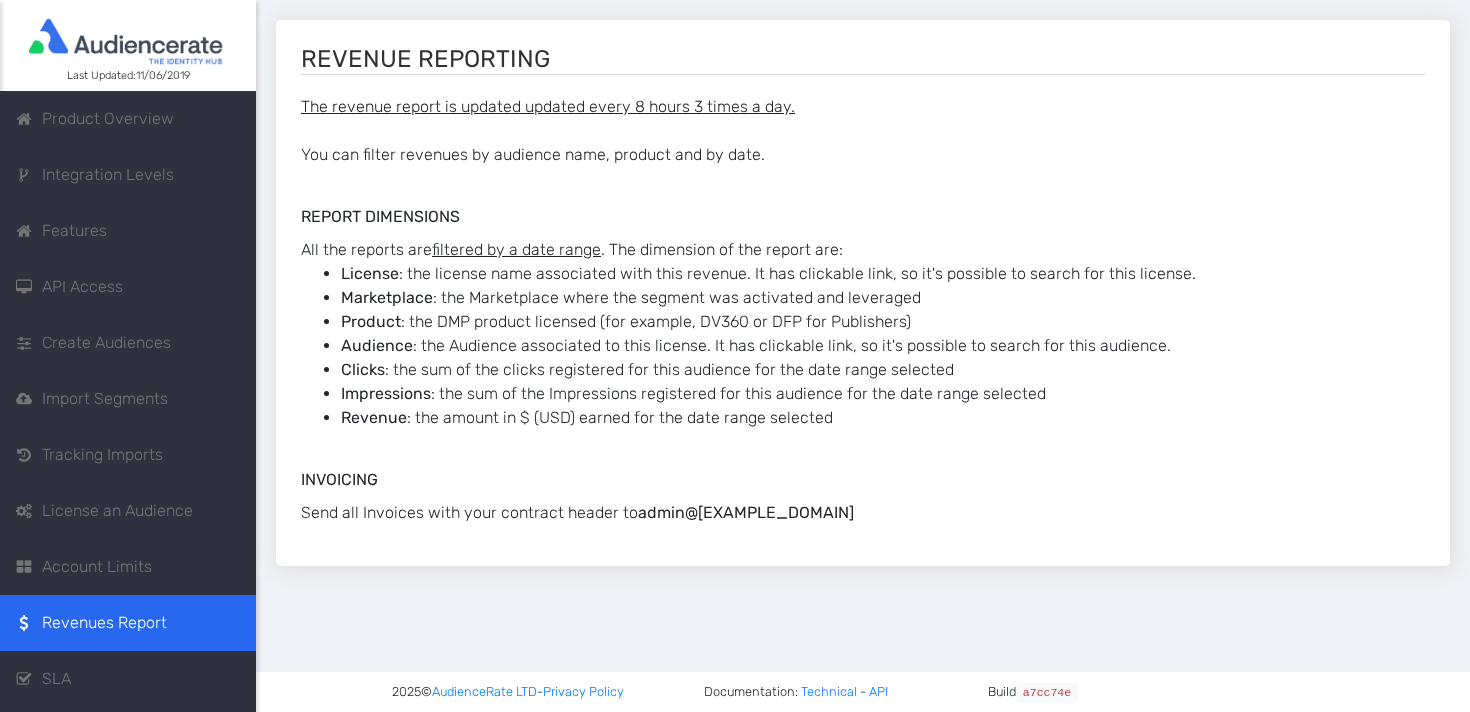 click on "SLA" at bounding box center (128, 679) 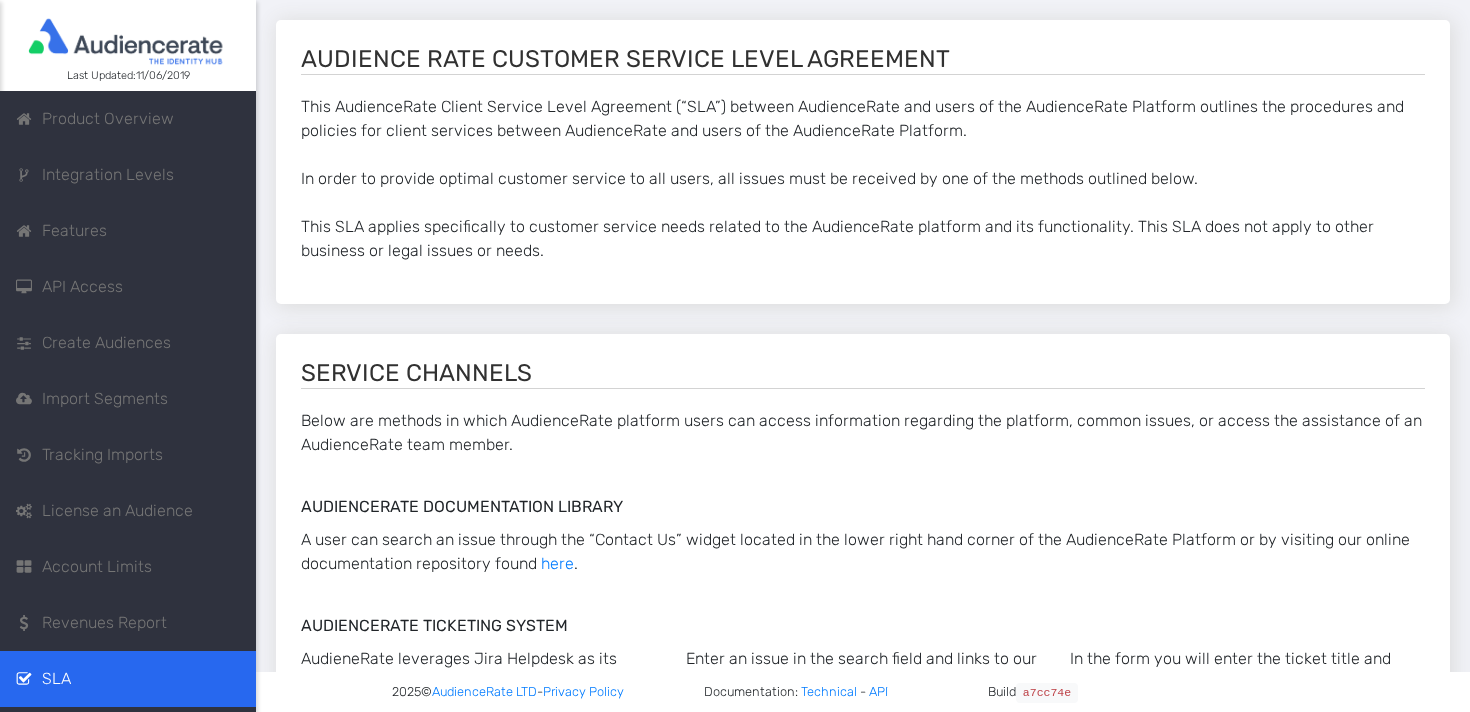scroll, scrollTop: 51, scrollLeft: 0, axis: vertical 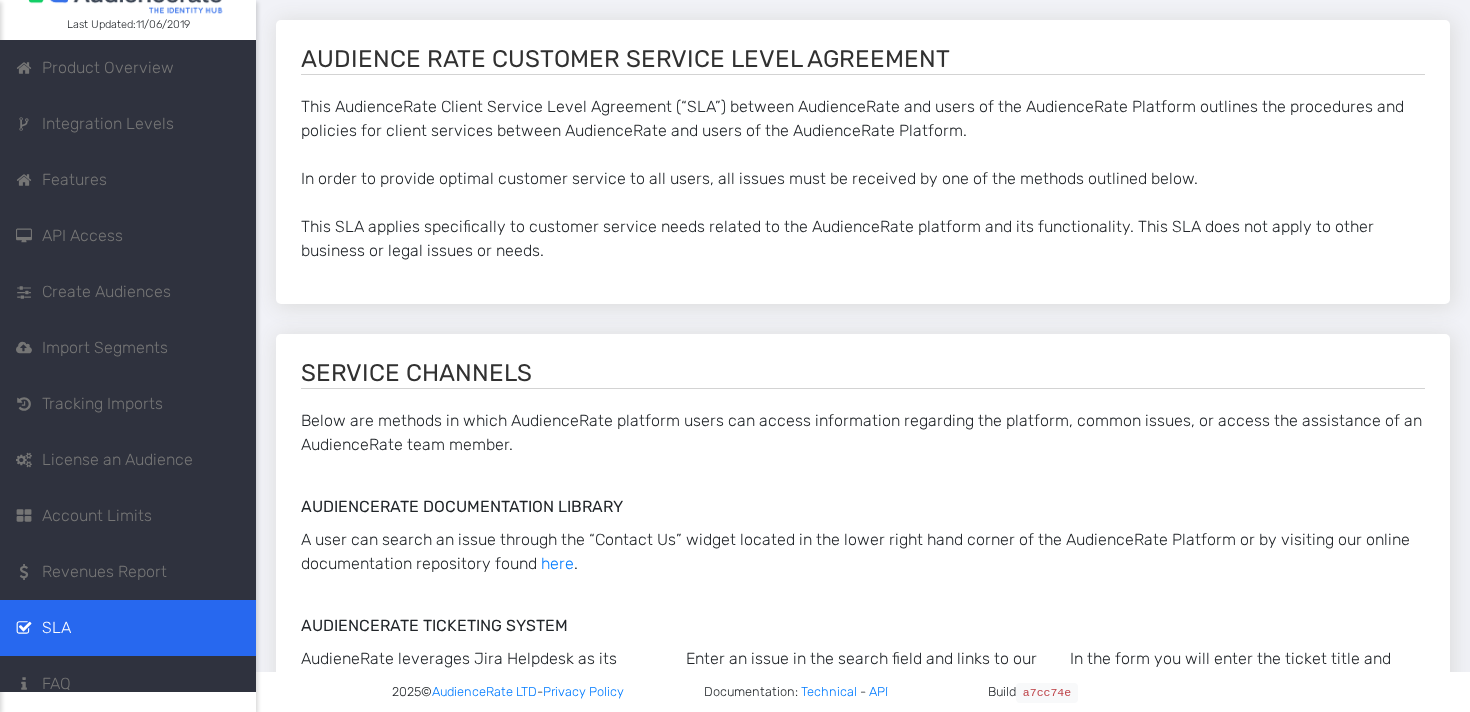 click on "FAQ" at bounding box center [128, 684] 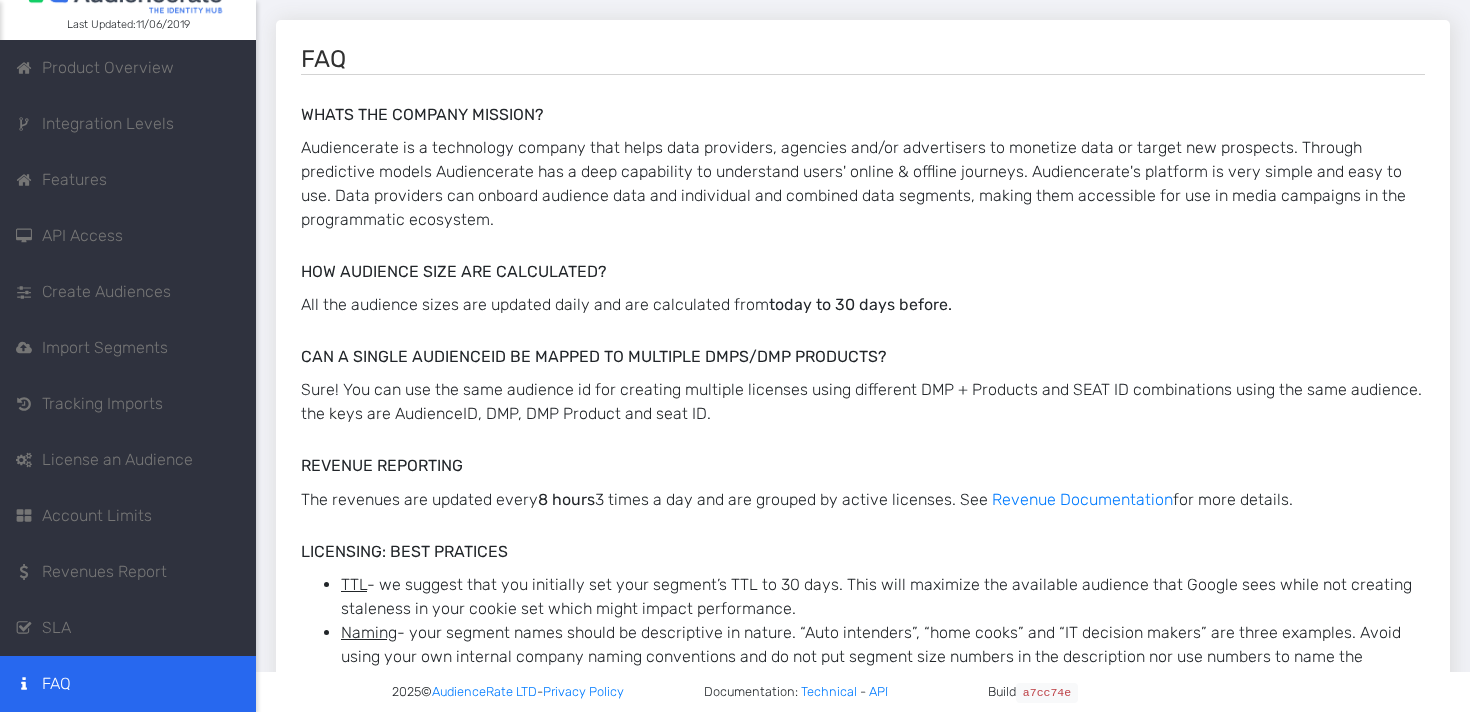 scroll, scrollTop: 0, scrollLeft: 0, axis: both 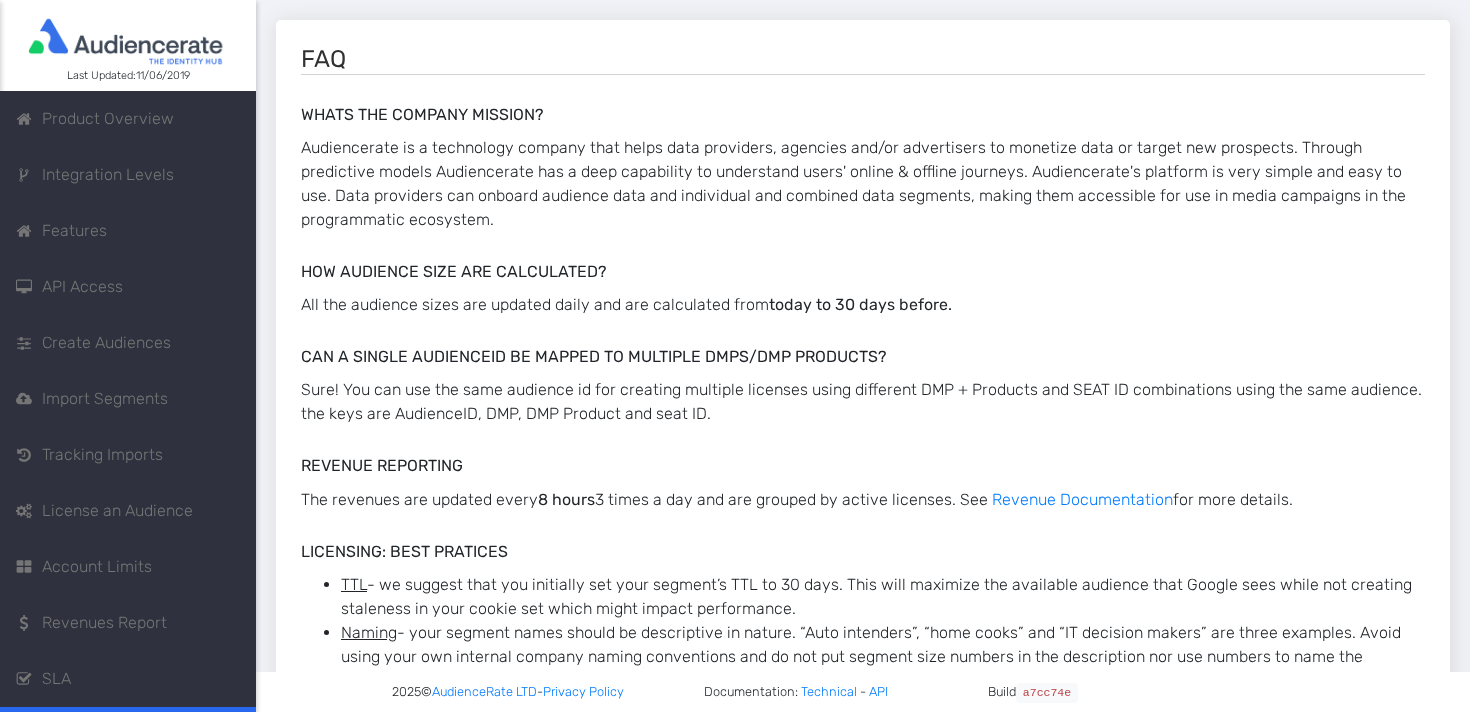 click on "Product Overview" at bounding box center (108, 119) 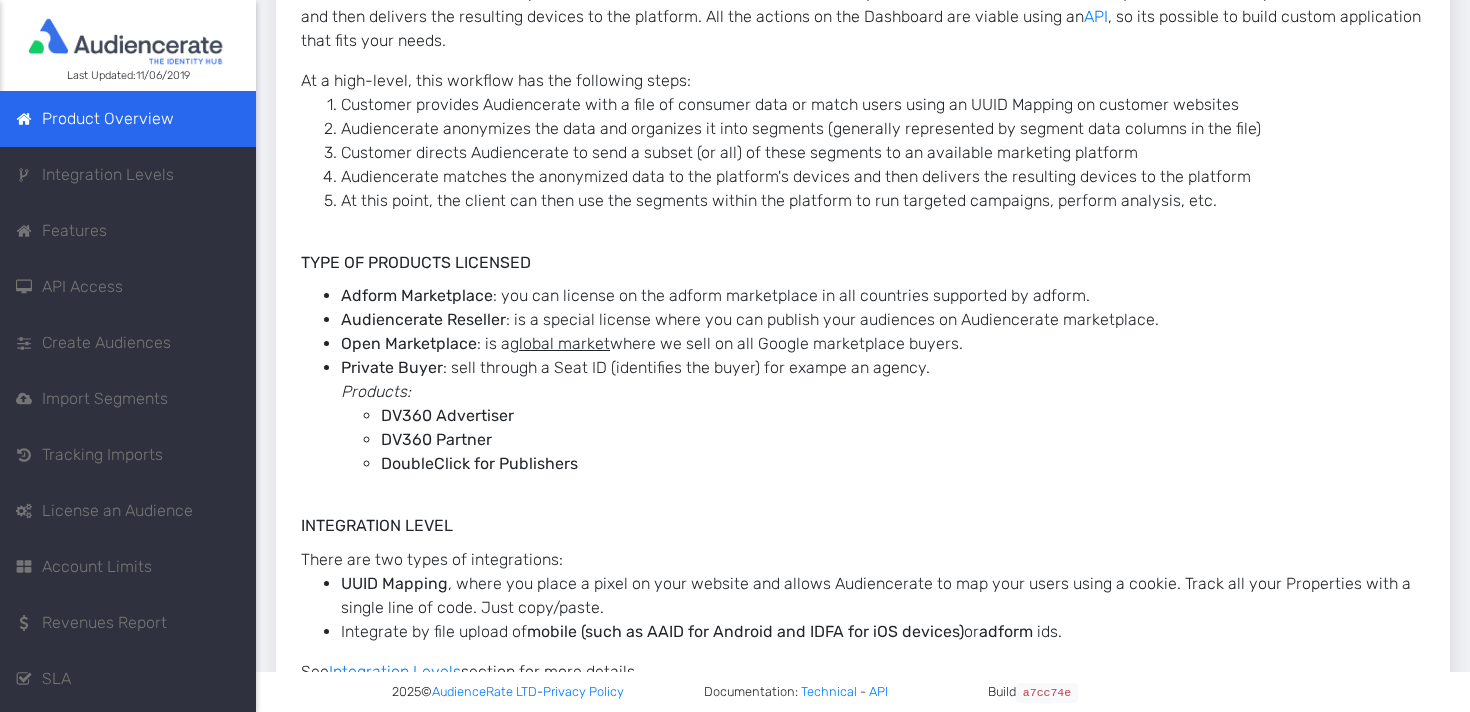scroll, scrollTop: 0, scrollLeft: 0, axis: both 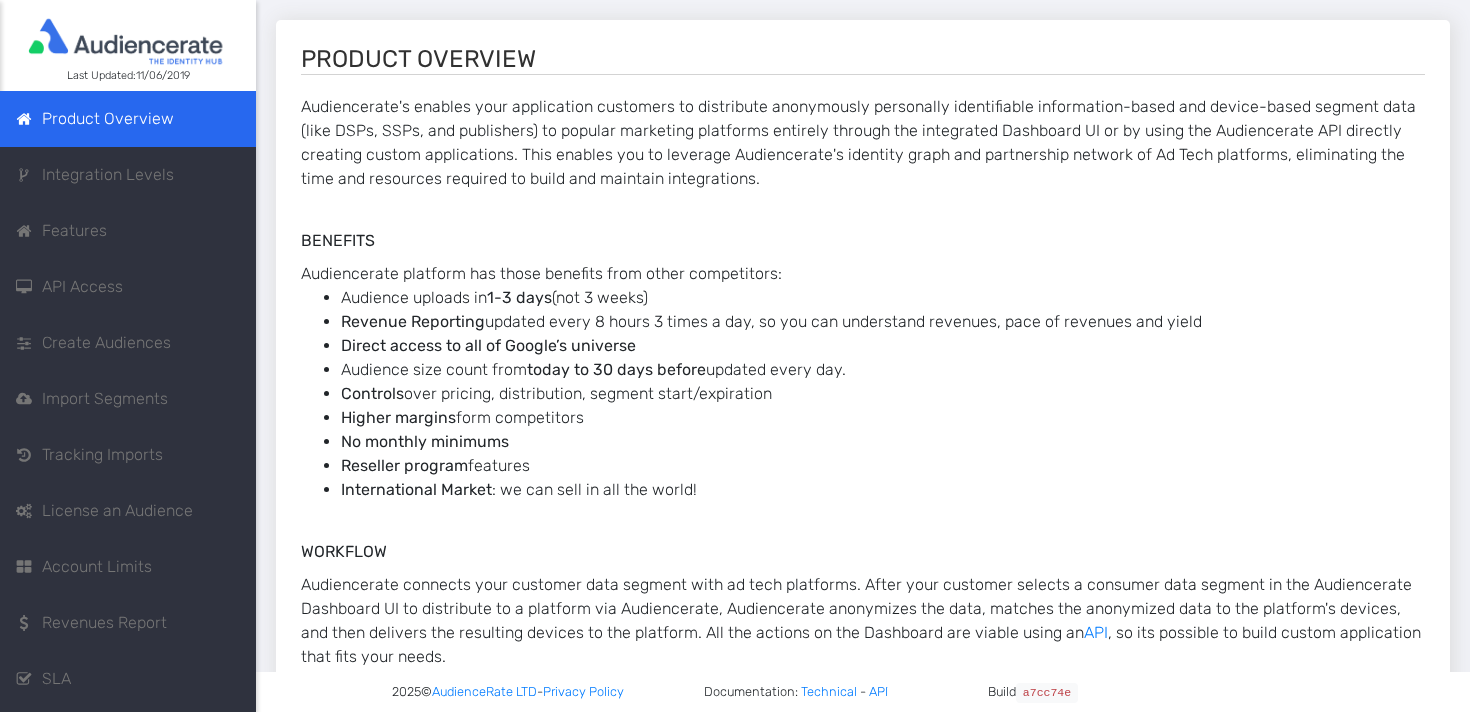 click on "Integration Levels" at bounding box center (108, 175) 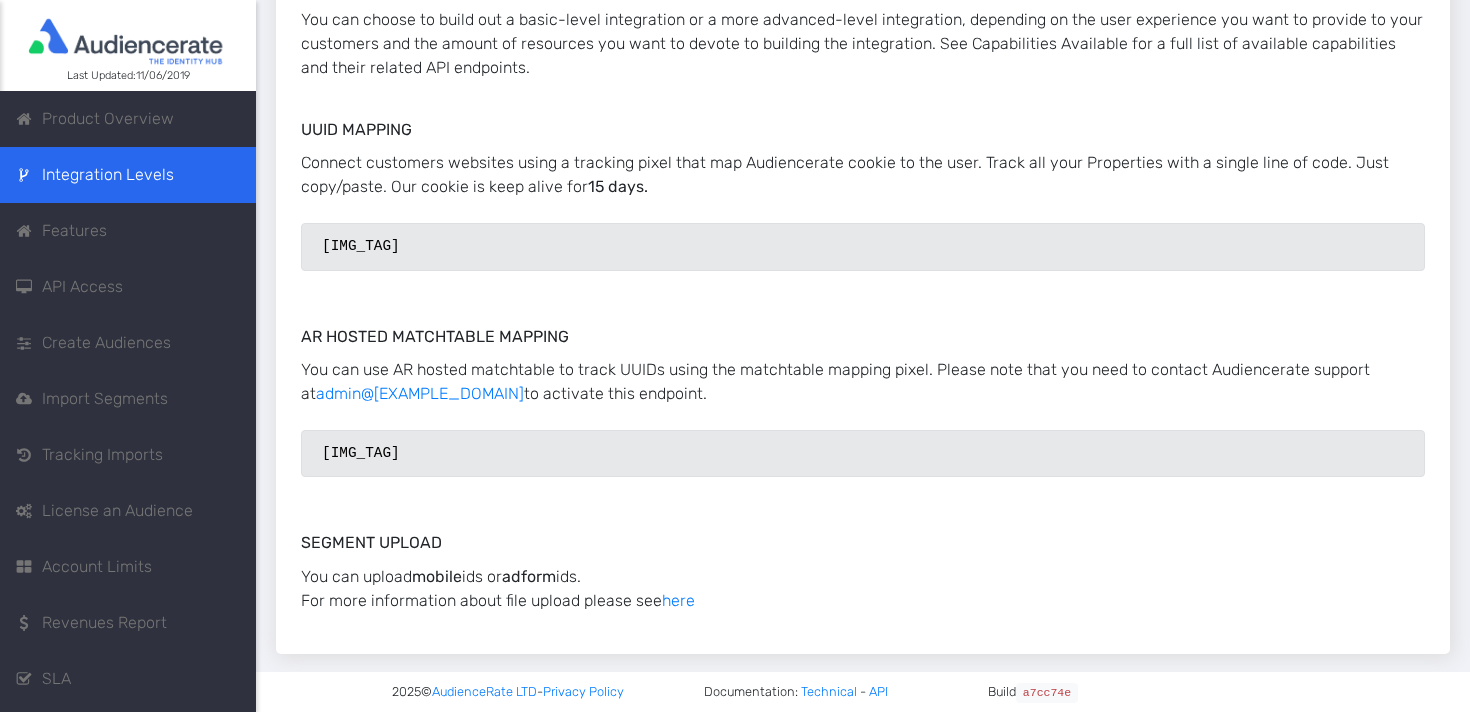scroll, scrollTop: 0, scrollLeft: 0, axis: both 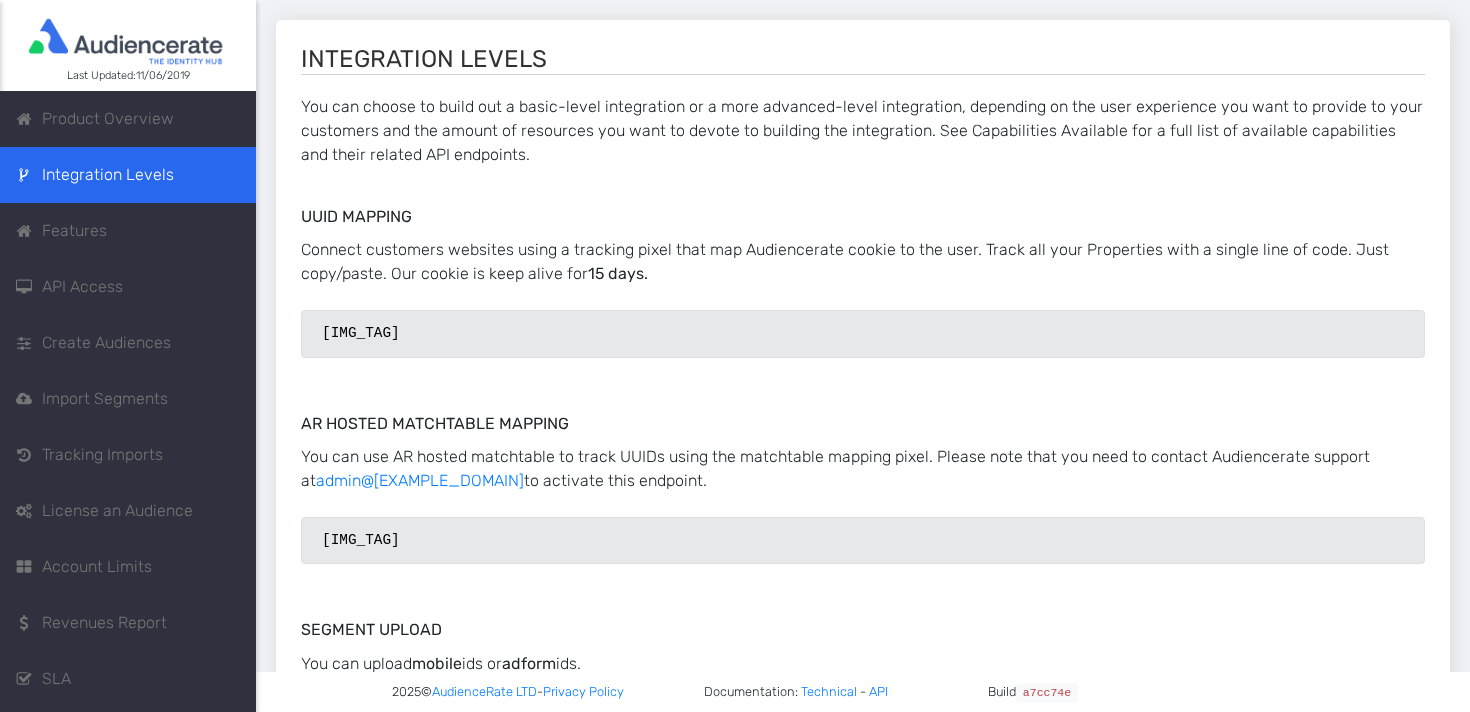 click on "Features" at bounding box center (74, 231) 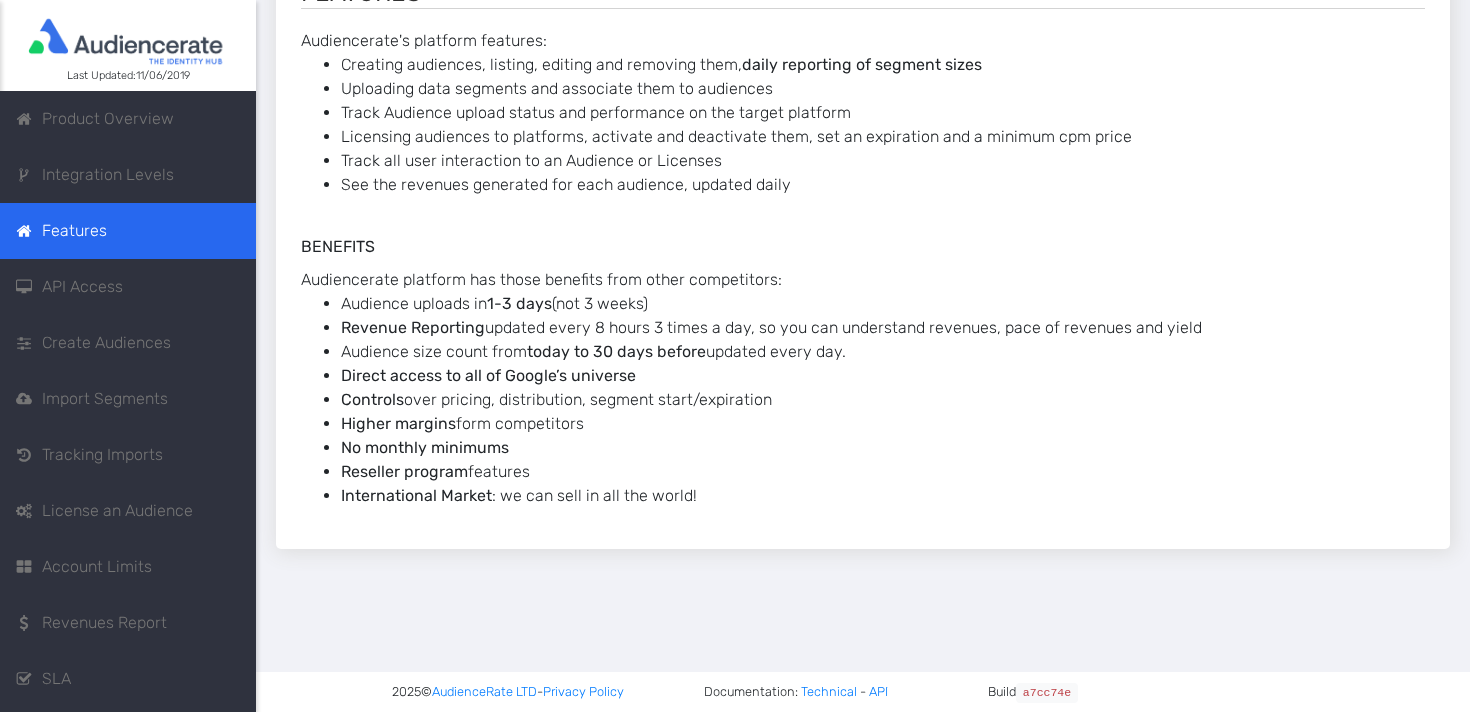 scroll, scrollTop: 0, scrollLeft: 0, axis: both 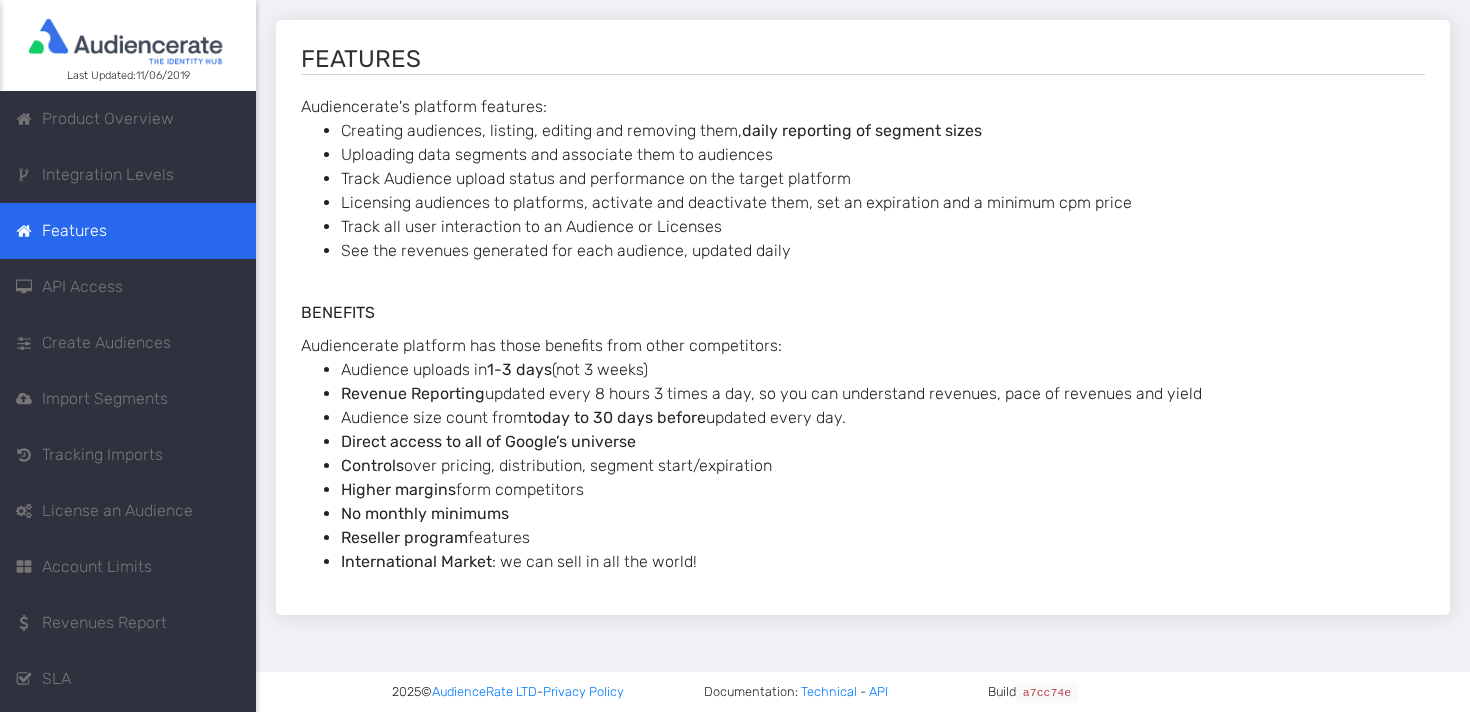 click on "API Access" at bounding box center (82, 287) 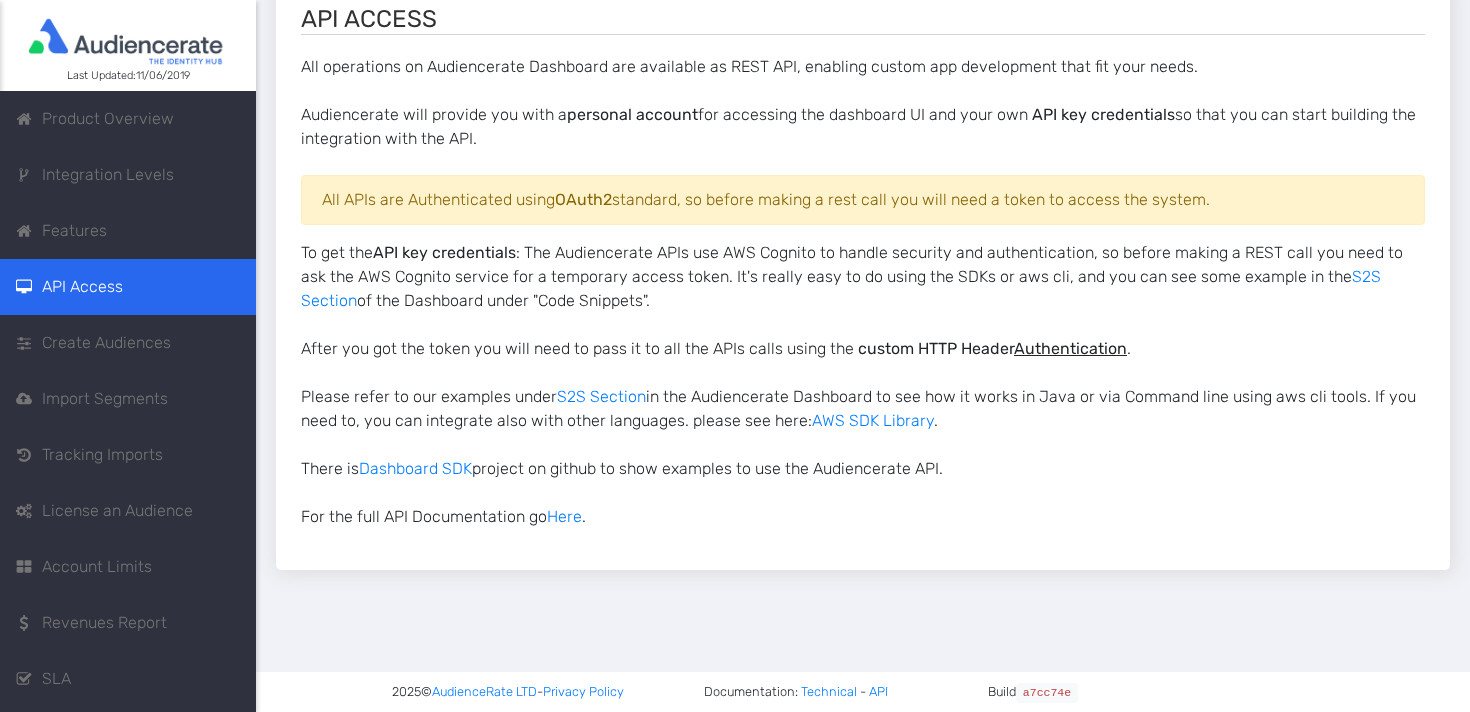scroll, scrollTop: 0, scrollLeft: 0, axis: both 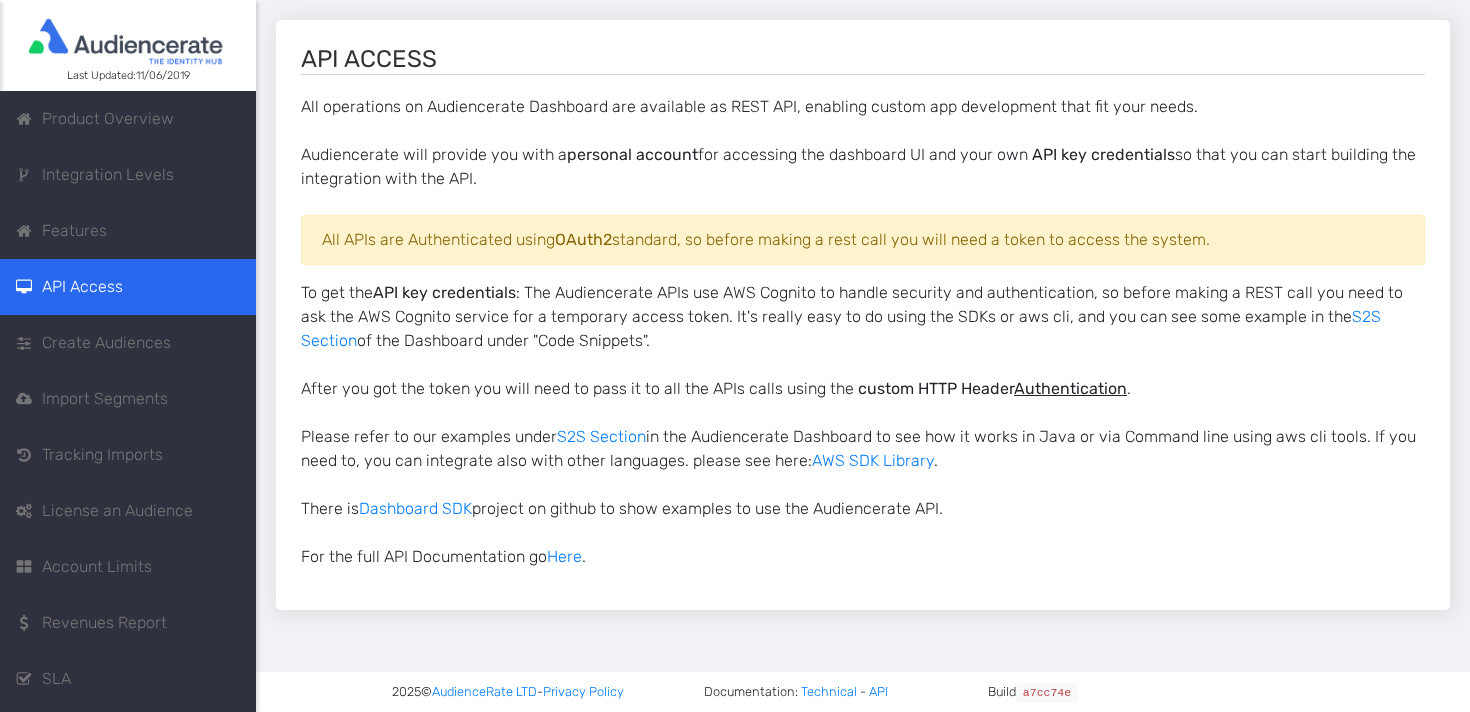 click on "Create Audiences" at bounding box center (106, 343) 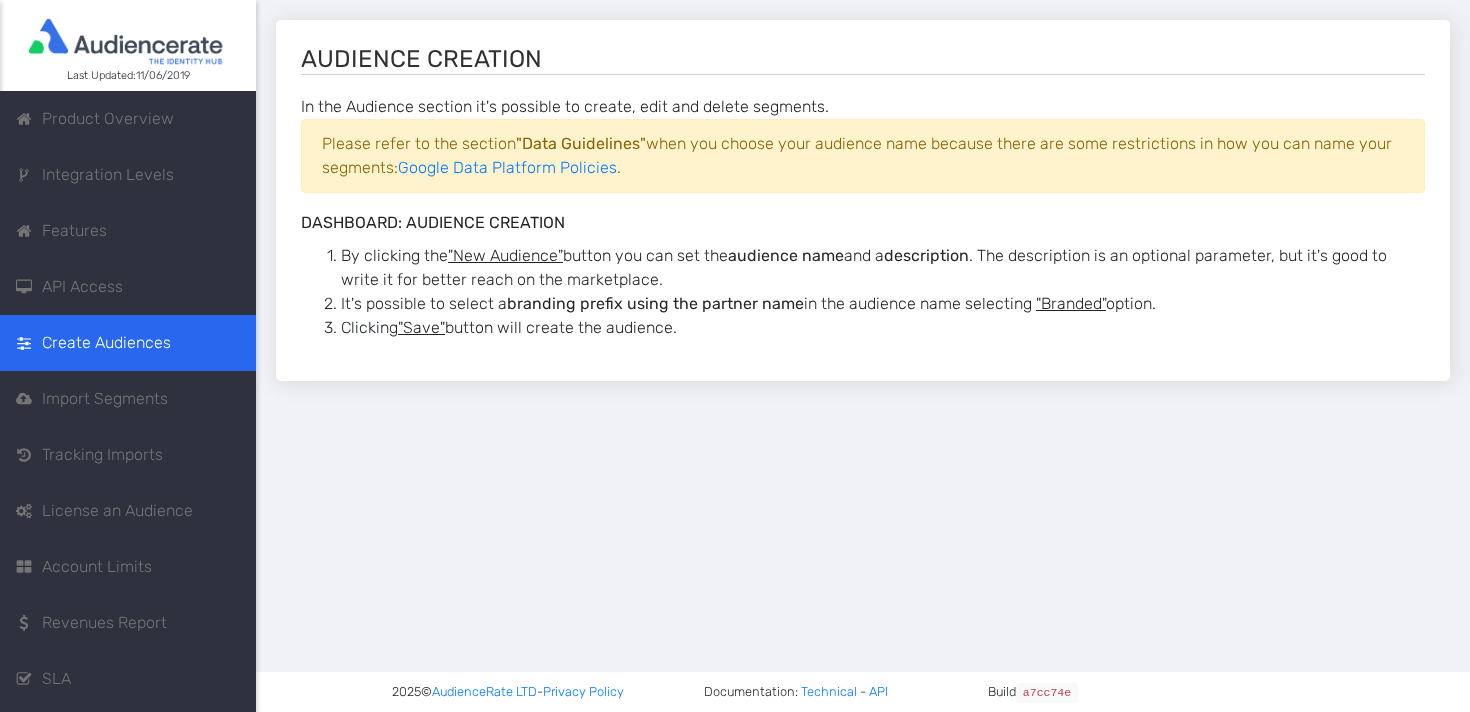 click on "Import Segments" at bounding box center (105, 399) 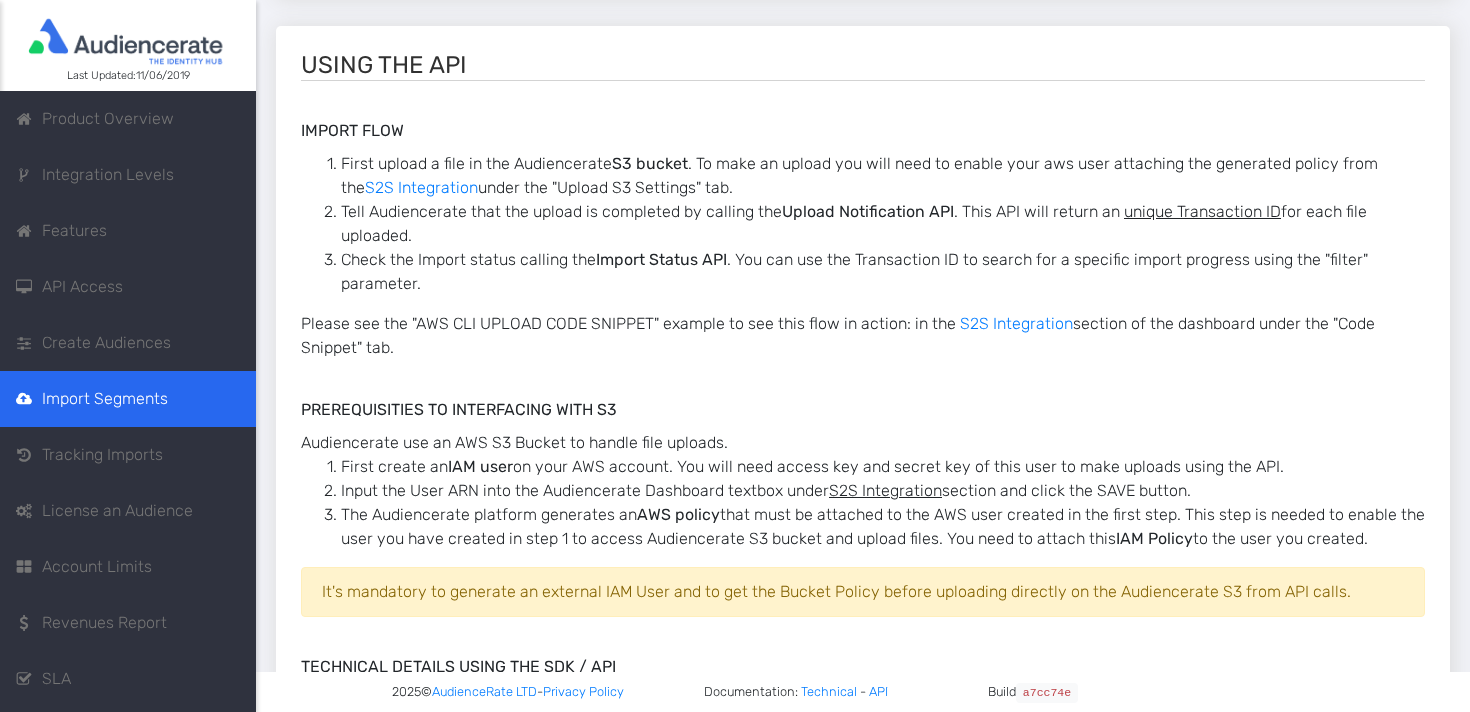 scroll, scrollTop: 669, scrollLeft: 0, axis: vertical 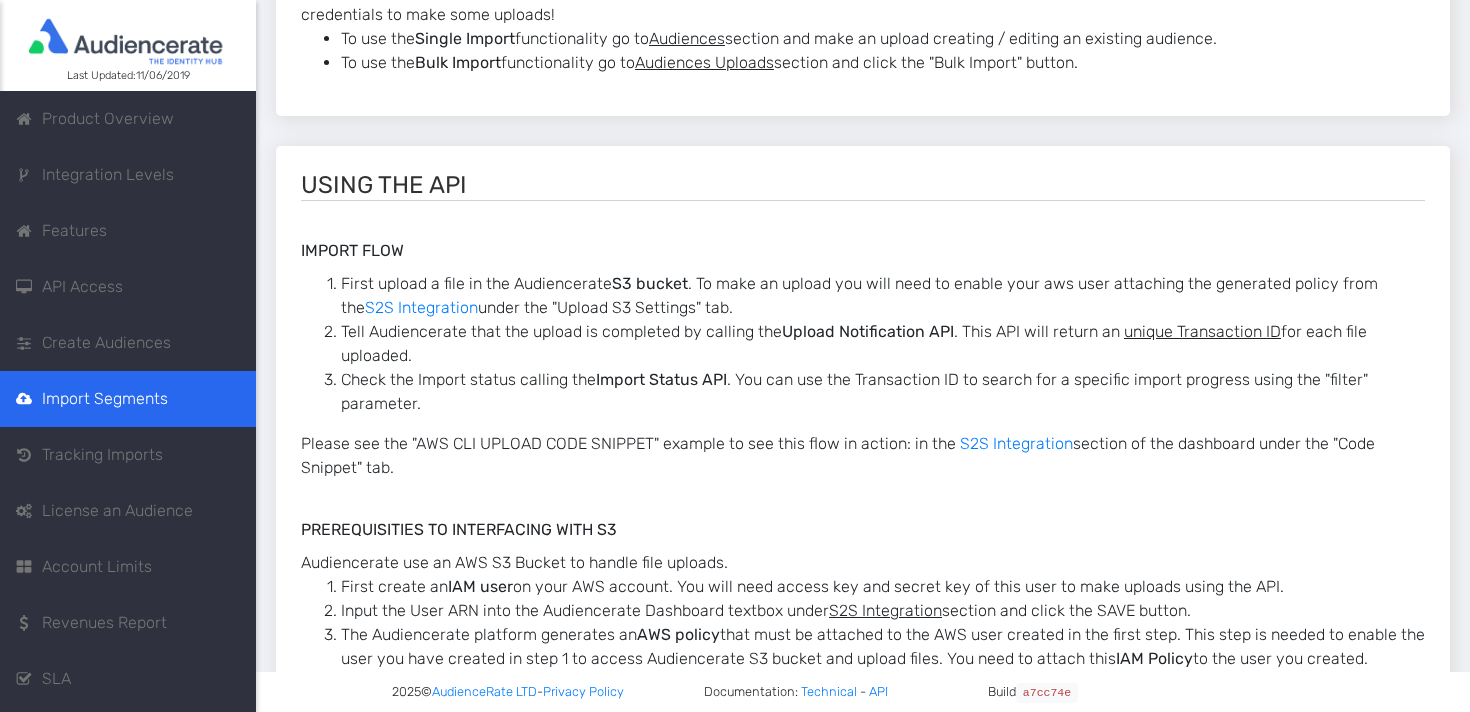 click on "Tracking Imports" at bounding box center [102, 455] 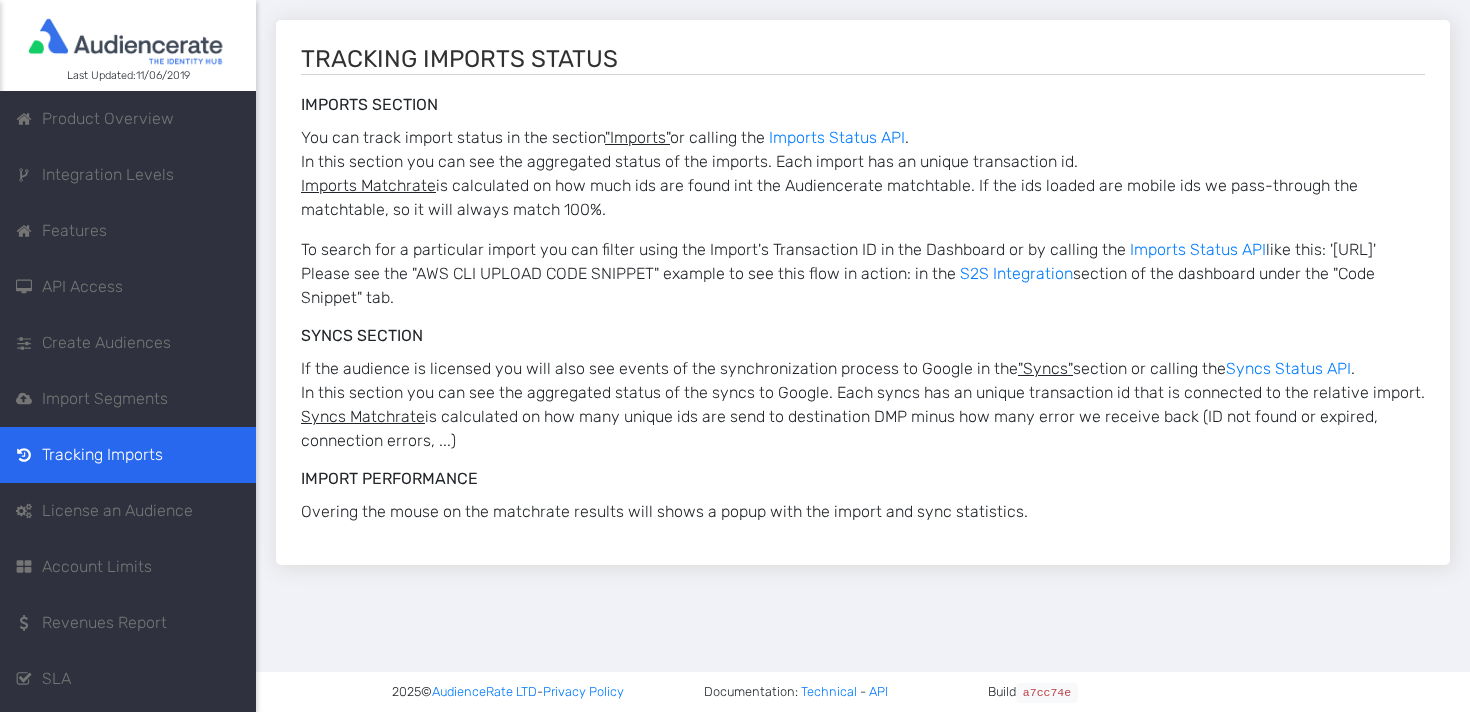 click on "License an Audience" at bounding box center (128, 511) 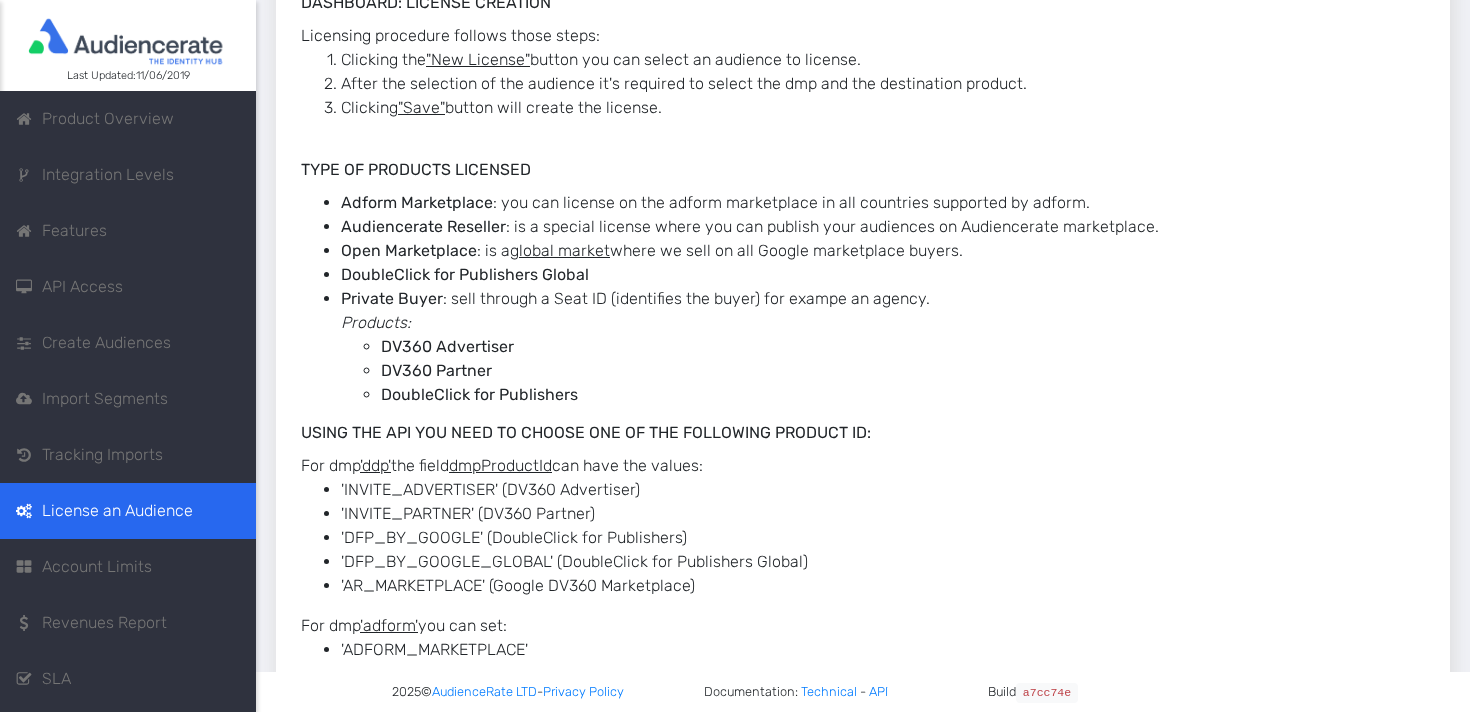 scroll, scrollTop: 96, scrollLeft: 0, axis: vertical 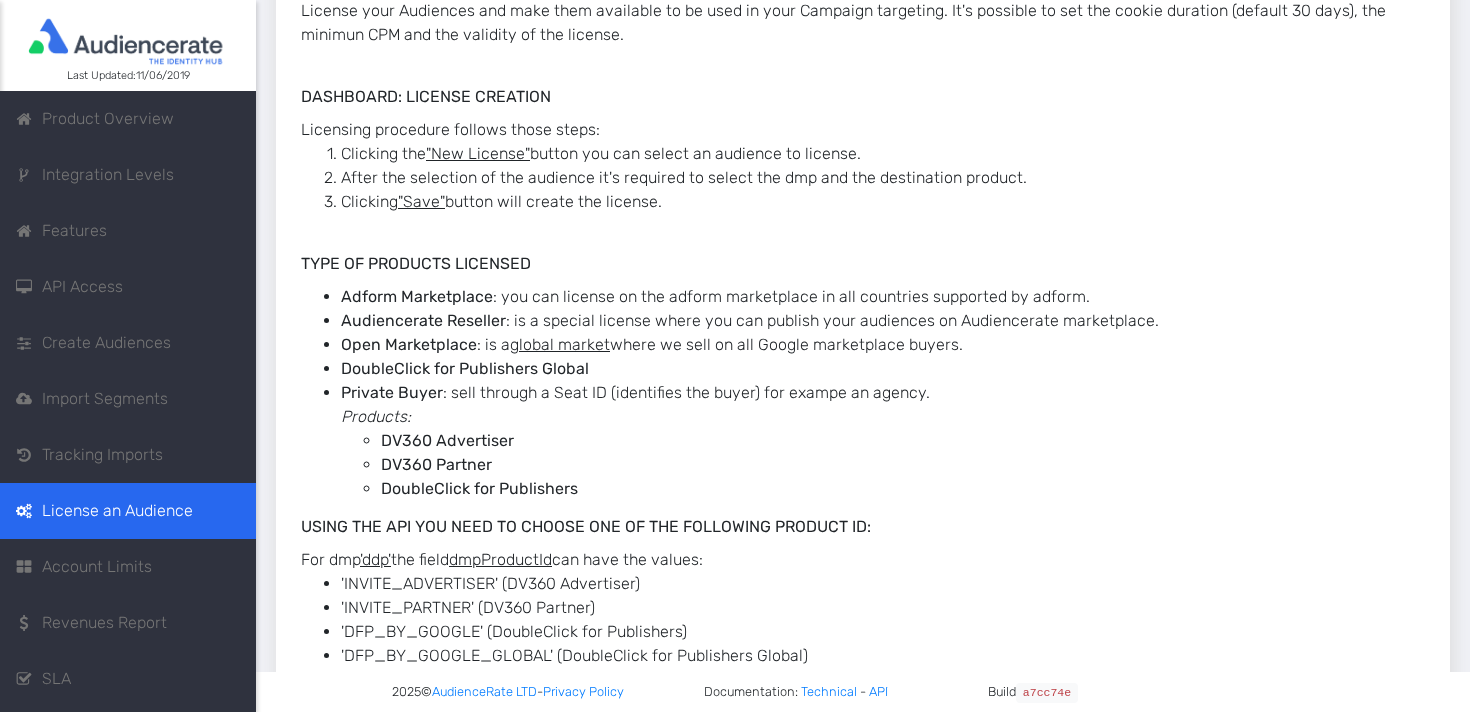 click on "Account Limits" at bounding box center [97, 567] 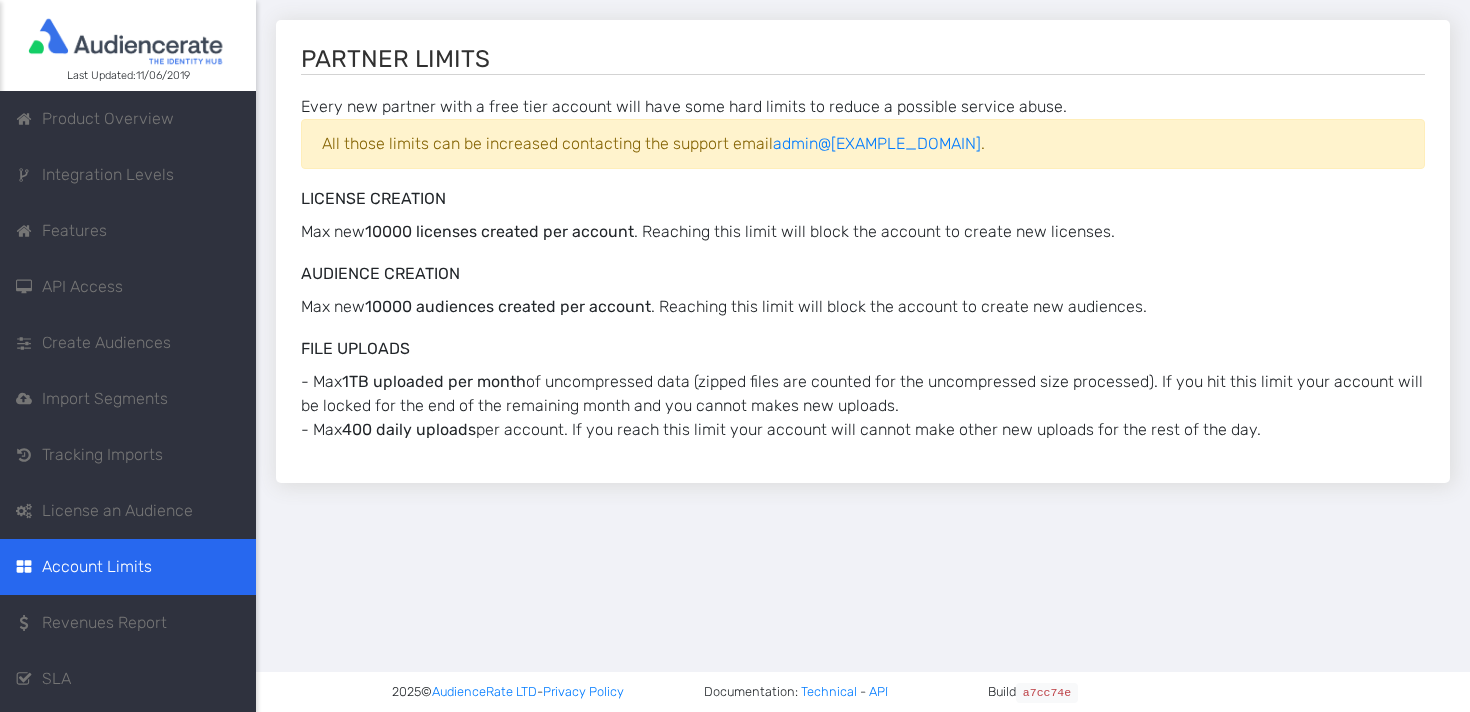 scroll, scrollTop: 51, scrollLeft: 0, axis: vertical 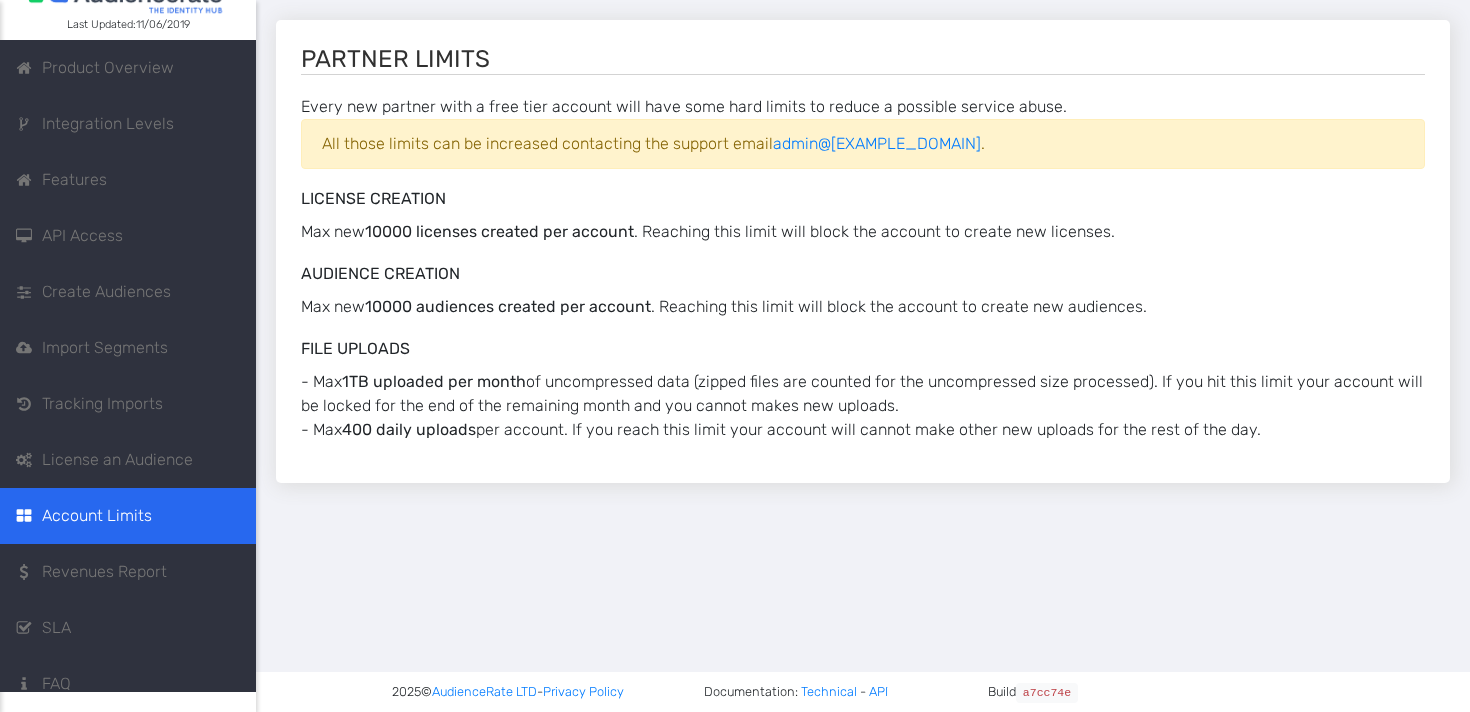 click on "Revenues Report" at bounding box center (104, 572) 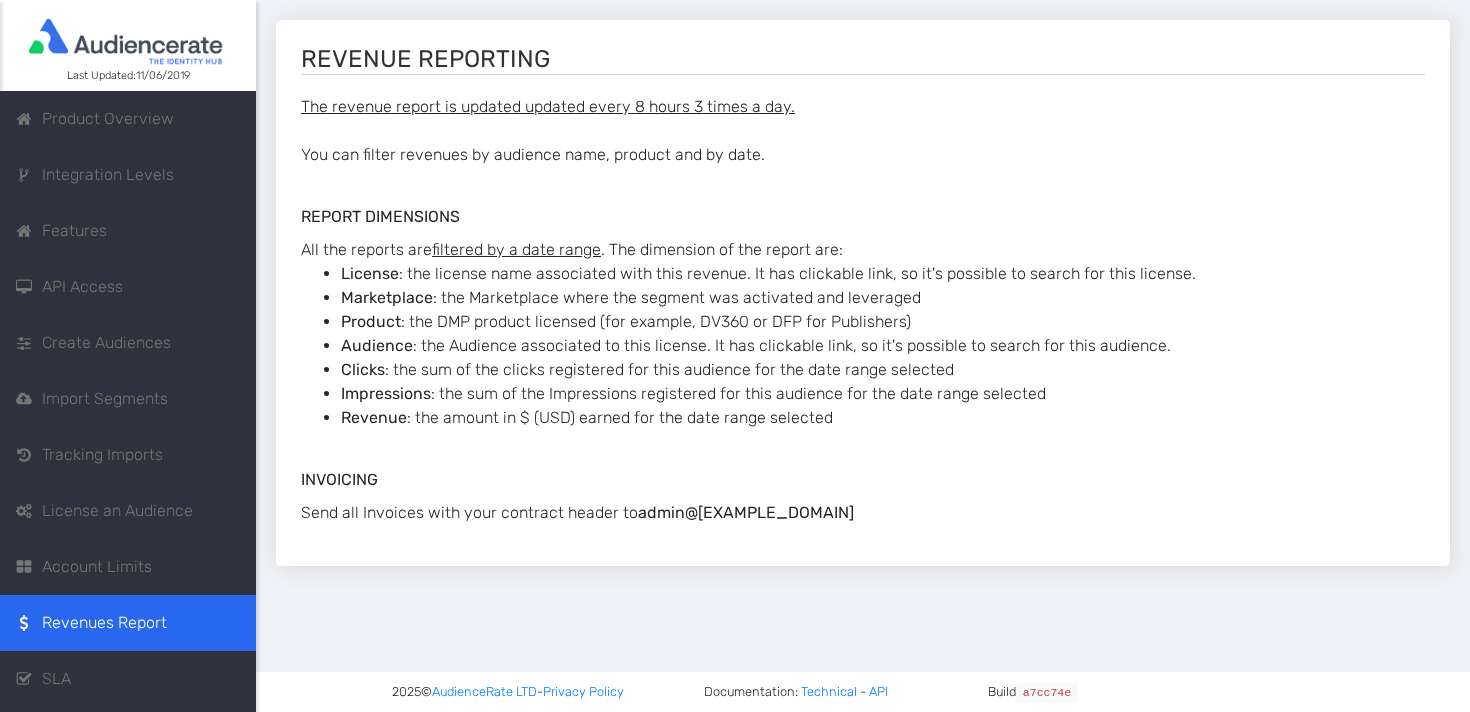 scroll, scrollTop: 51, scrollLeft: 0, axis: vertical 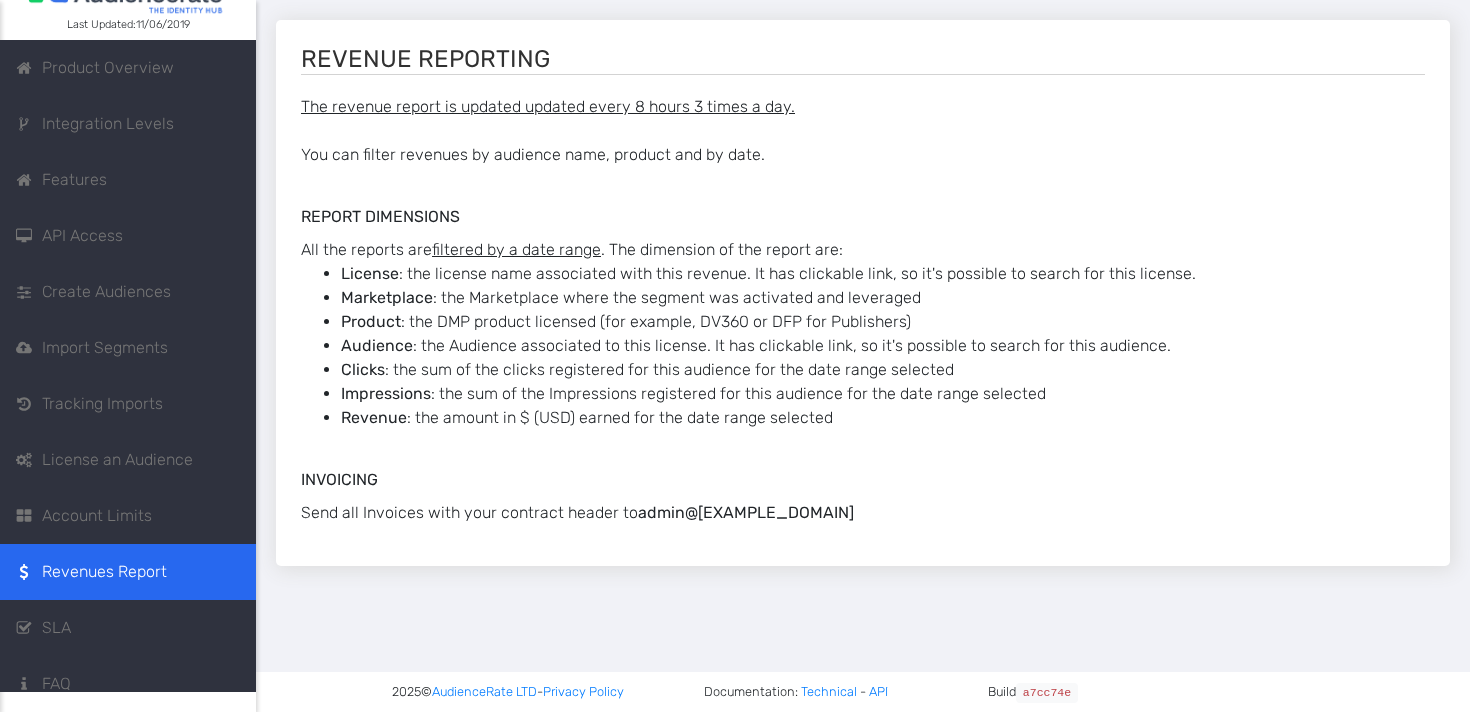 click on "SLA" at bounding box center [56, 628] 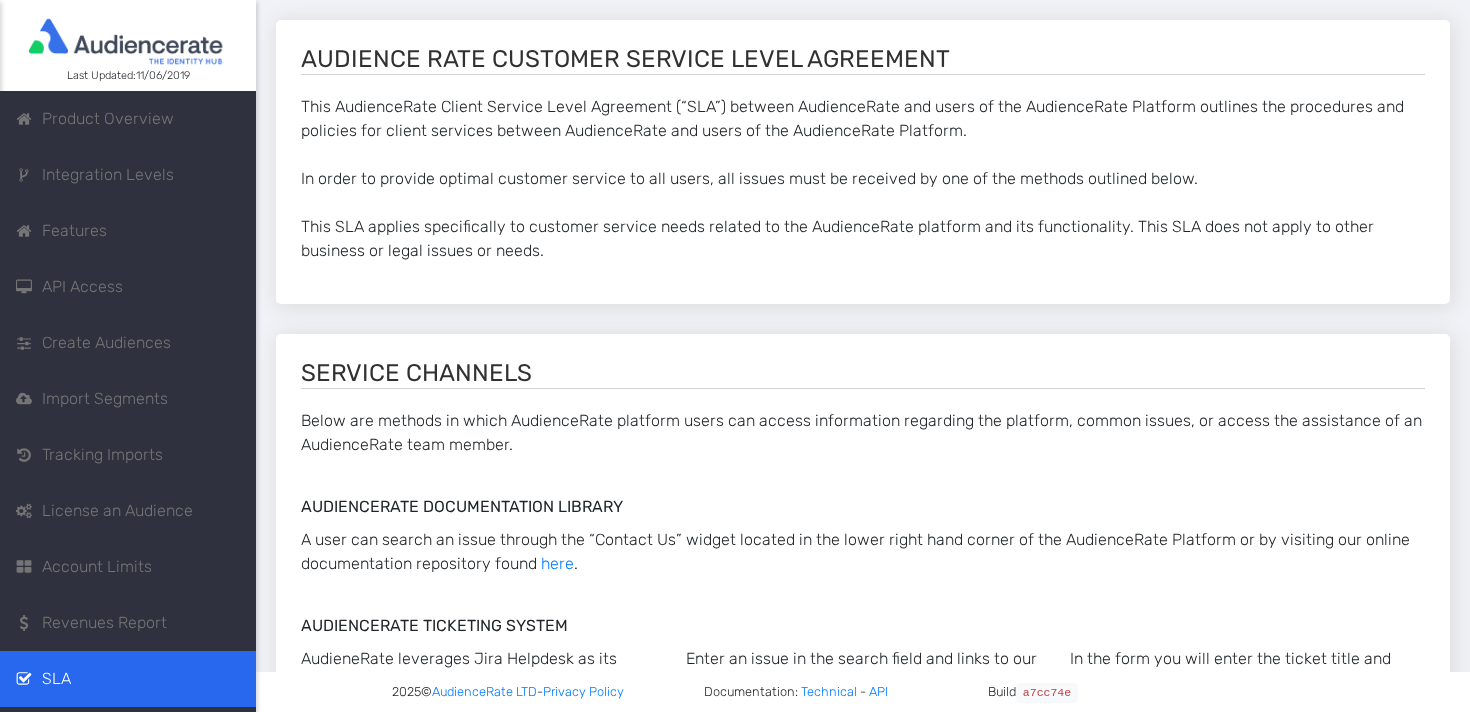 scroll, scrollTop: 51, scrollLeft: 0, axis: vertical 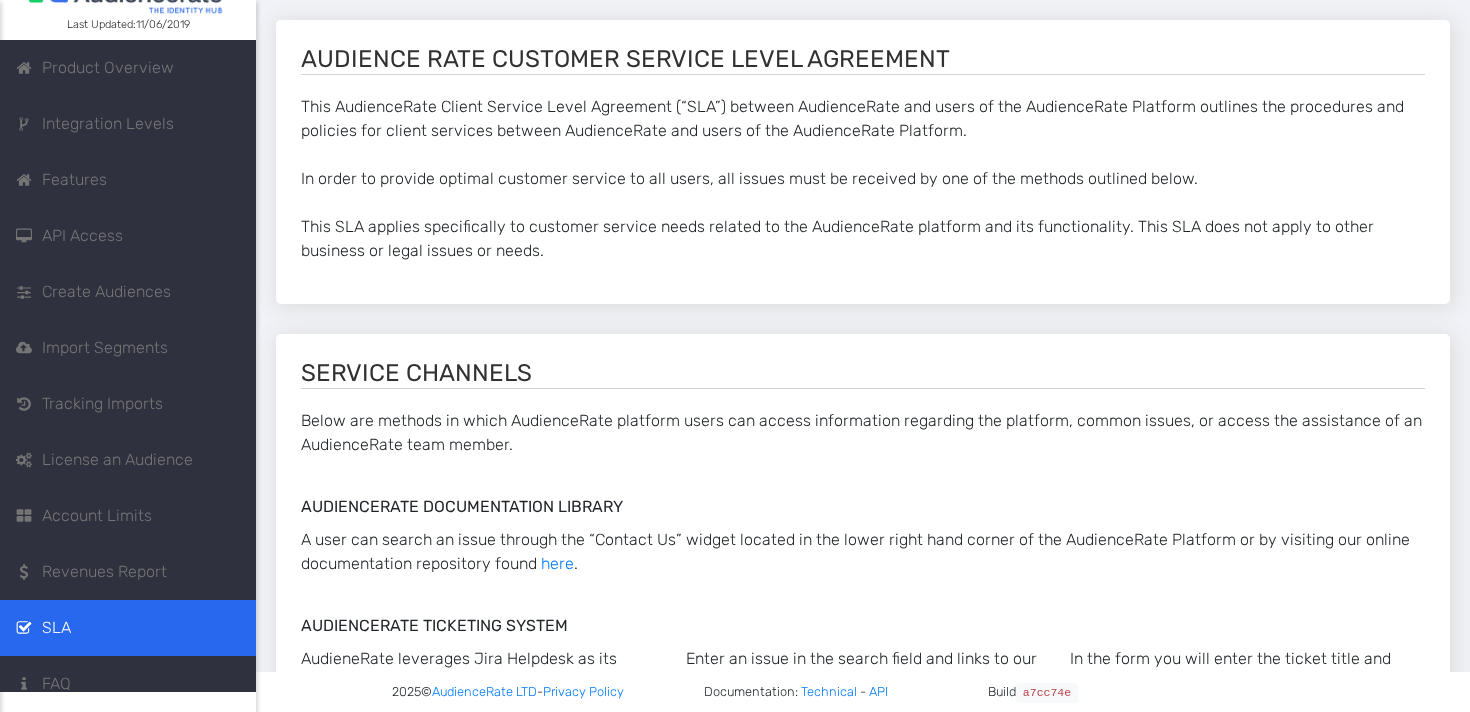click on "FAQ" at bounding box center [56, 684] 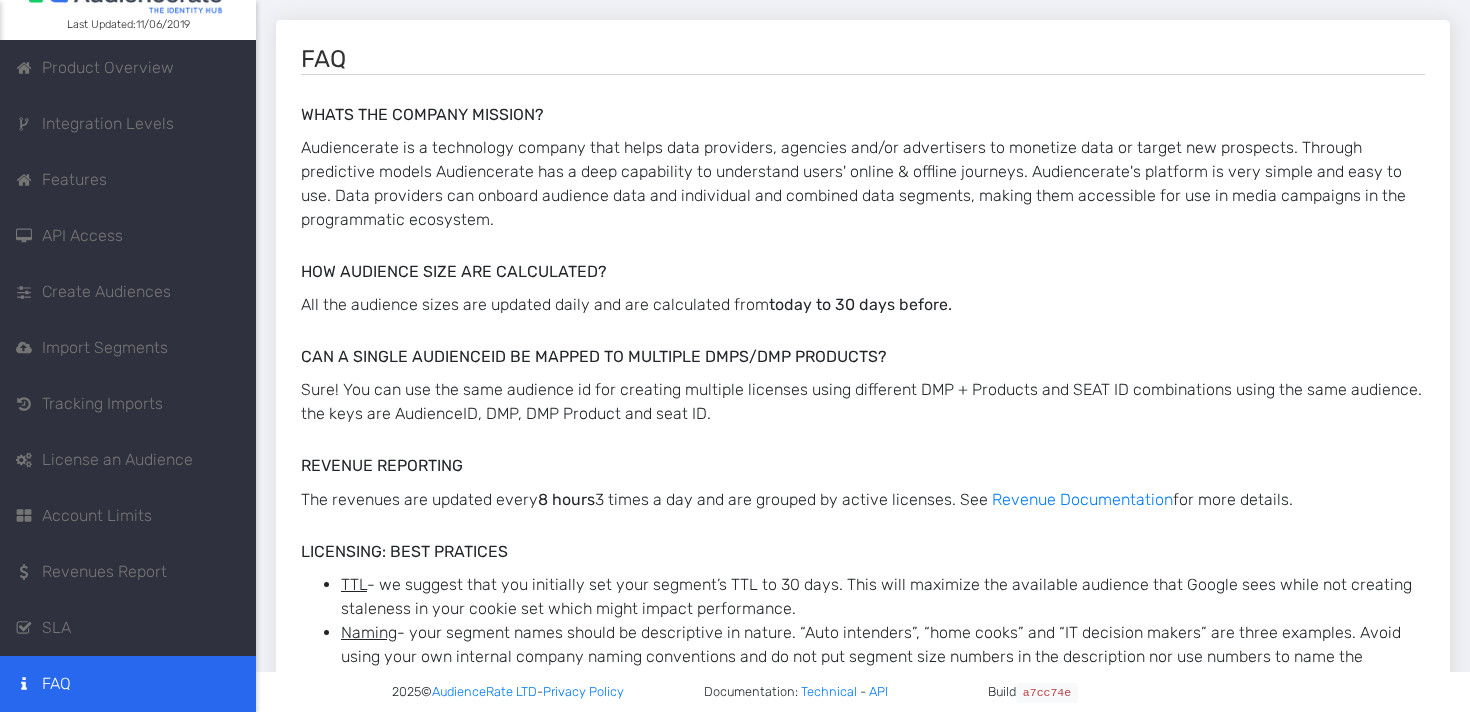 scroll, scrollTop: 0, scrollLeft: 0, axis: both 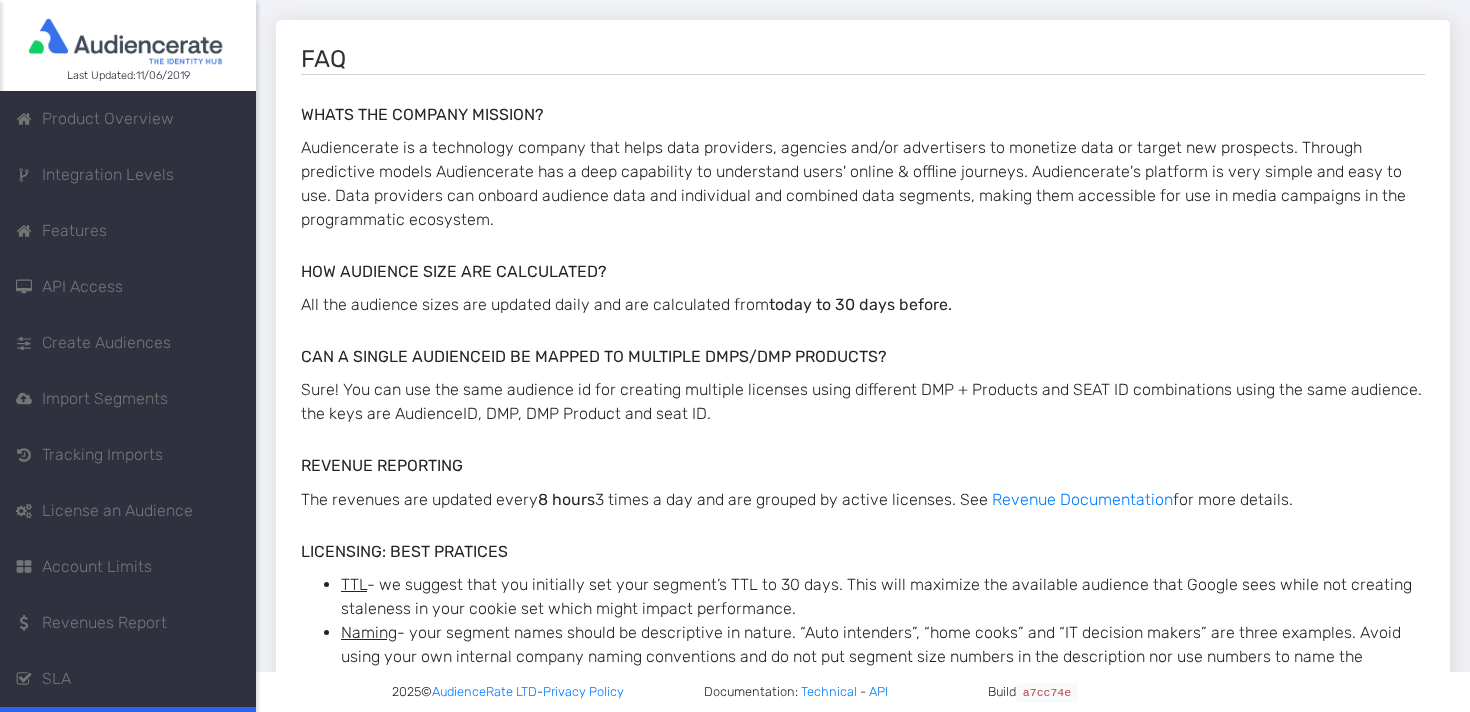 click on "Product Overview" at bounding box center [108, 119] 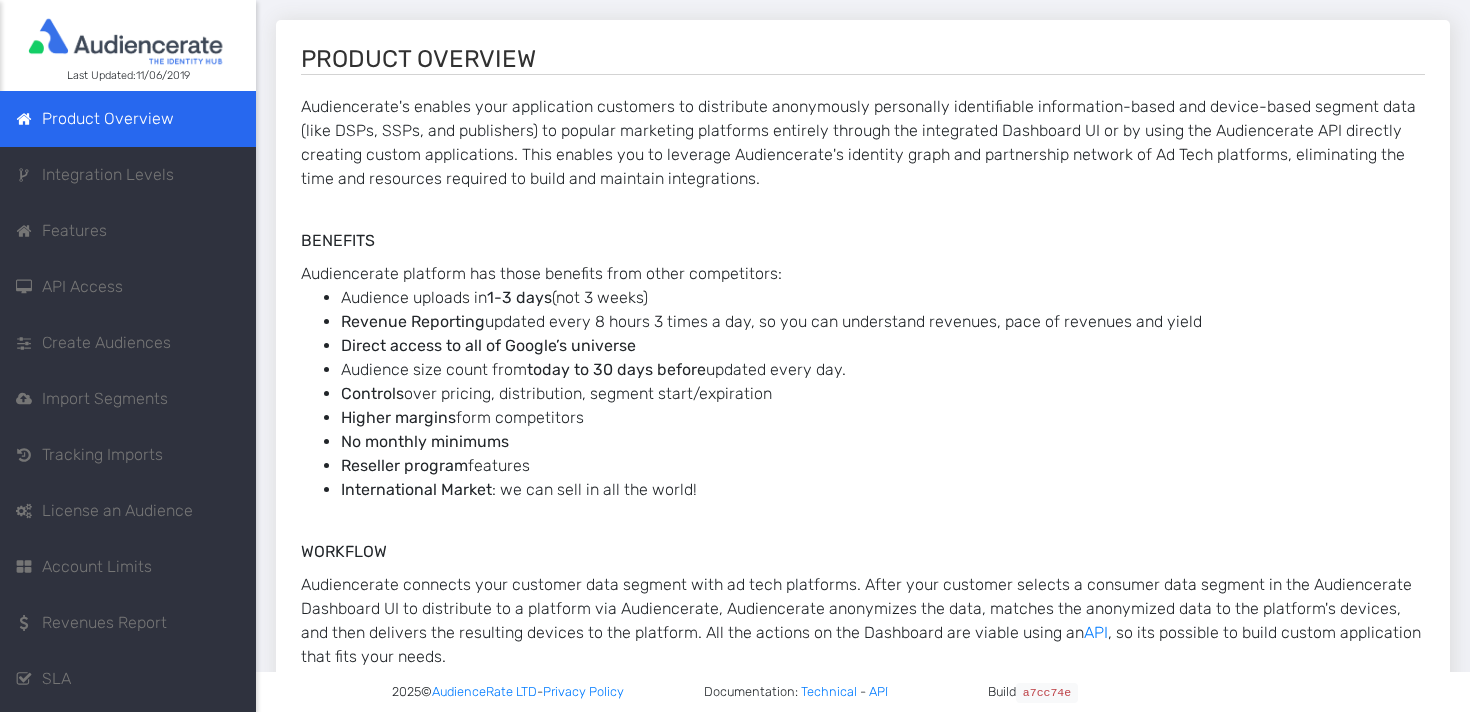 click on "API Access" at bounding box center (128, 287) 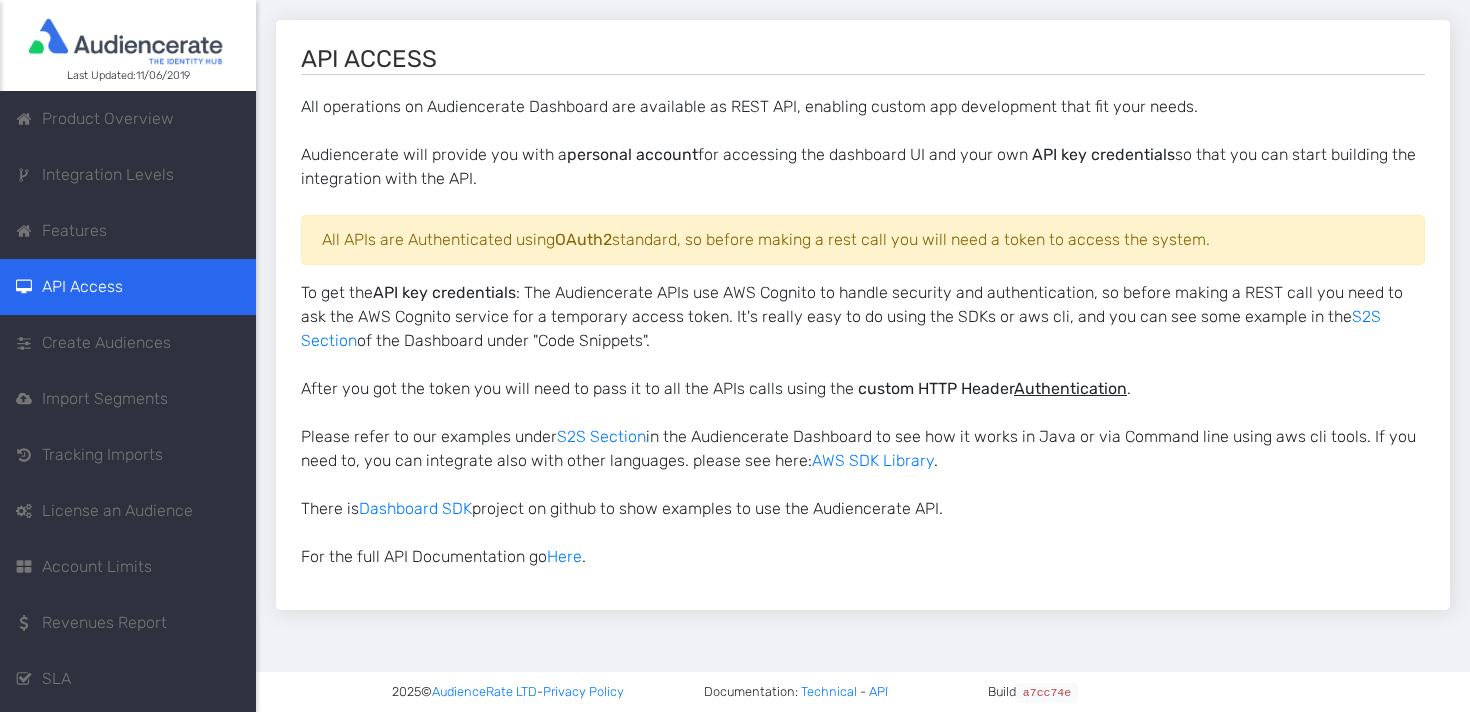 click on "SLA" at bounding box center (128, 679) 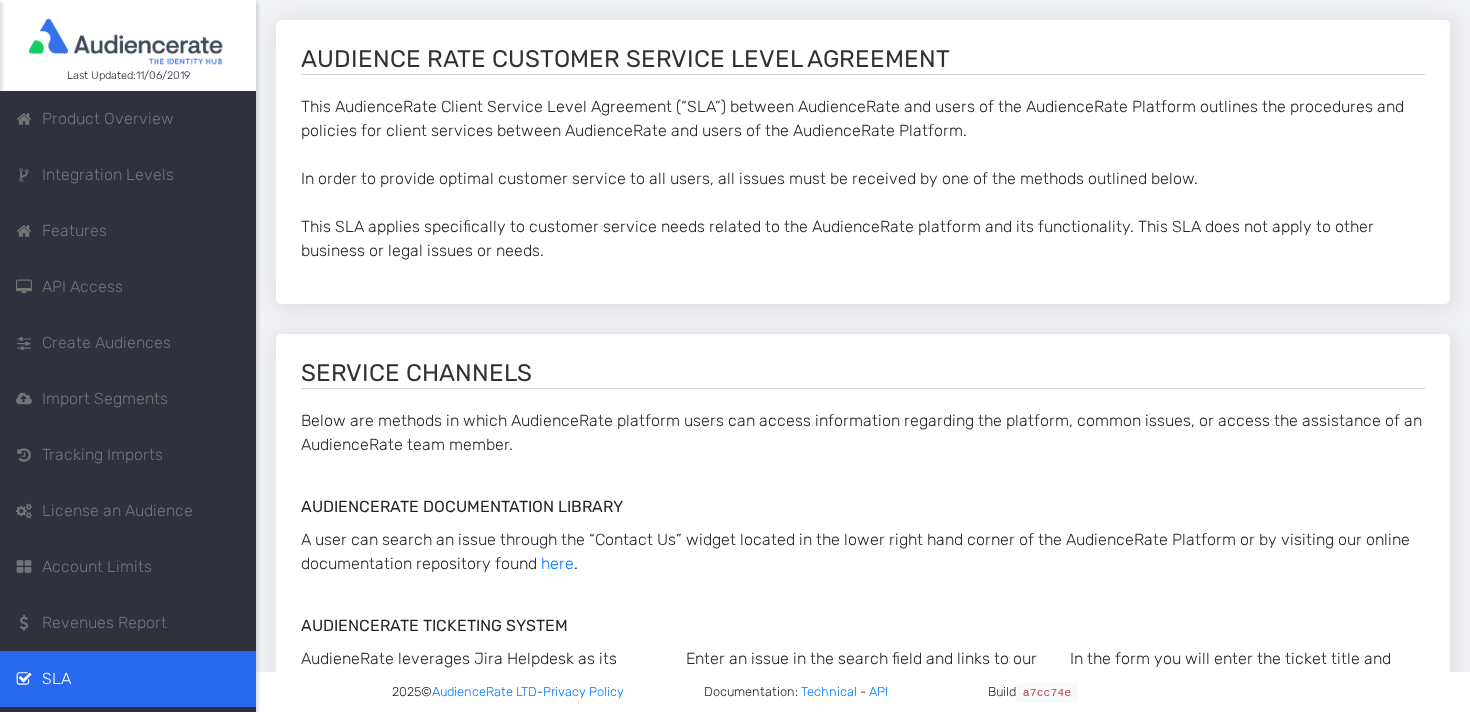 scroll, scrollTop: 51, scrollLeft: 0, axis: vertical 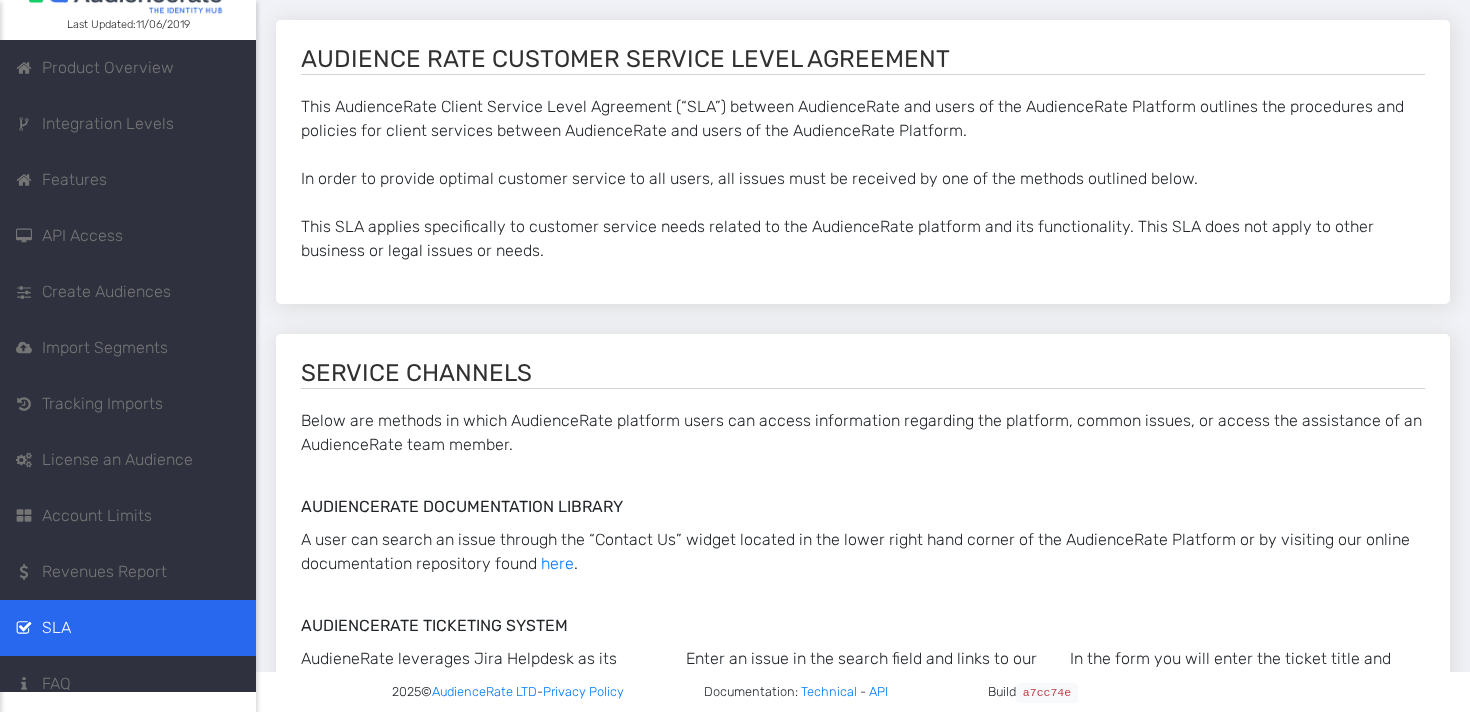click on "FAQ" at bounding box center (128, 684) 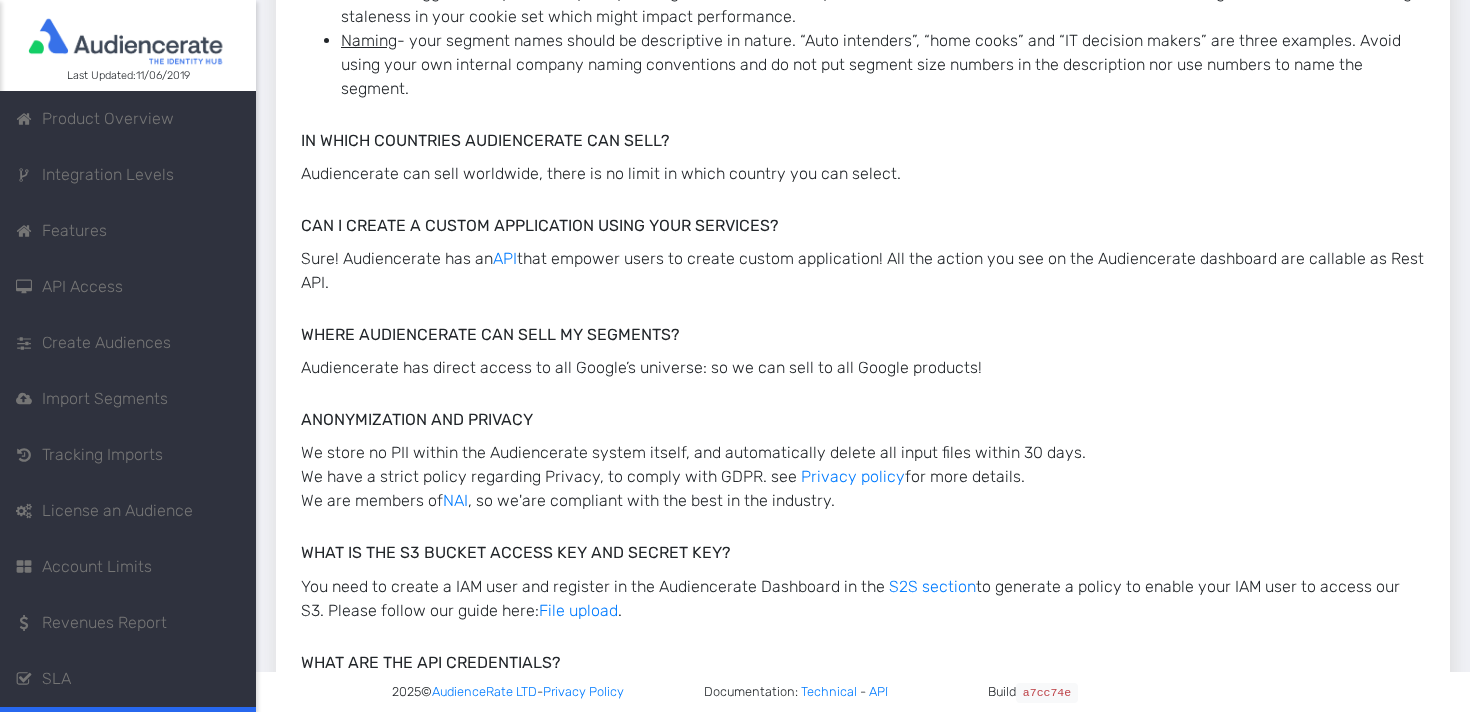 scroll, scrollTop: 0, scrollLeft: 0, axis: both 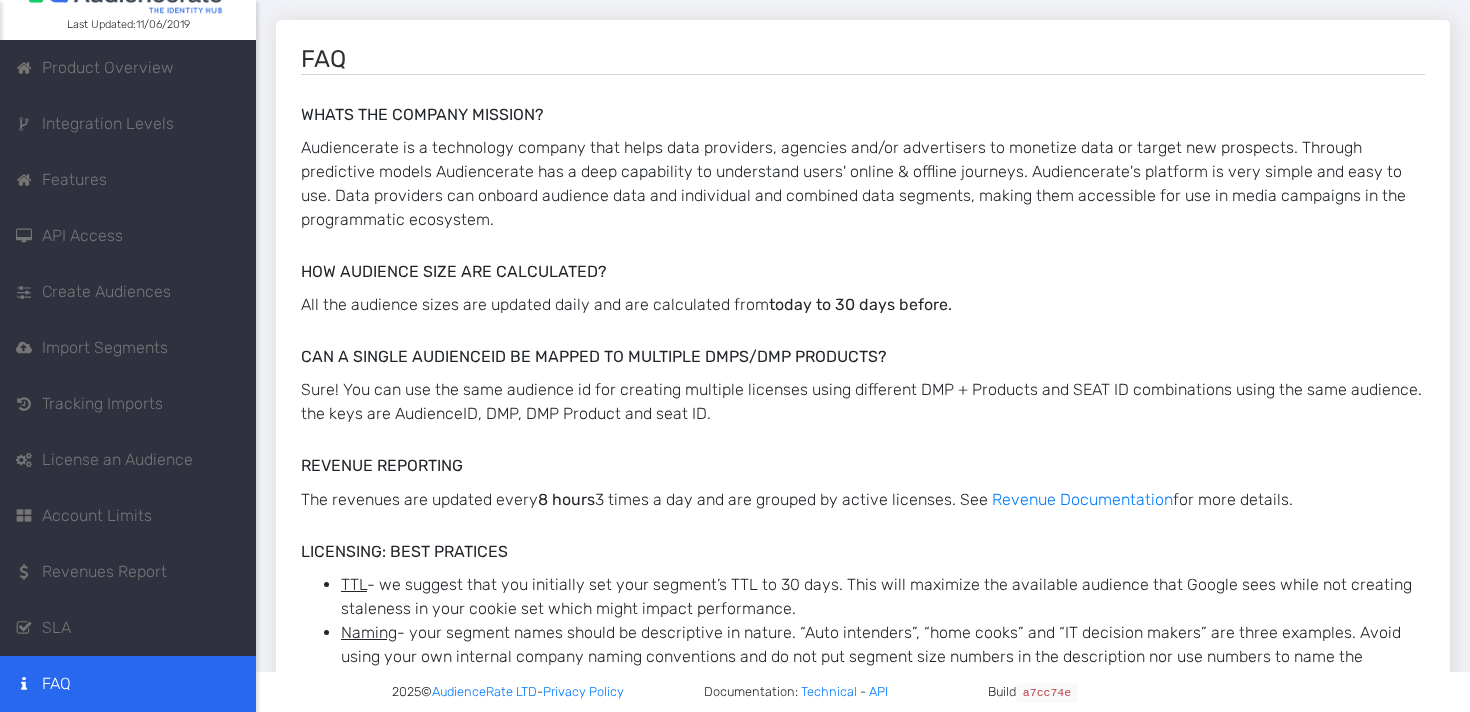 click on "Account Limits" at bounding box center [97, 516] 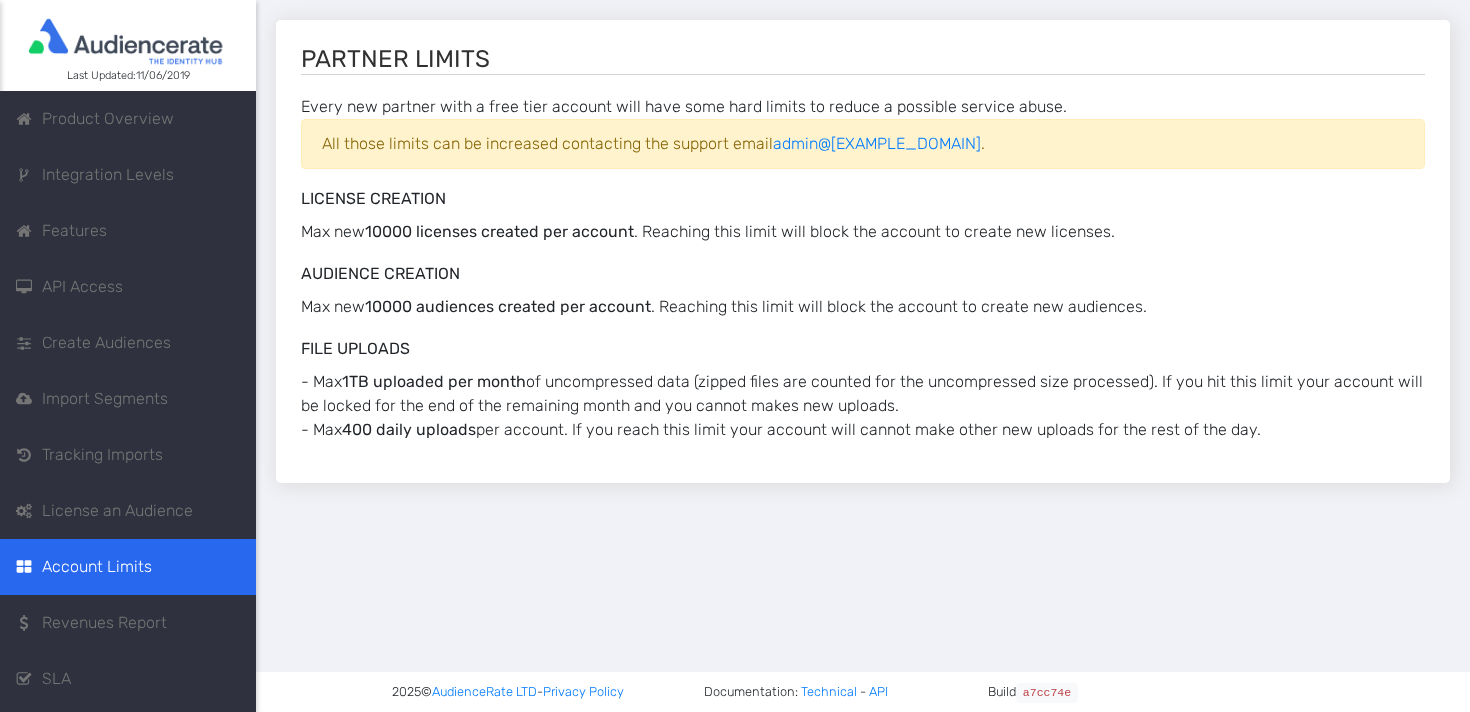 click on "Revenues Report" at bounding box center (104, 623) 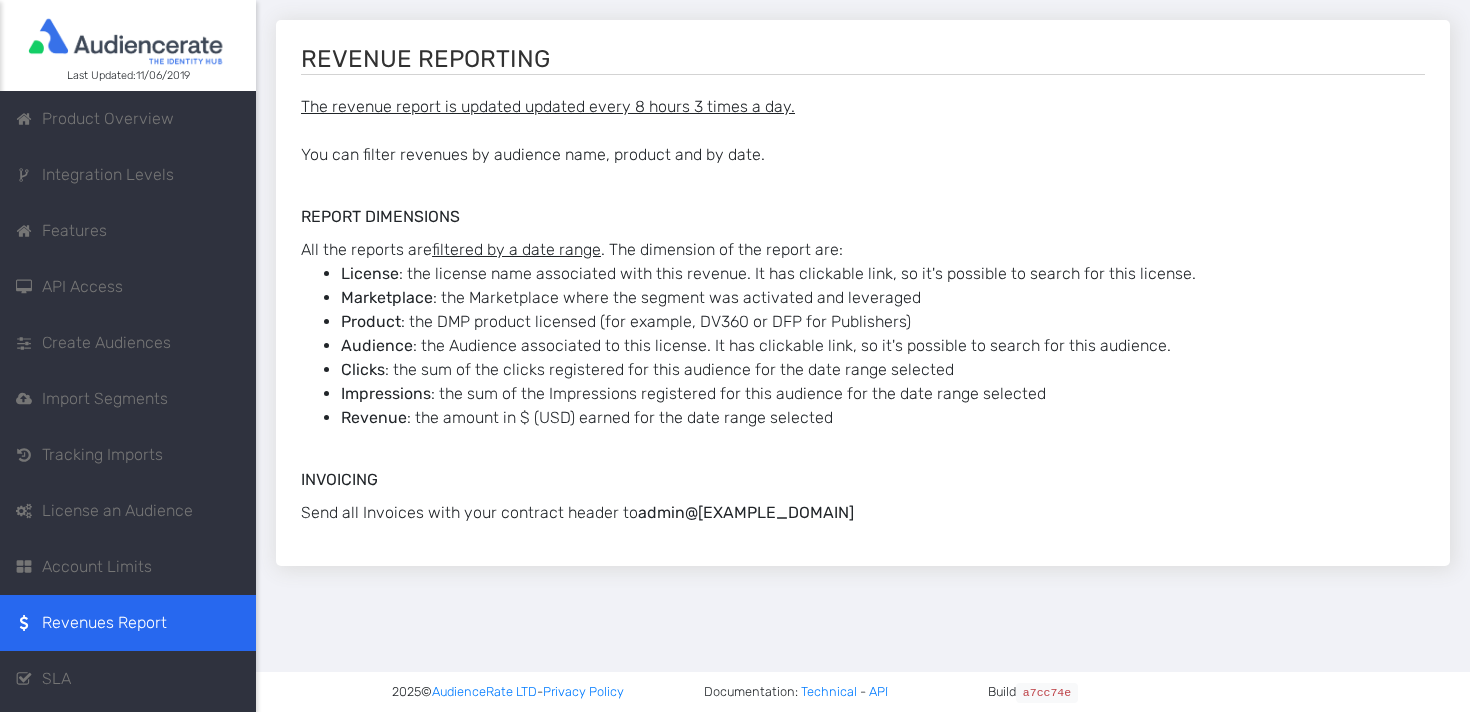 scroll, scrollTop: 51, scrollLeft: 0, axis: vertical 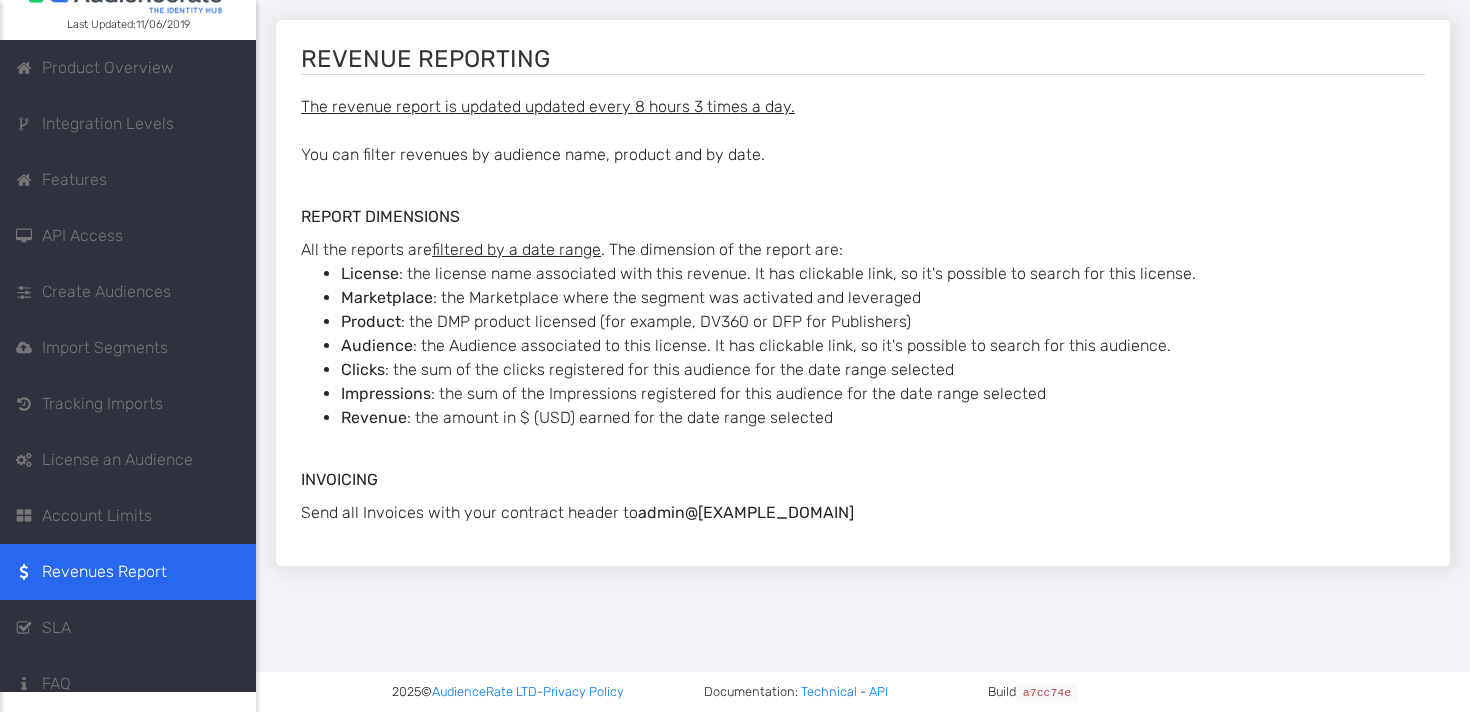 click on "SLA" at bounding box center (128, 628) 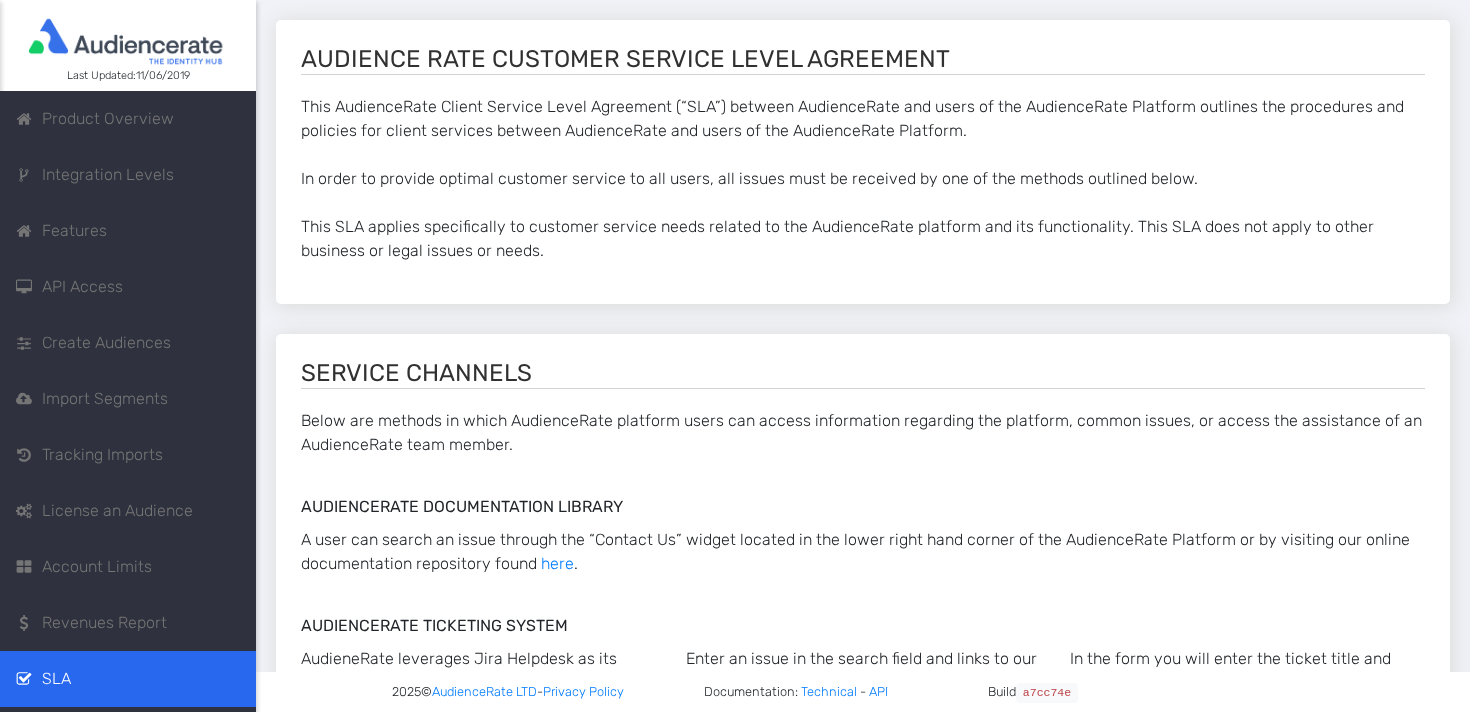 scroll, scrollTop: 51, scrollLeft: 0, axis: vertical 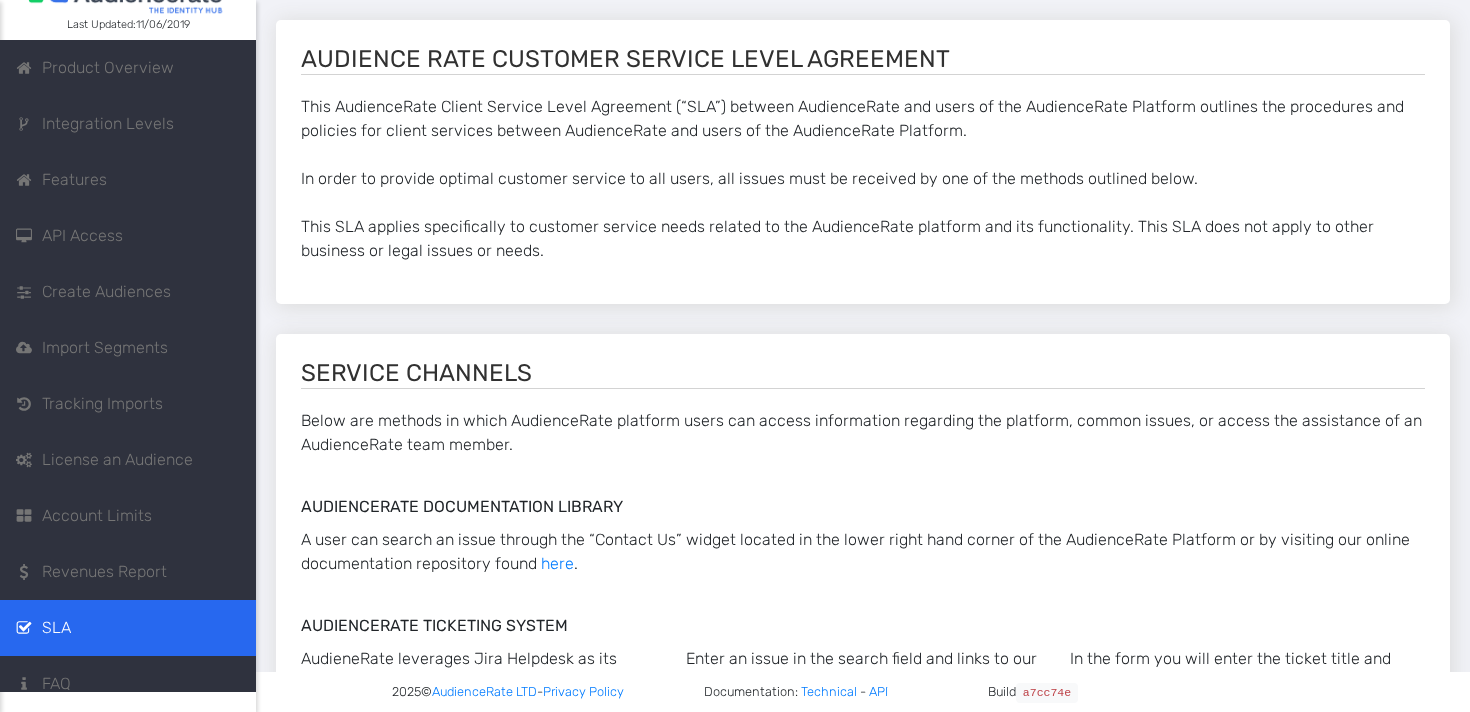 click on "FAQ" at bounding box center [128, 684] 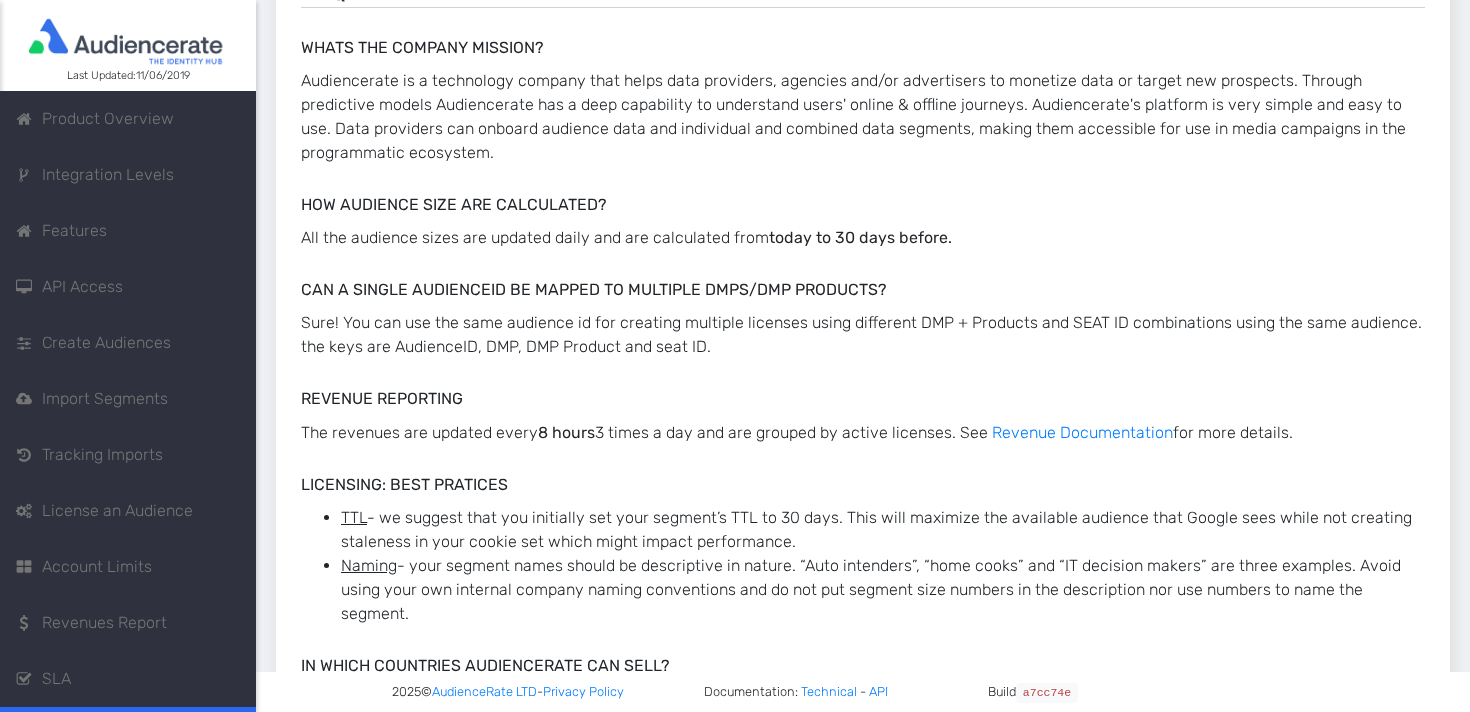 scroll, scrollTop: 0, scrollLeft: 0, axis: both 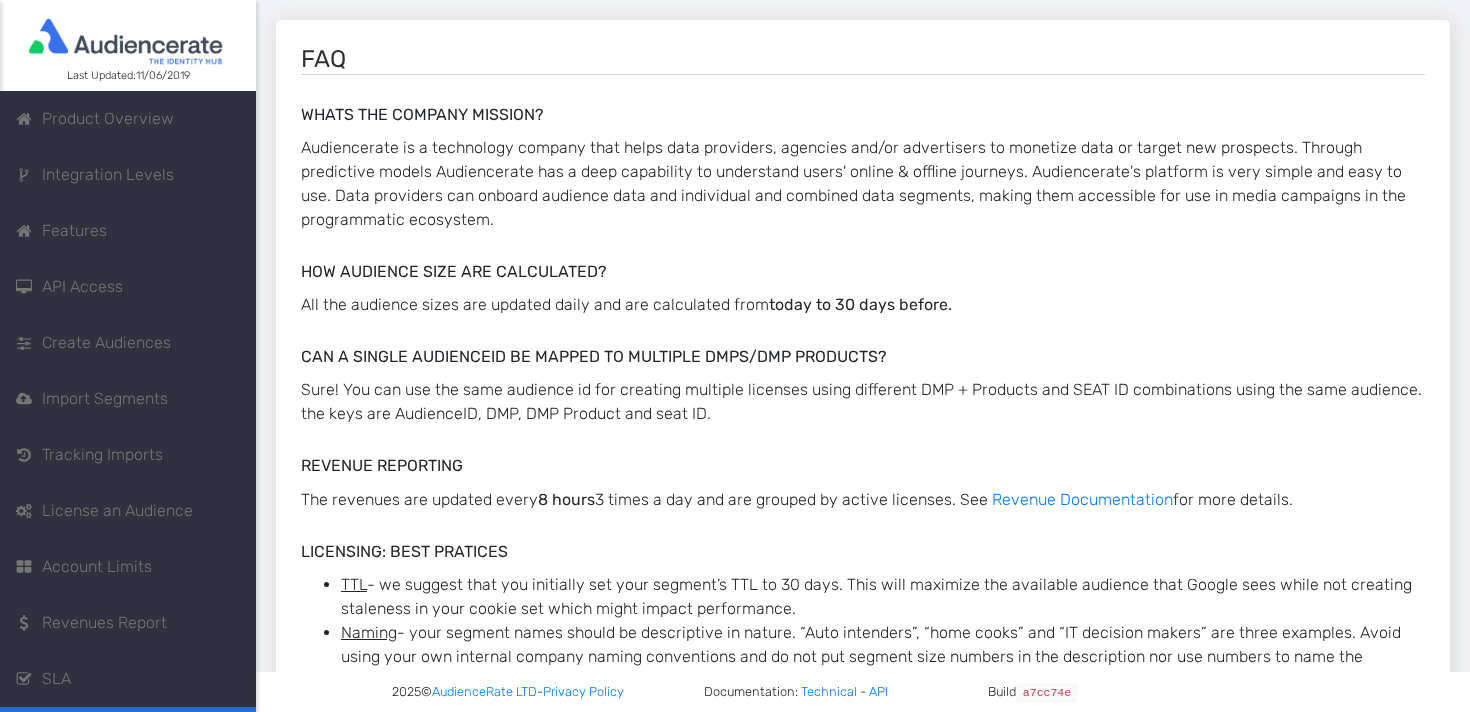 click on "Product Overview" at bounding box center (108, 119) 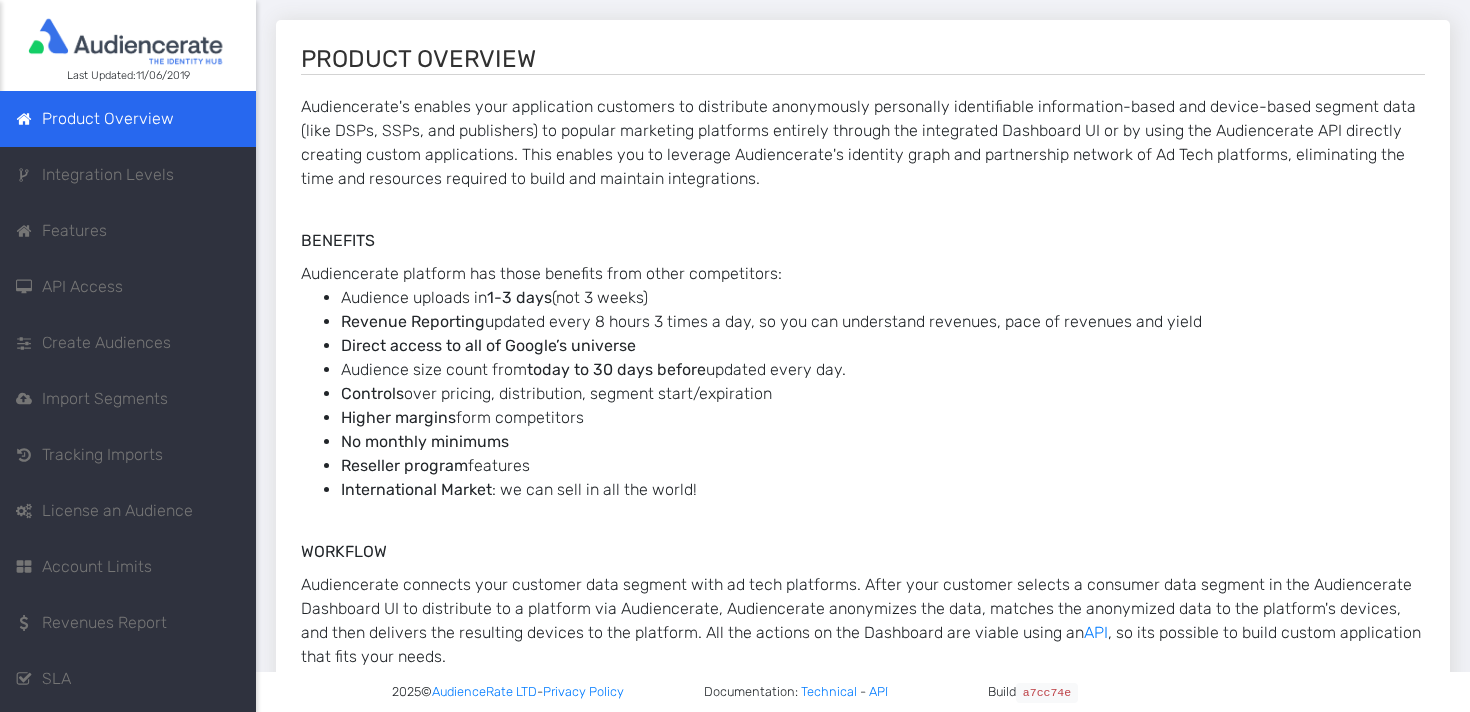 click on "Integration Levels" at bounding box center (128, 175) 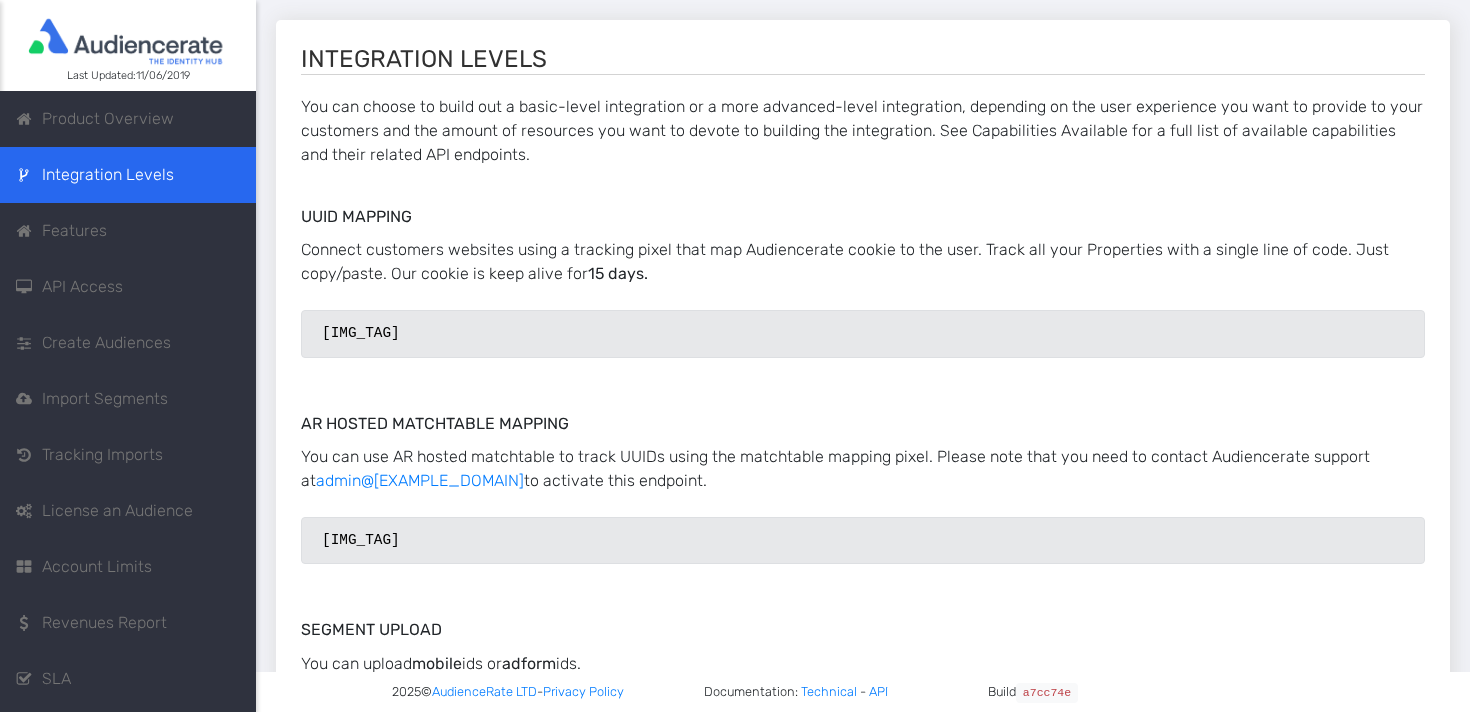 click on "Features" at bounding box center [128, 231] 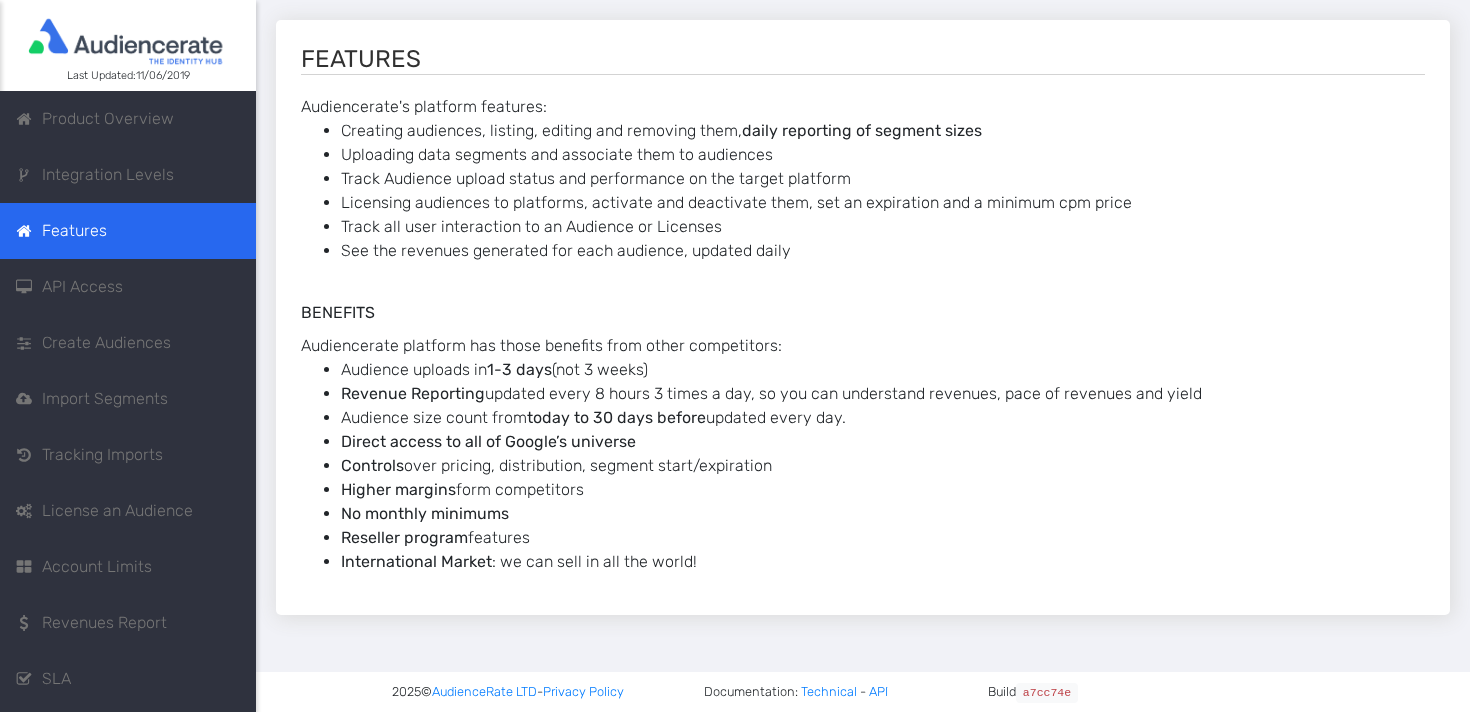 click on "Integration Levels" at bounding box center (108, 175) 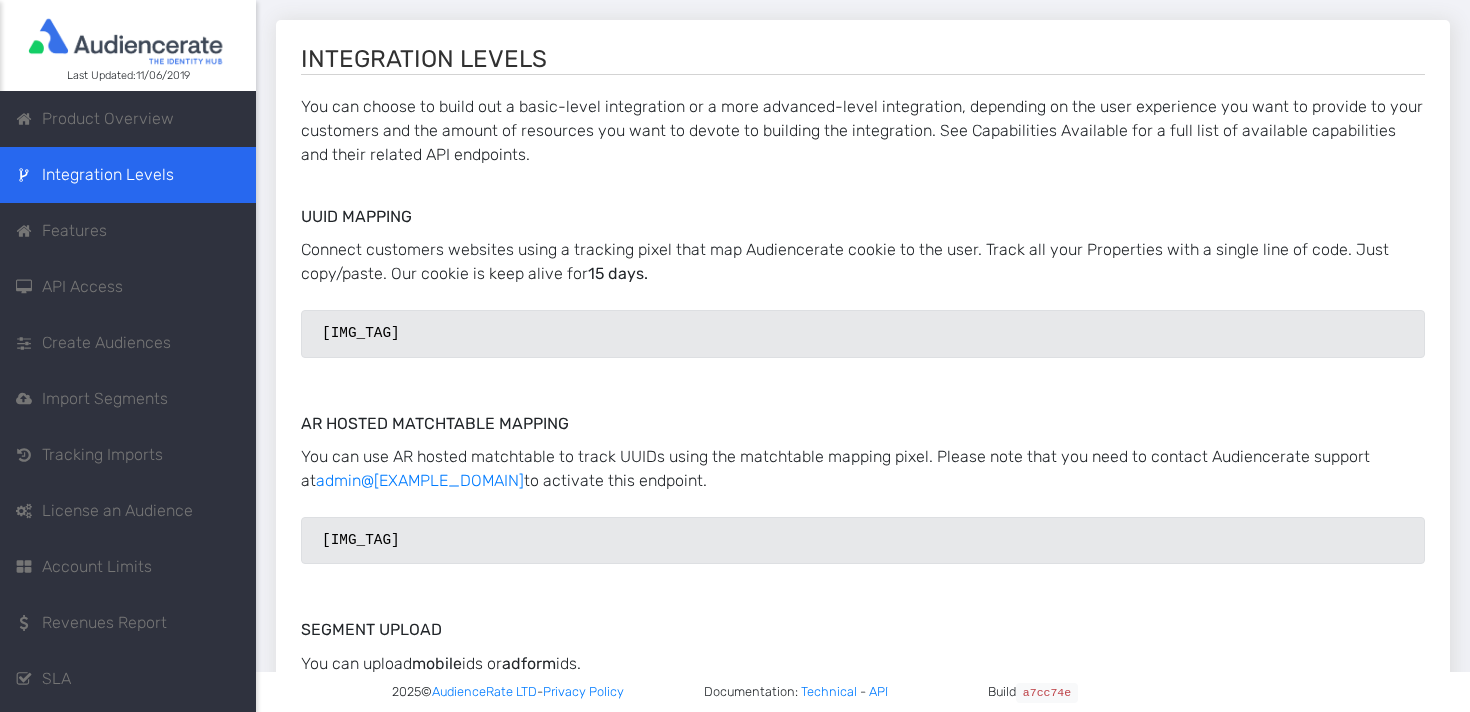 click on "Product Overview" at bounding box center [128, 119] 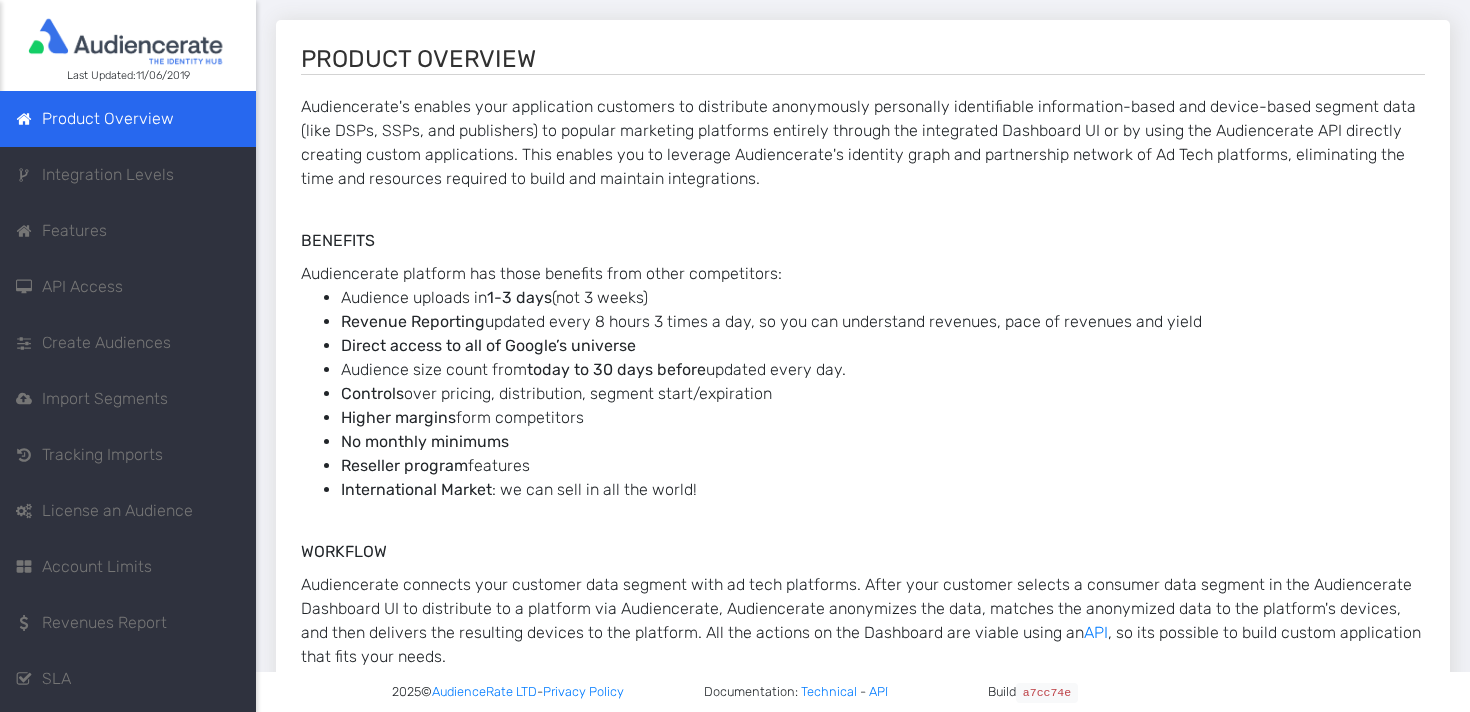 click on "Integration Levels" at bounding box center [108, 175] 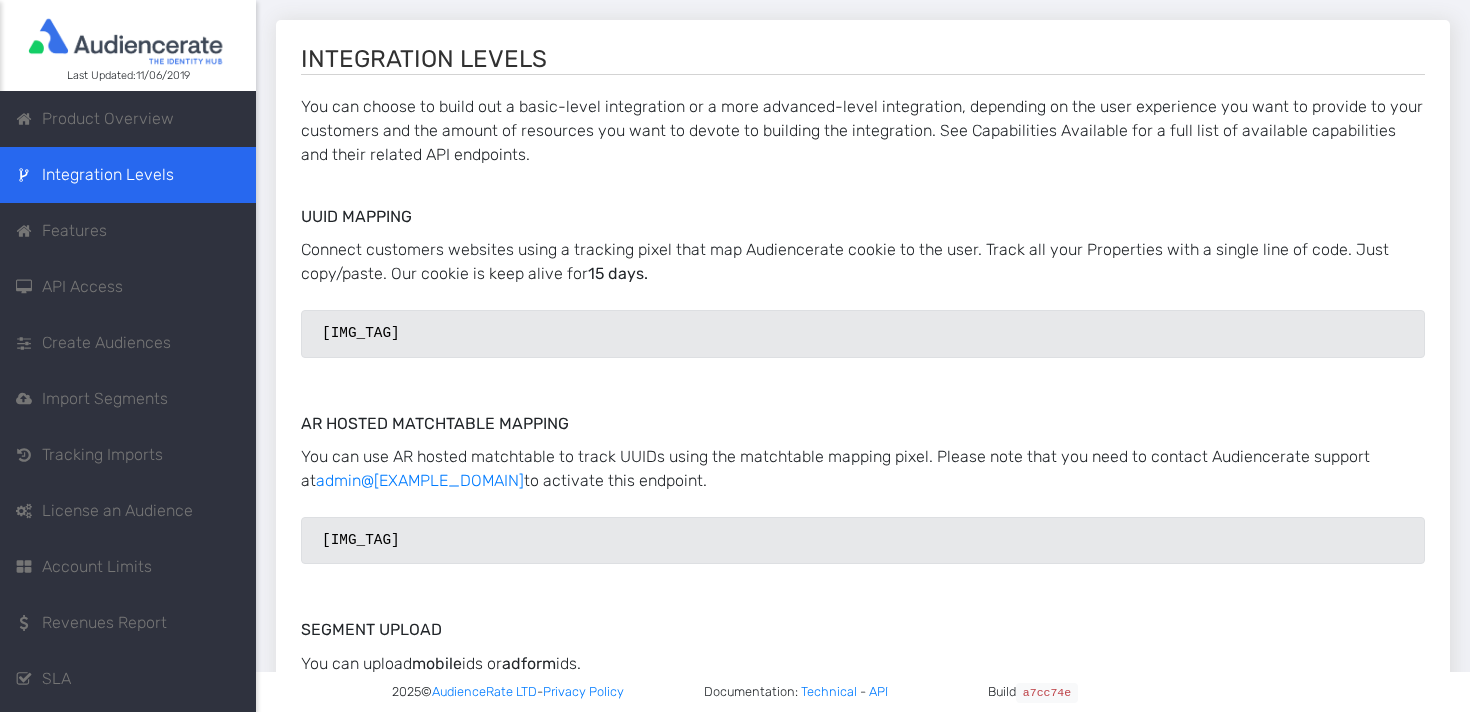 click on "Product Overview" at bounding box center (128, 119) 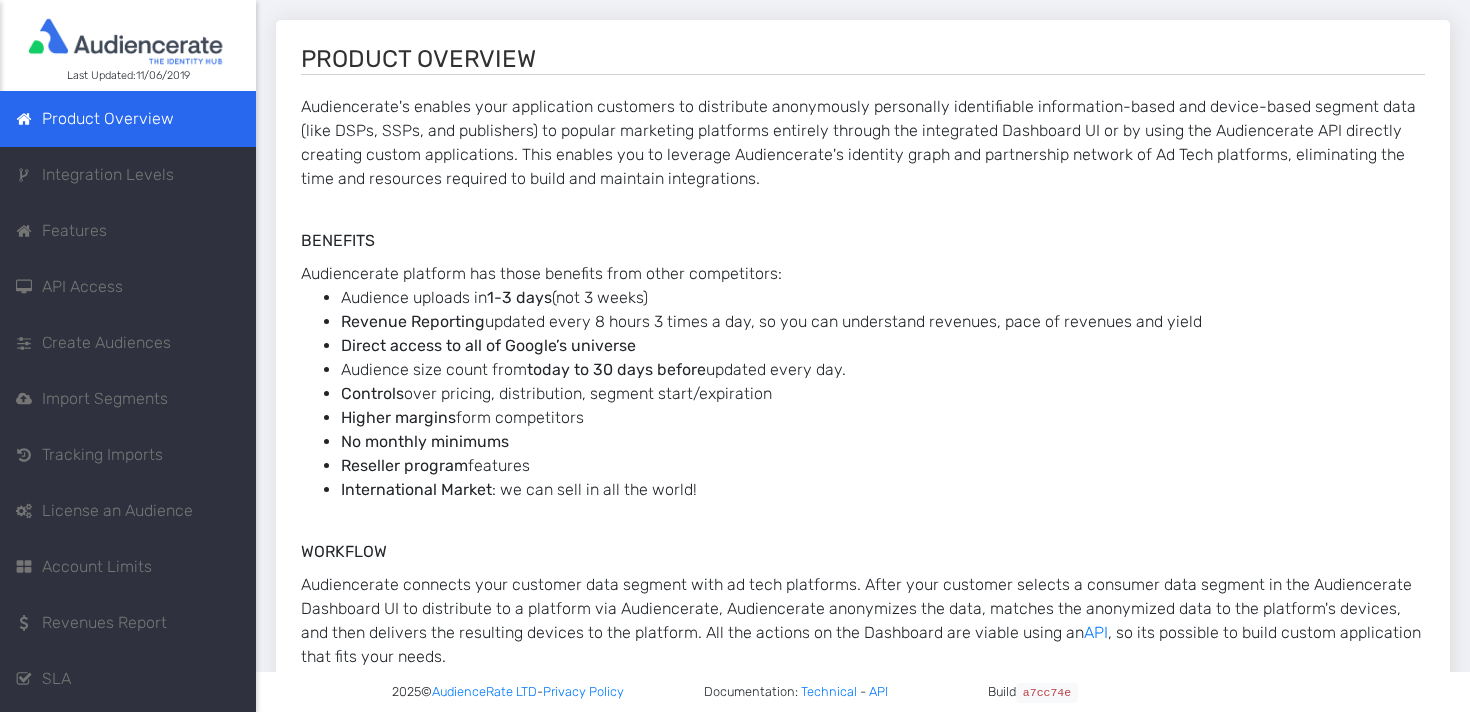 click on "Features" at bounding box center [128, 231] 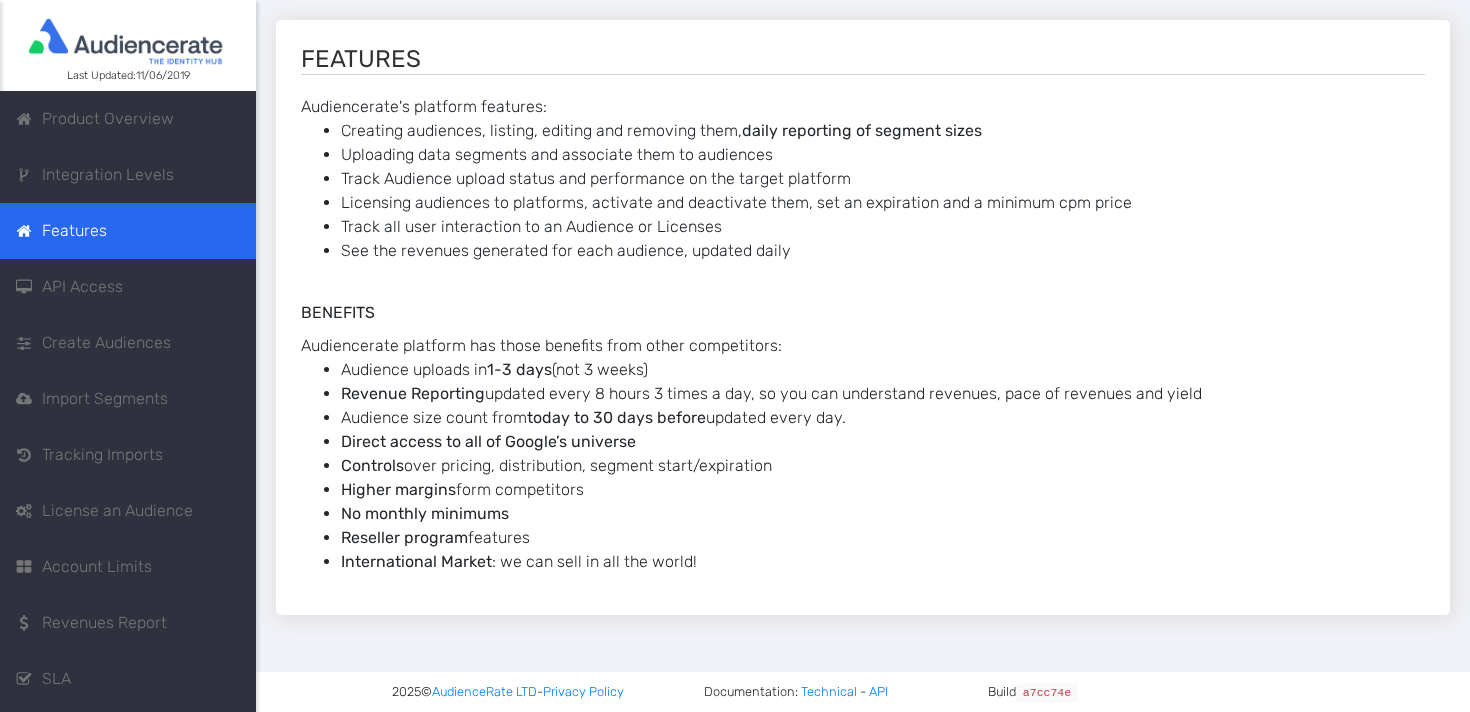 click on "API Access" at bounding box center (128, 287) 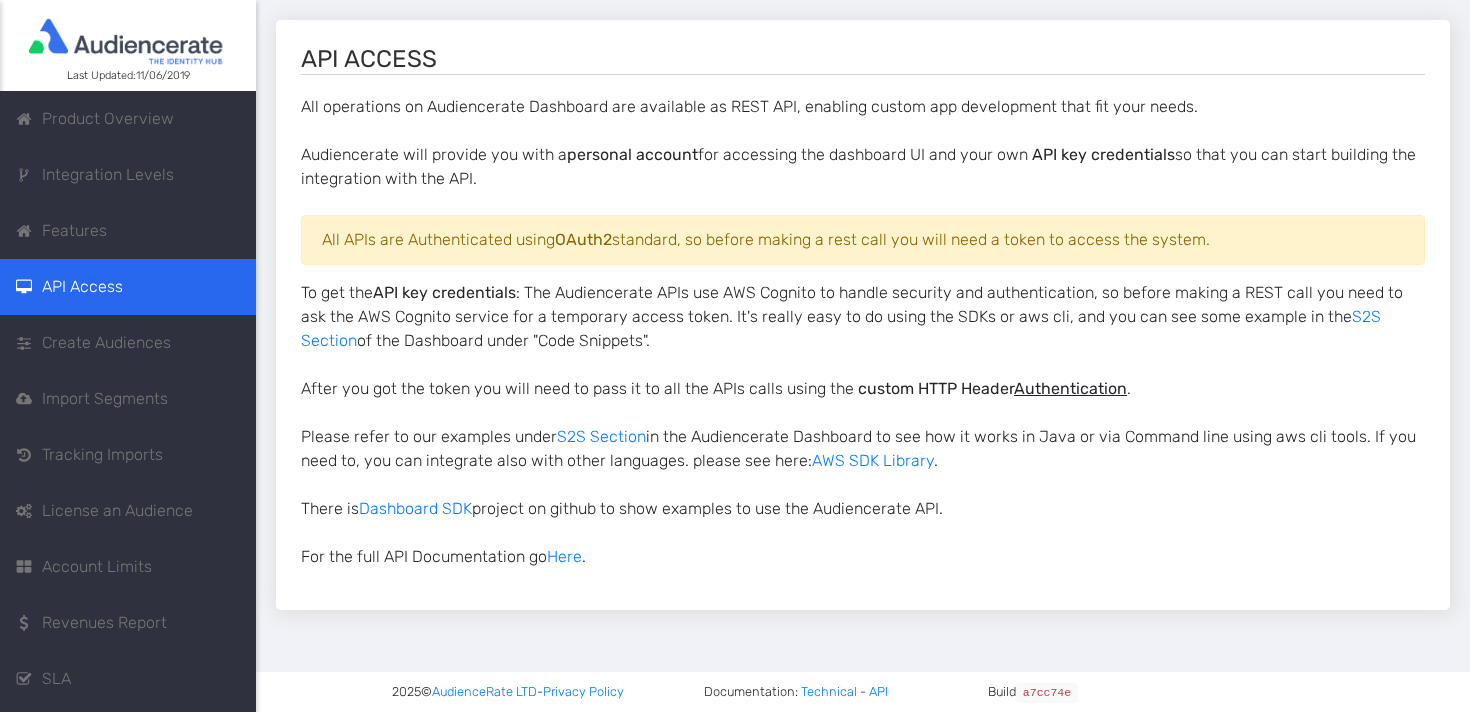 click on "Product Overview" at bounding box center [108, 119] 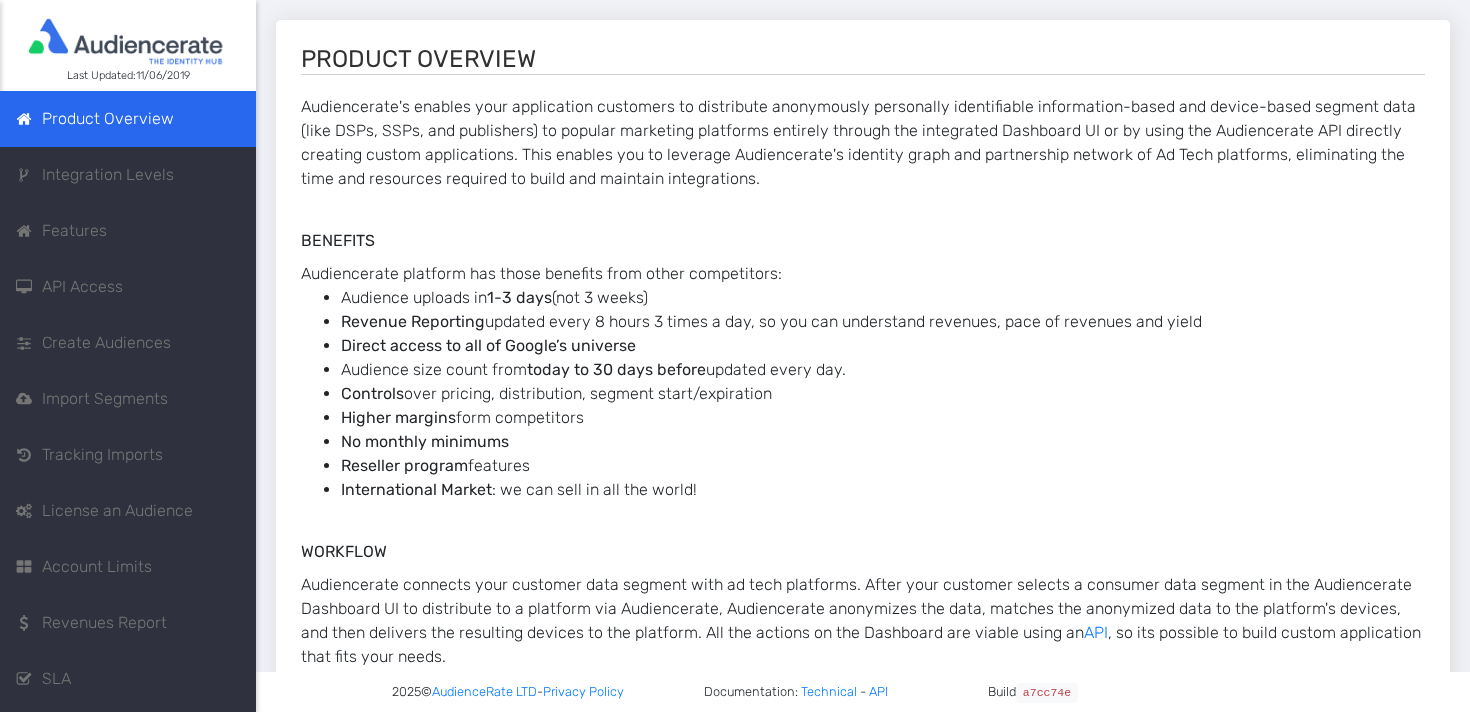 click on "Create Audiences" at bounding box center [106, 343] 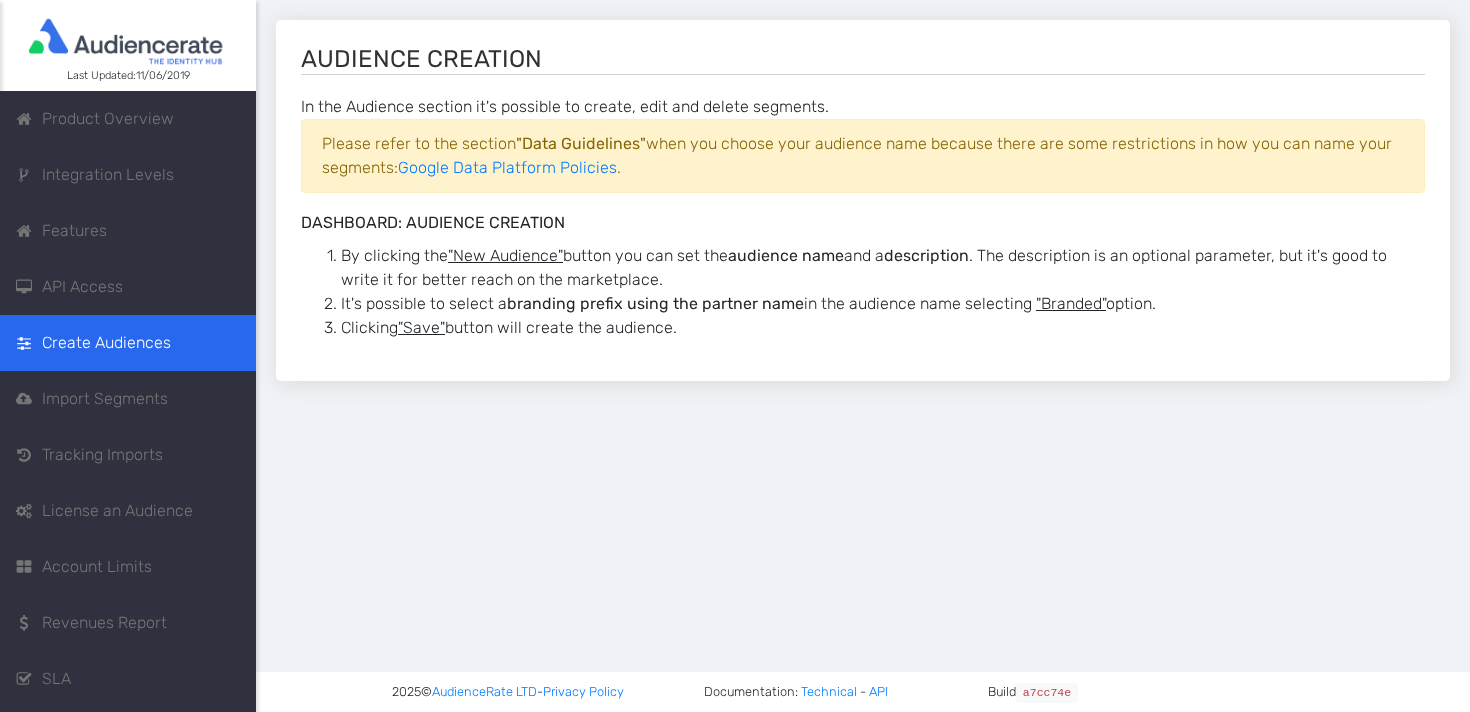 click on "Import Segments" at bounding box center (105, 399) 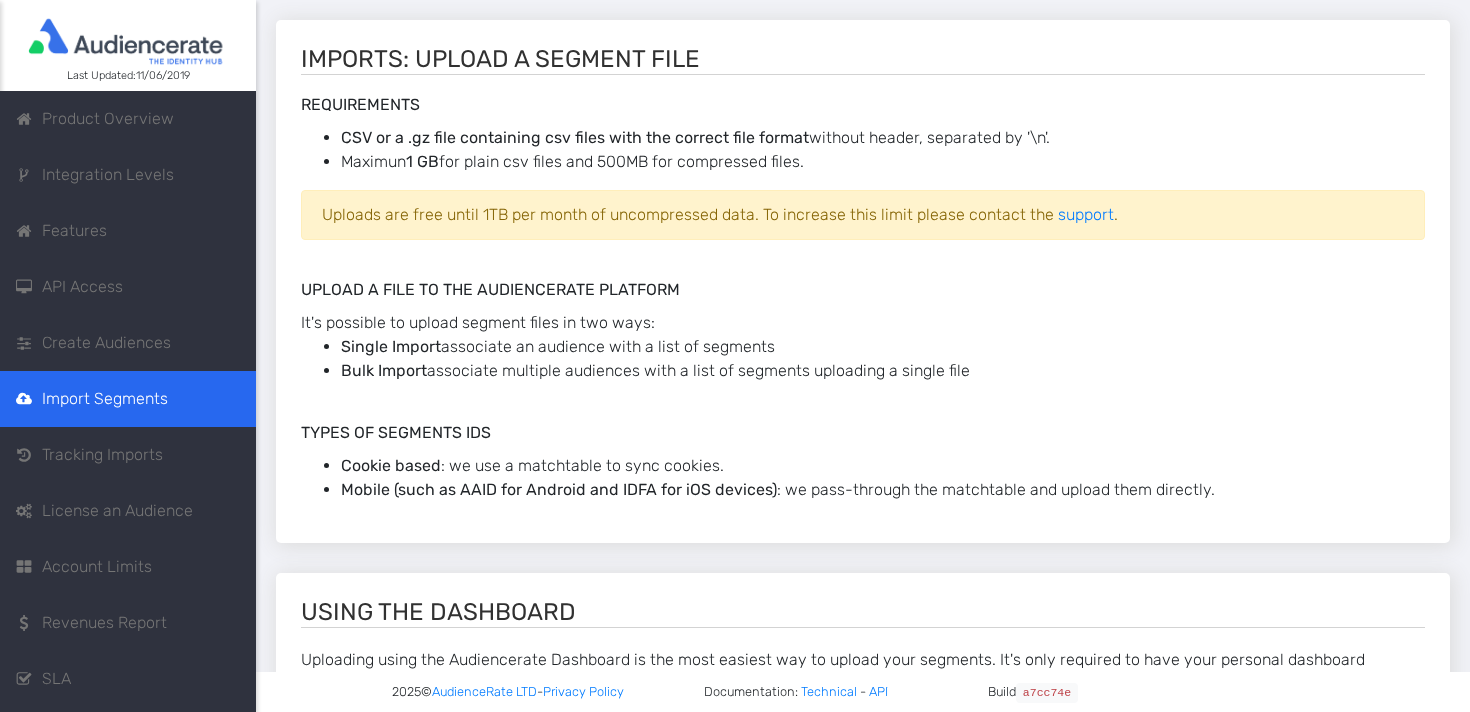 click on "Tracking Imports" at bounding box center (128, 455) 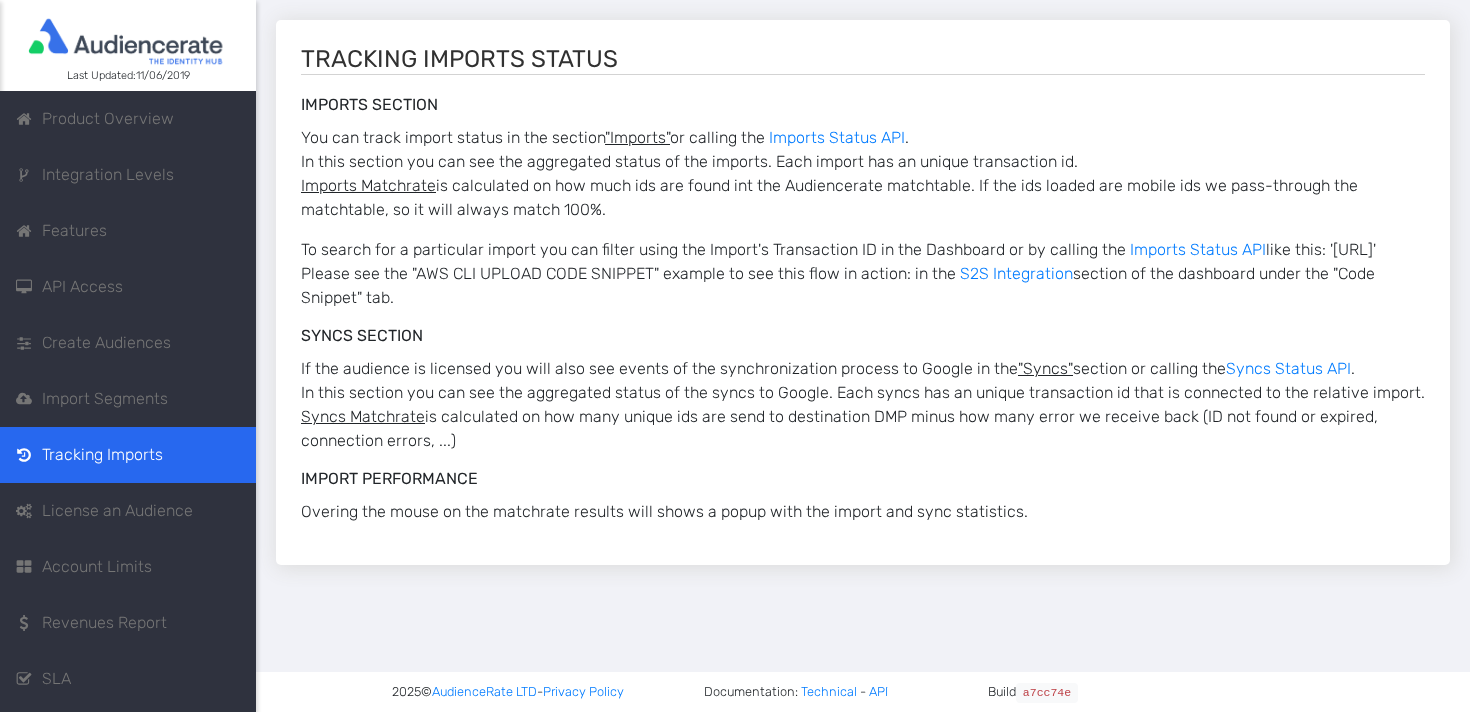 click on "Syncs Section" at bounding box center [863, 335] 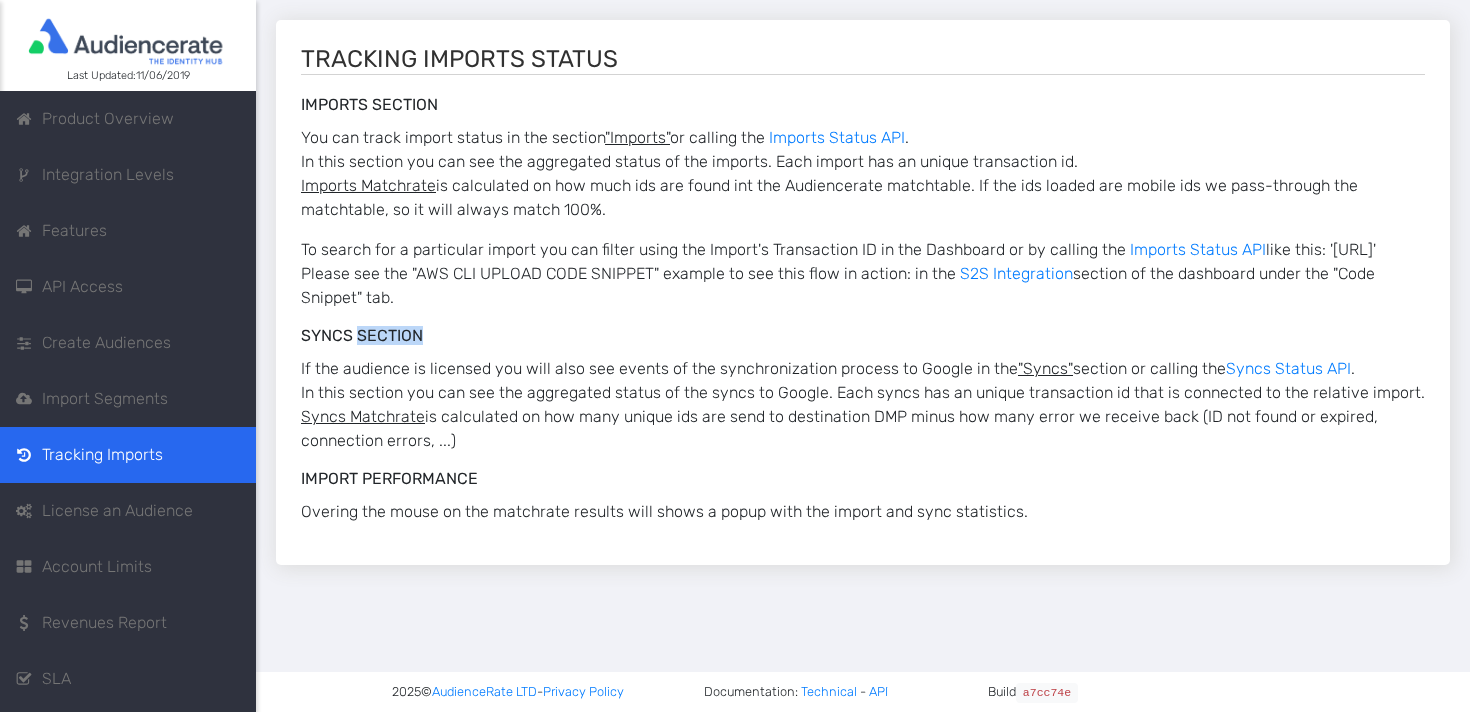 click on "Syncs Section" at bounding box center [863, 335] 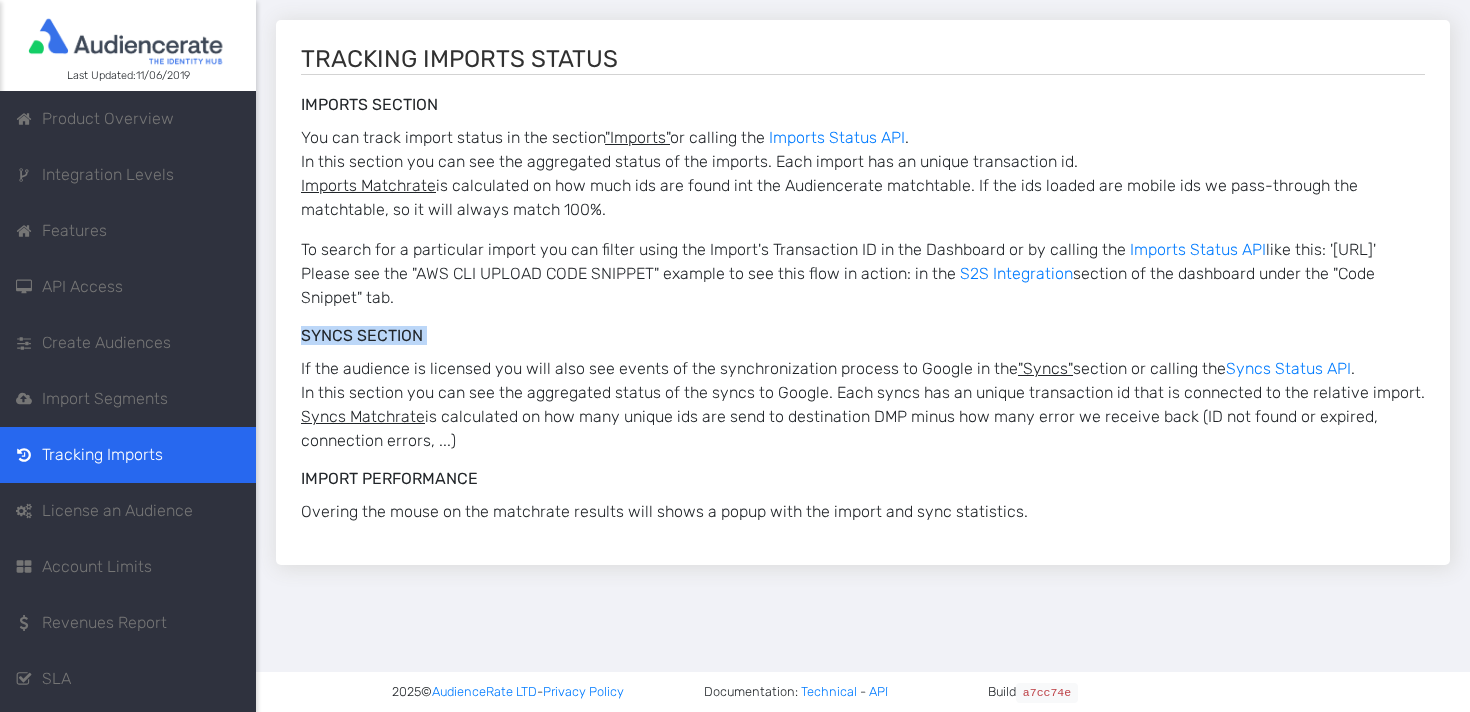 click on "Syncs Section" at bounding box center (863, 335) 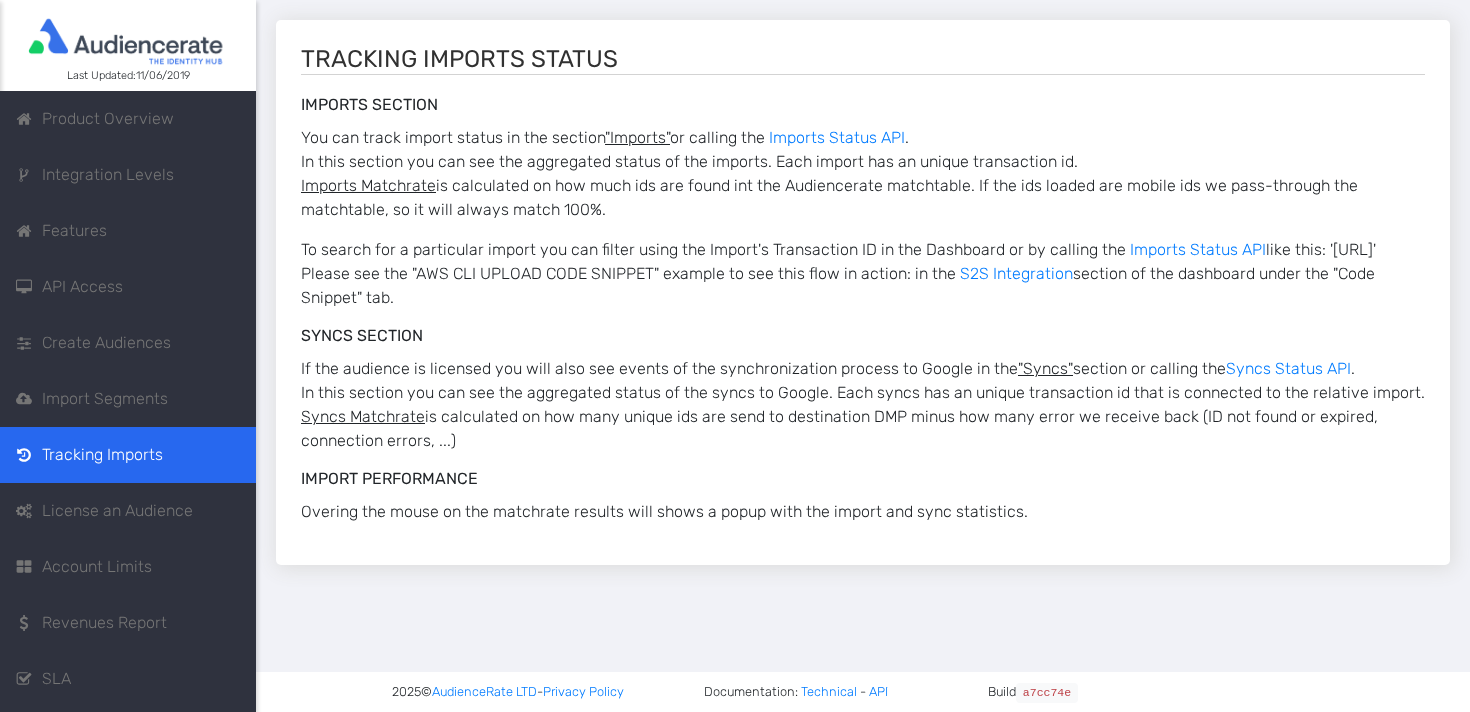 click on "Import Segments" at bounding box center [105, 399] 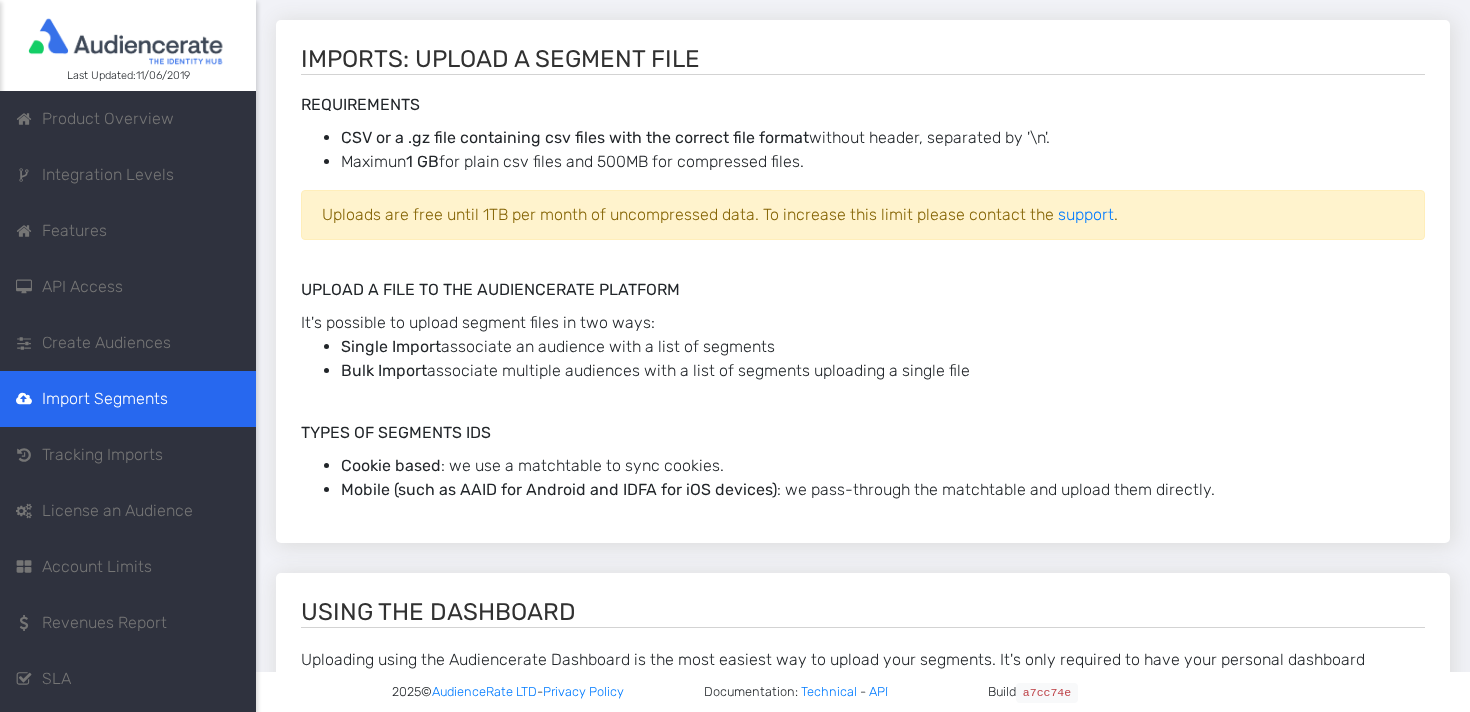 click on "Create Audiences" at bounding box center [106, 343] 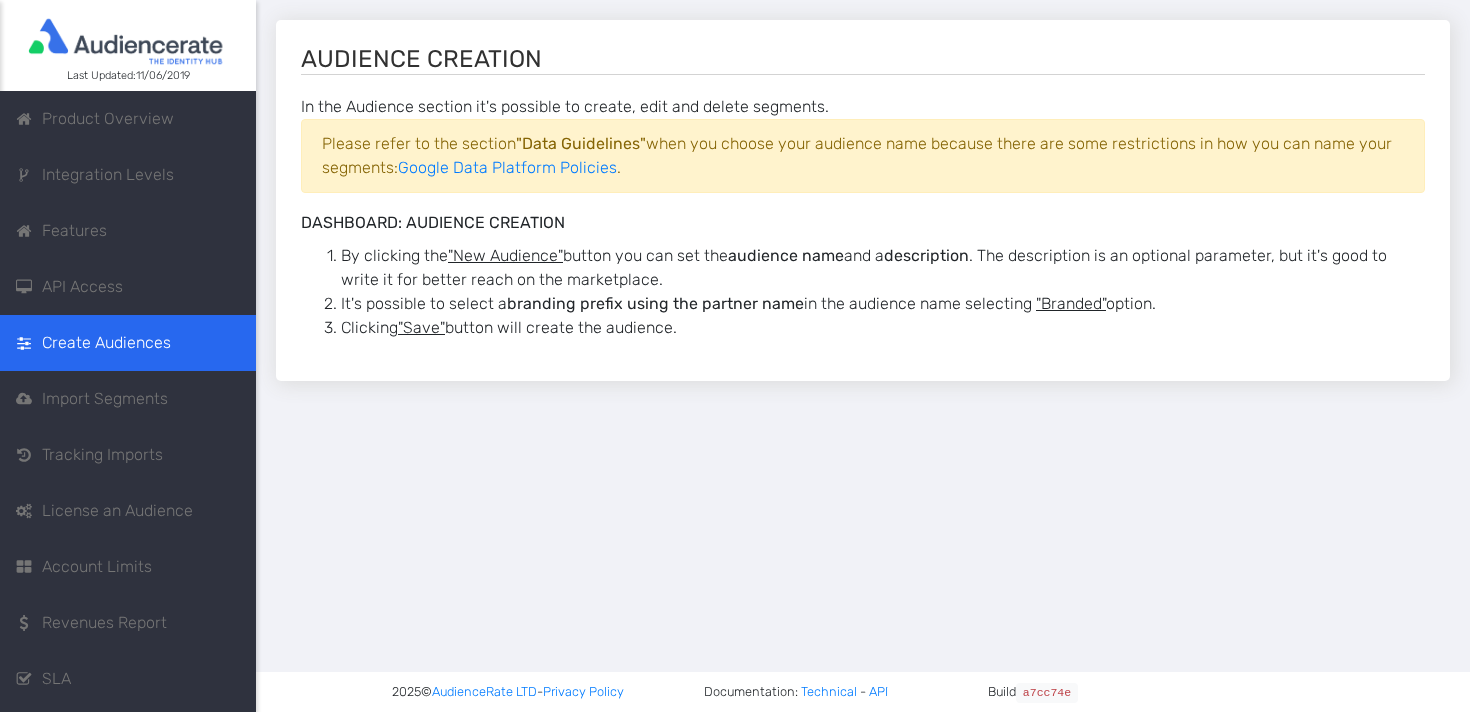 click on "API Access" at bounding box center (128, 287) 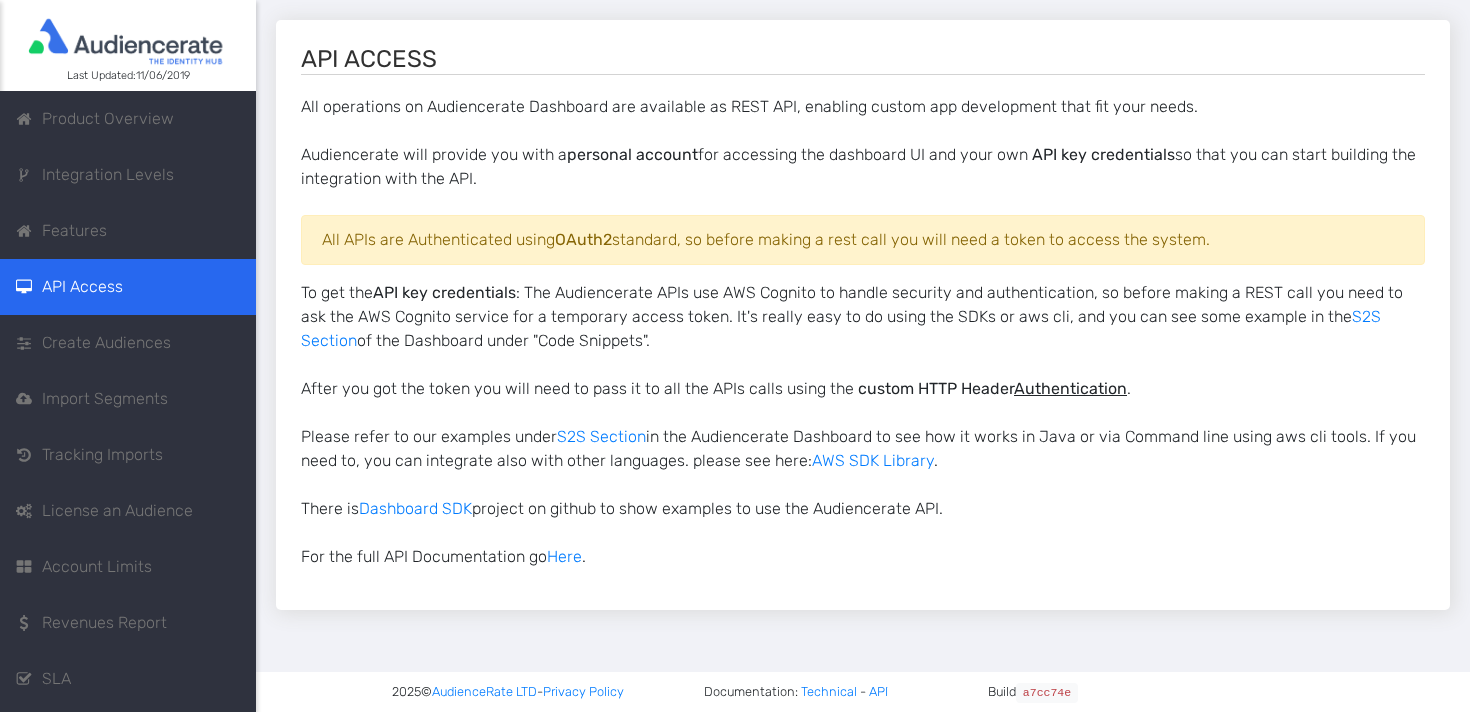 click on "Features" at bounding box center (128, 231) 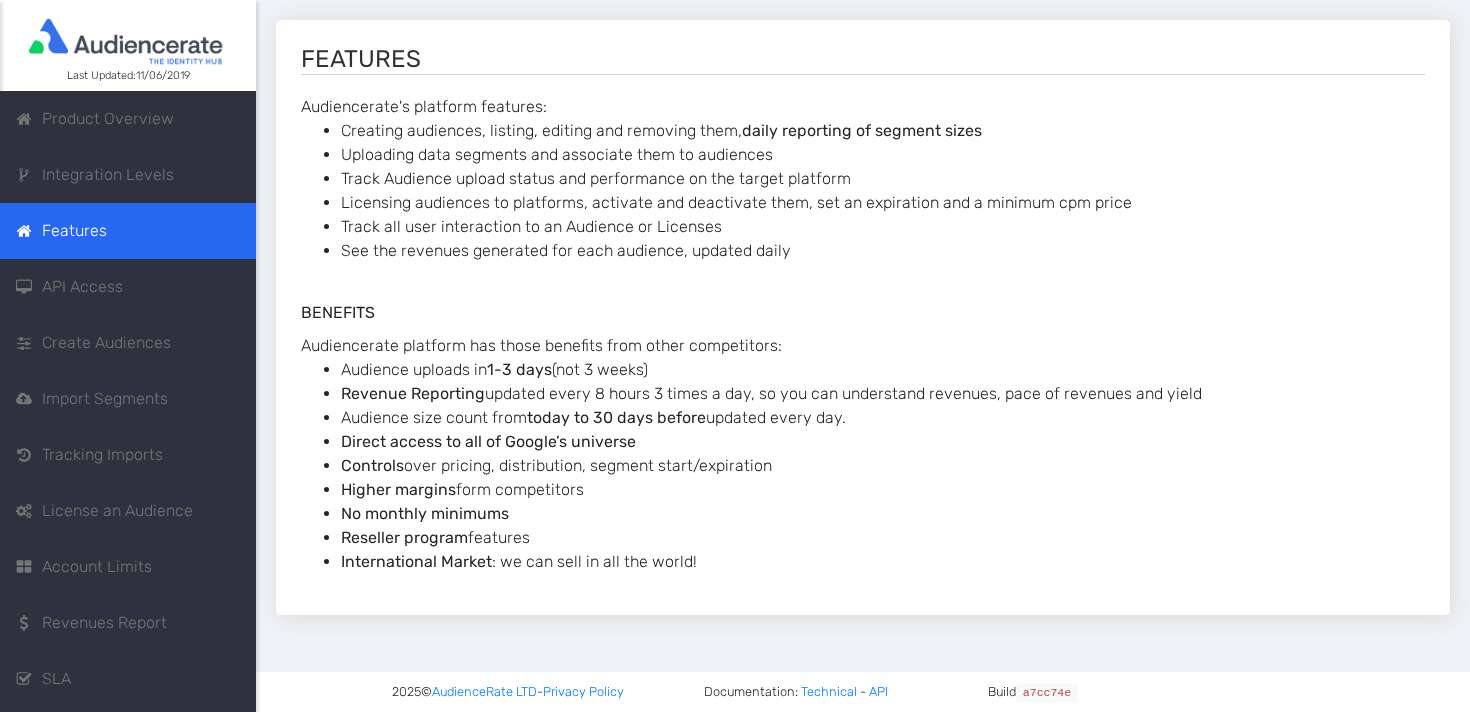 click on "Integration Levels" at bounding box center [108, 175] 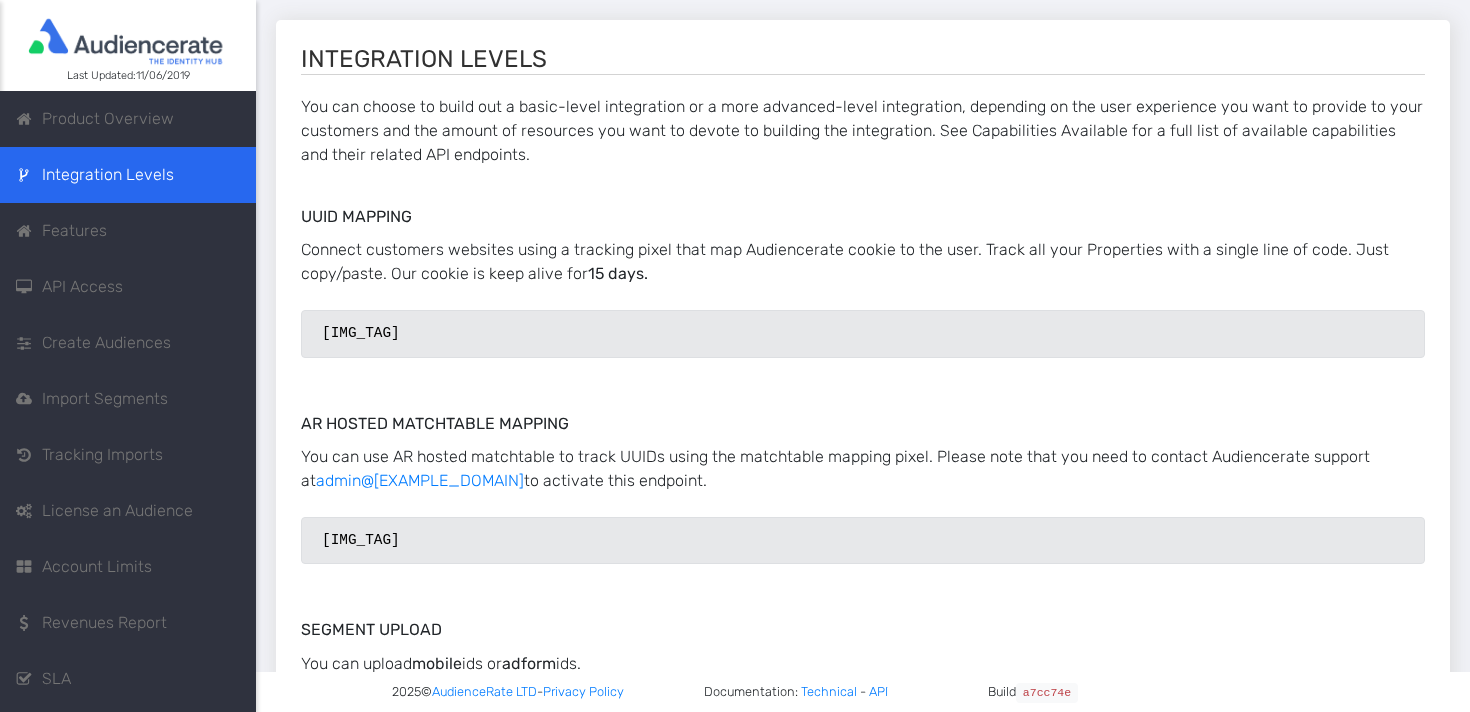 click on "Product Overview" at bounding box center [108, 119] 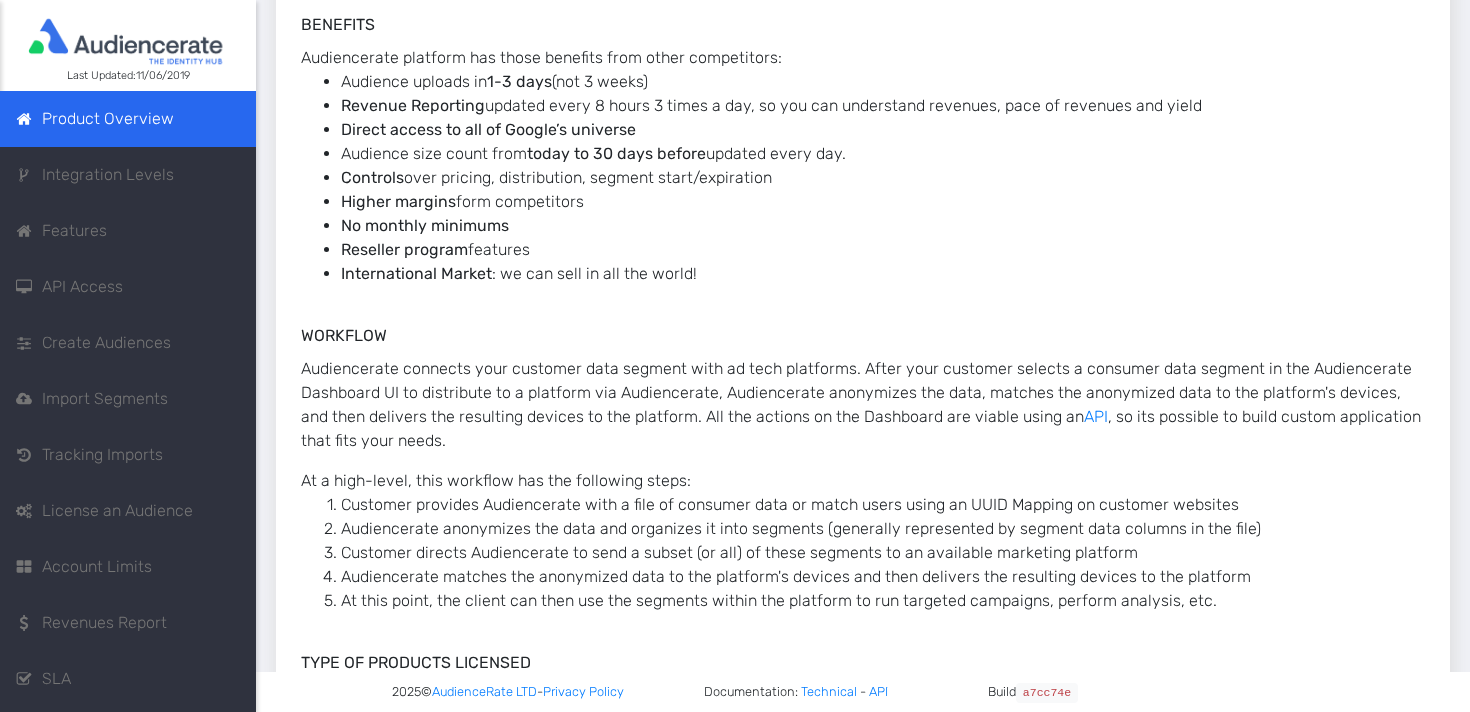 scroll, scrollTop: 0, scrollLeft: 0, axis: both 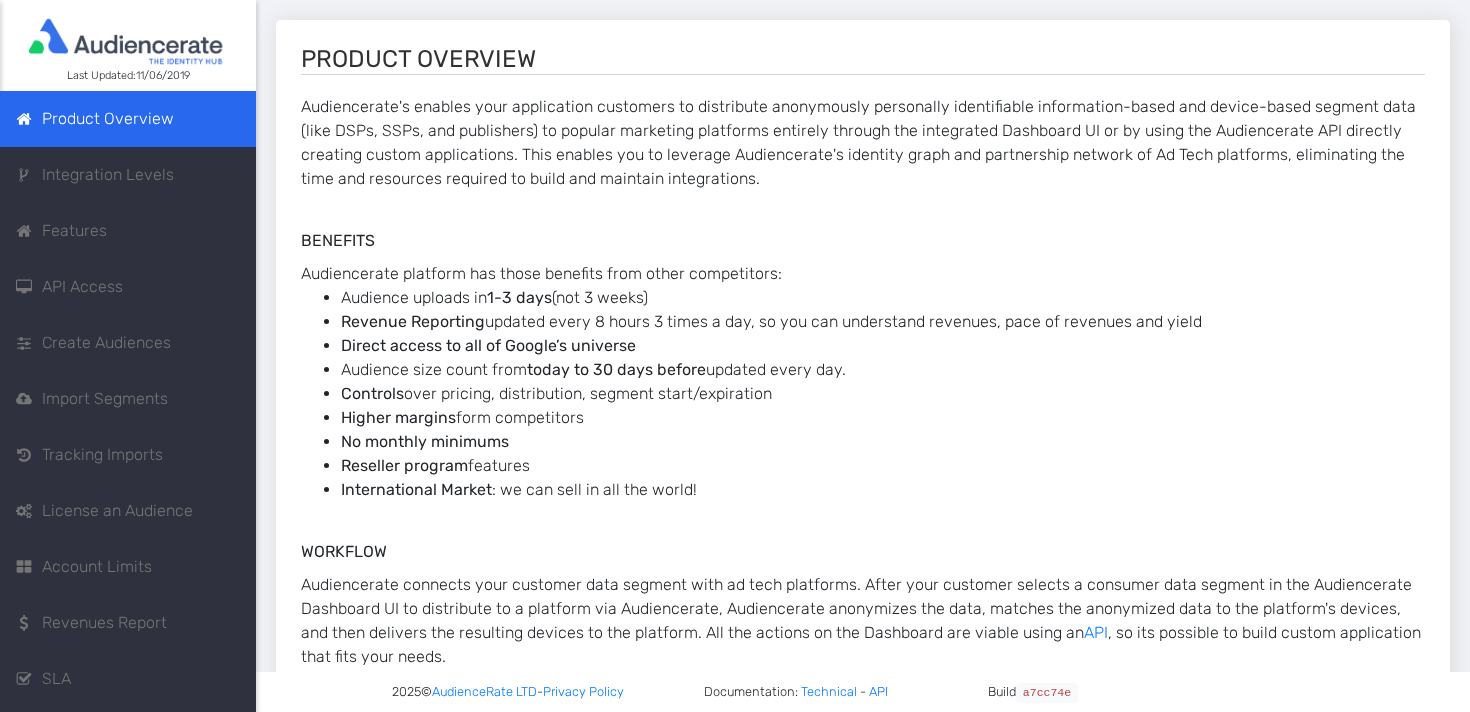 click on "Integration Levels" at bounding box center (108, 175) 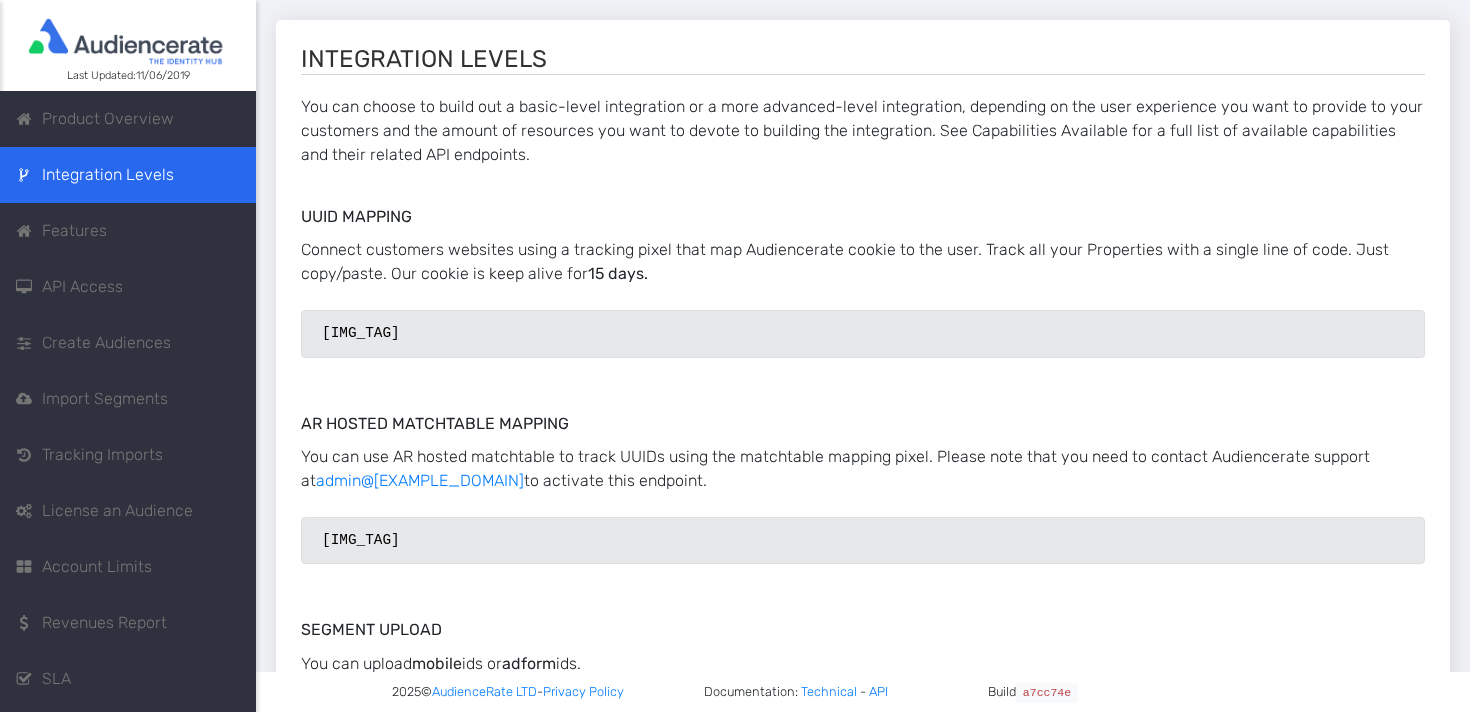 click on "Product Overview" at bounding box center [108, 119] 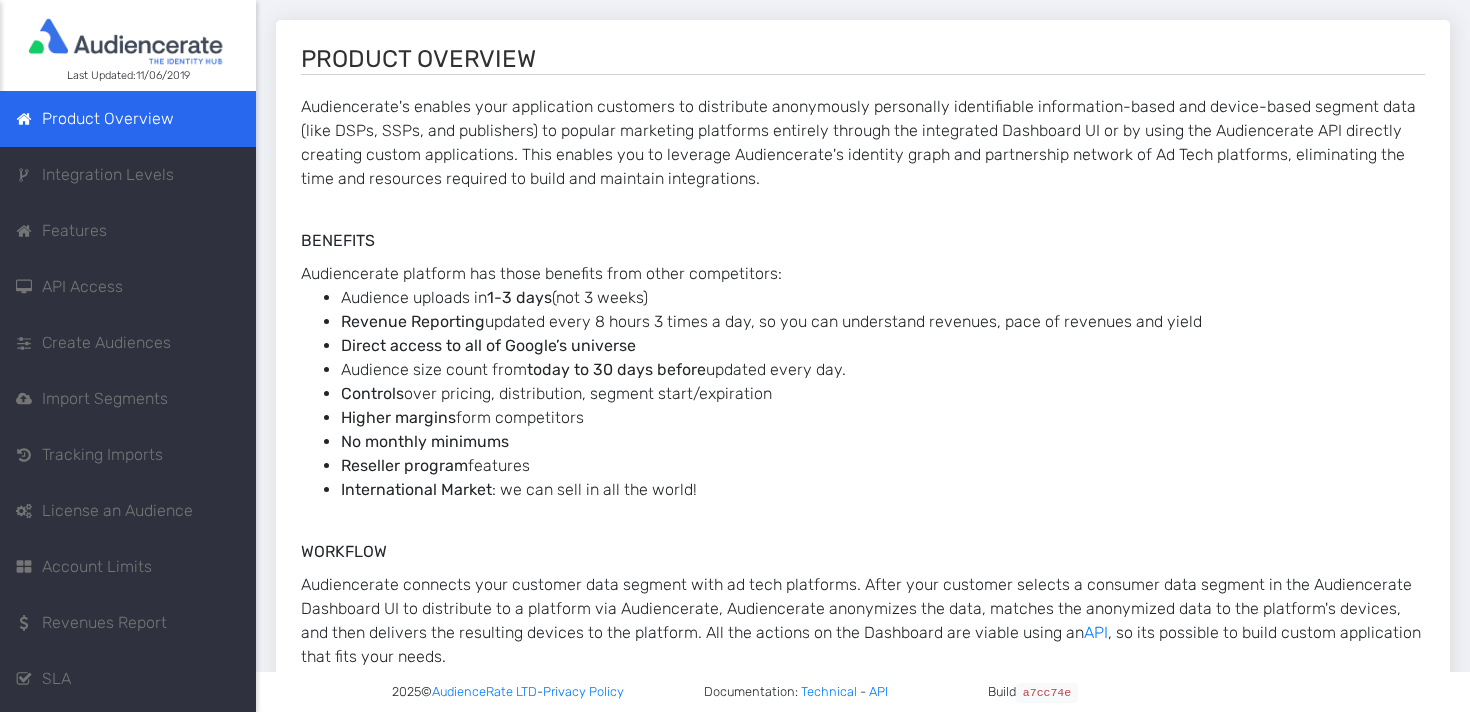 click on "Features" at bounding box center [128, 231] 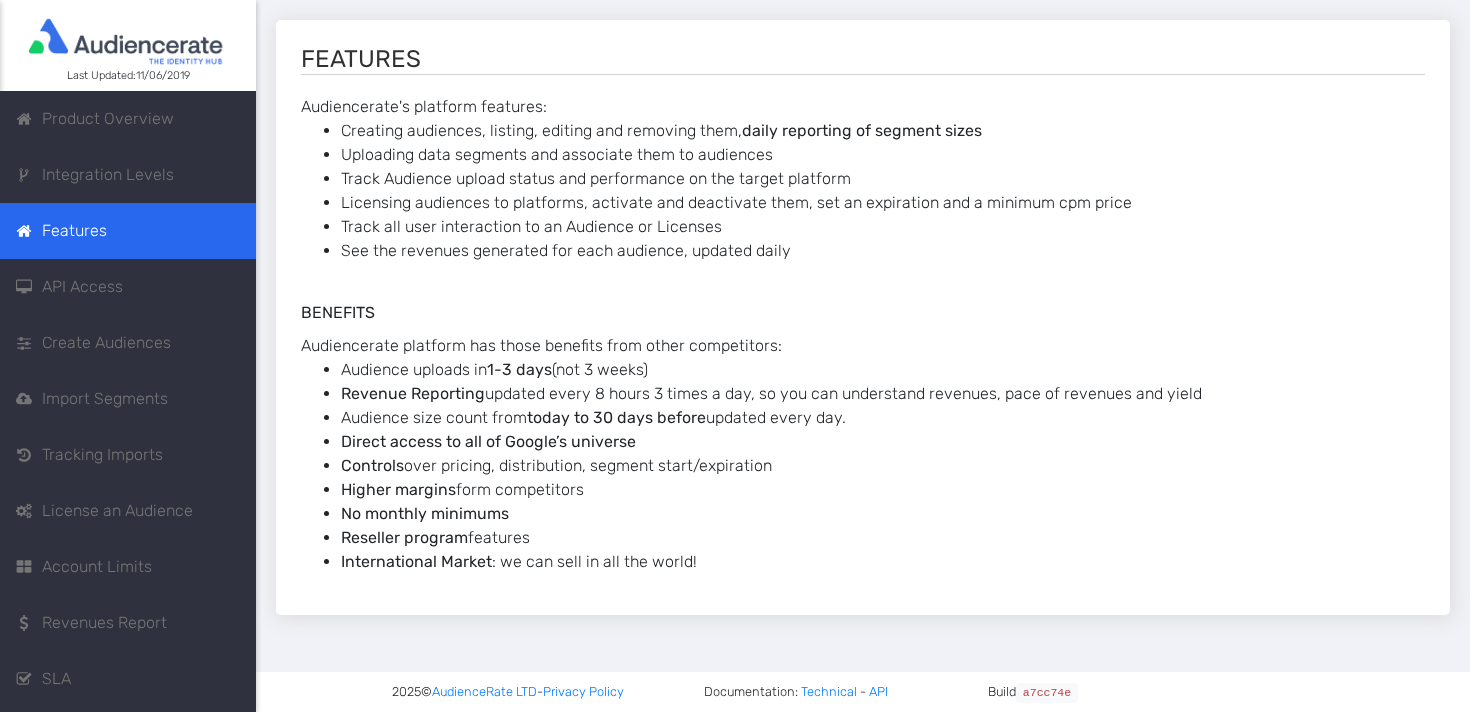 click on "API Access" at bounding box center (128, 287) 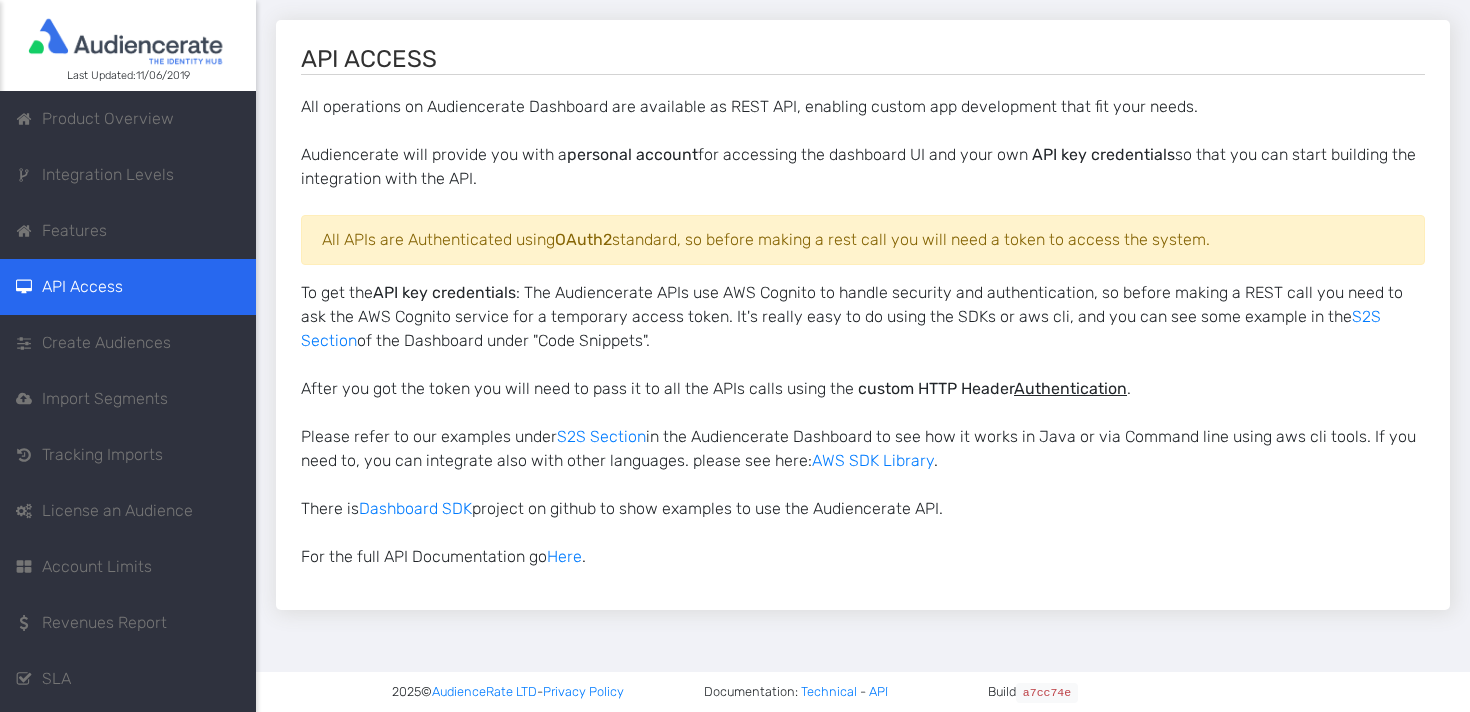 click on "Create Audiences" at bounding box center (106, 343) 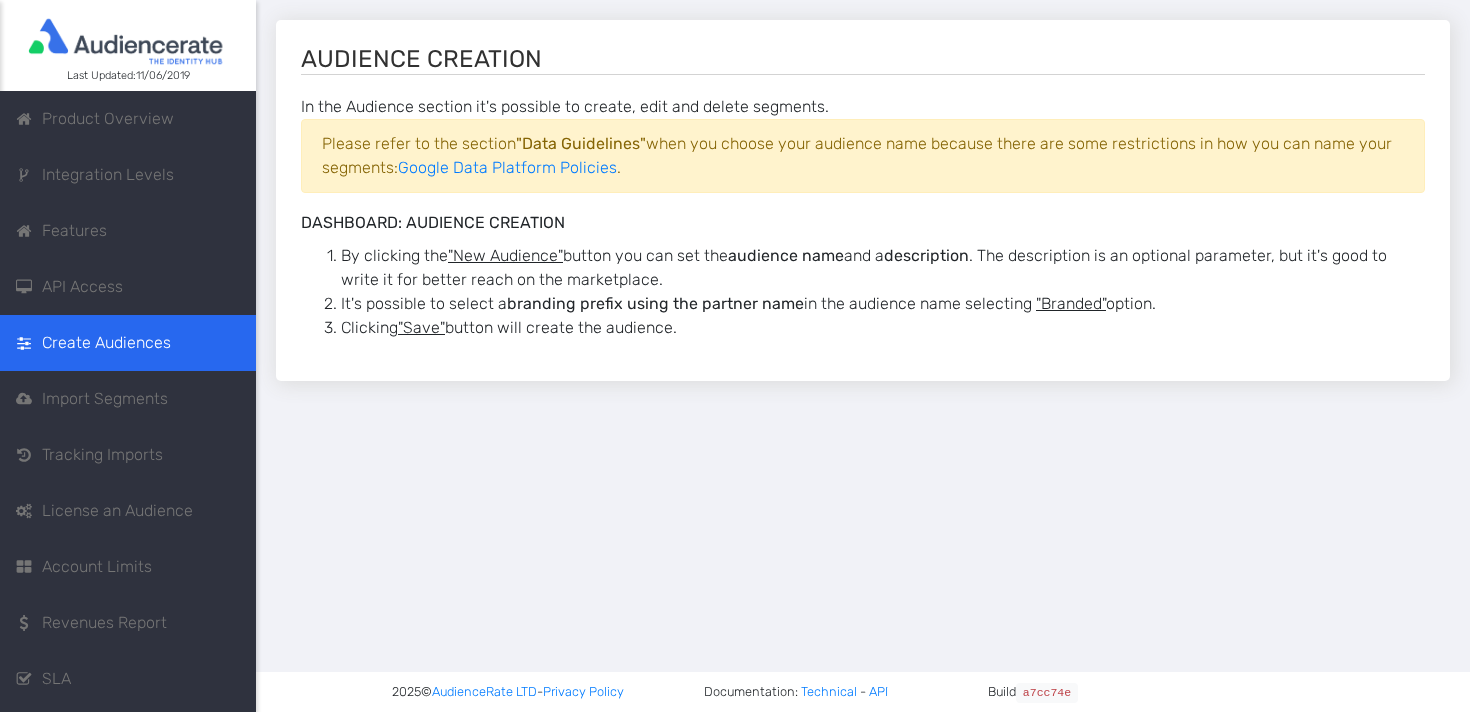 click on "Import Segments" at bounding box center [105, 399] 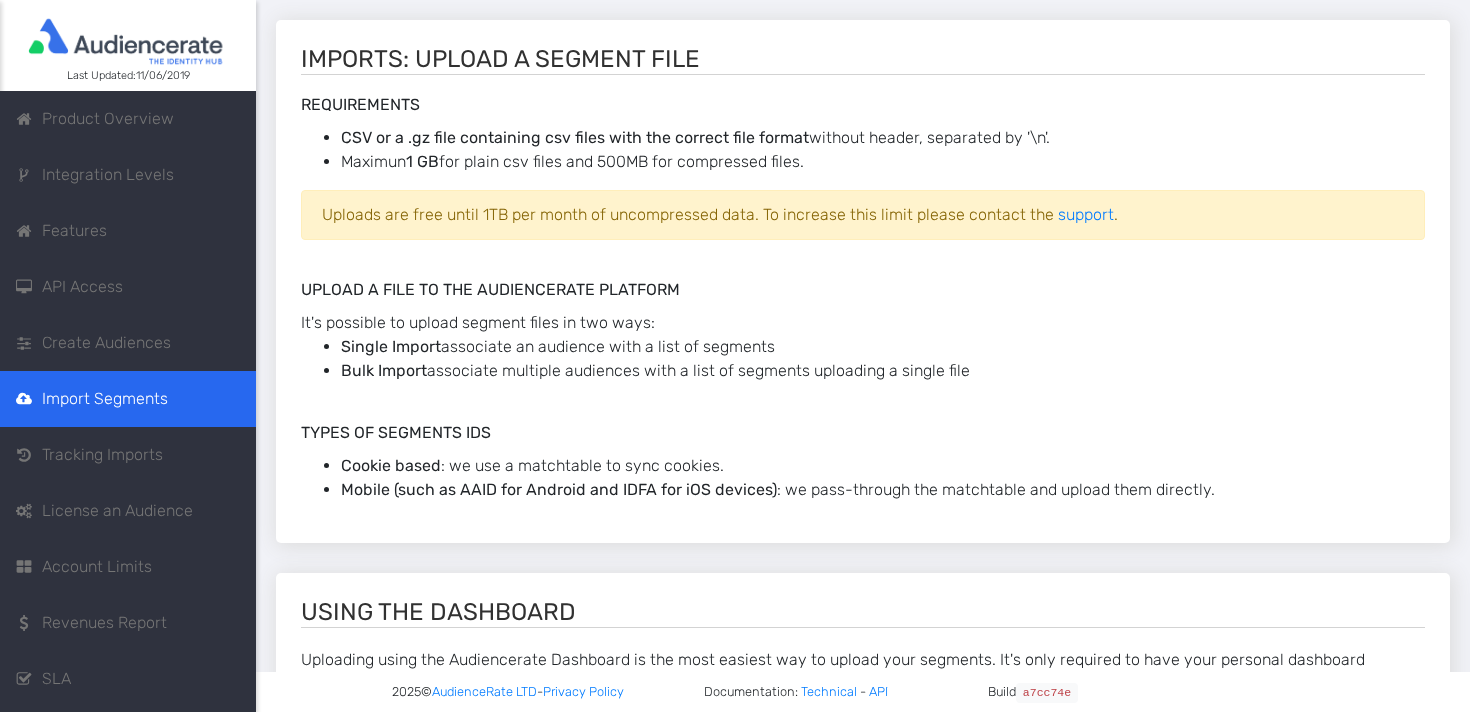 click on "Tracking Imports" at bounding box center (102, 455) 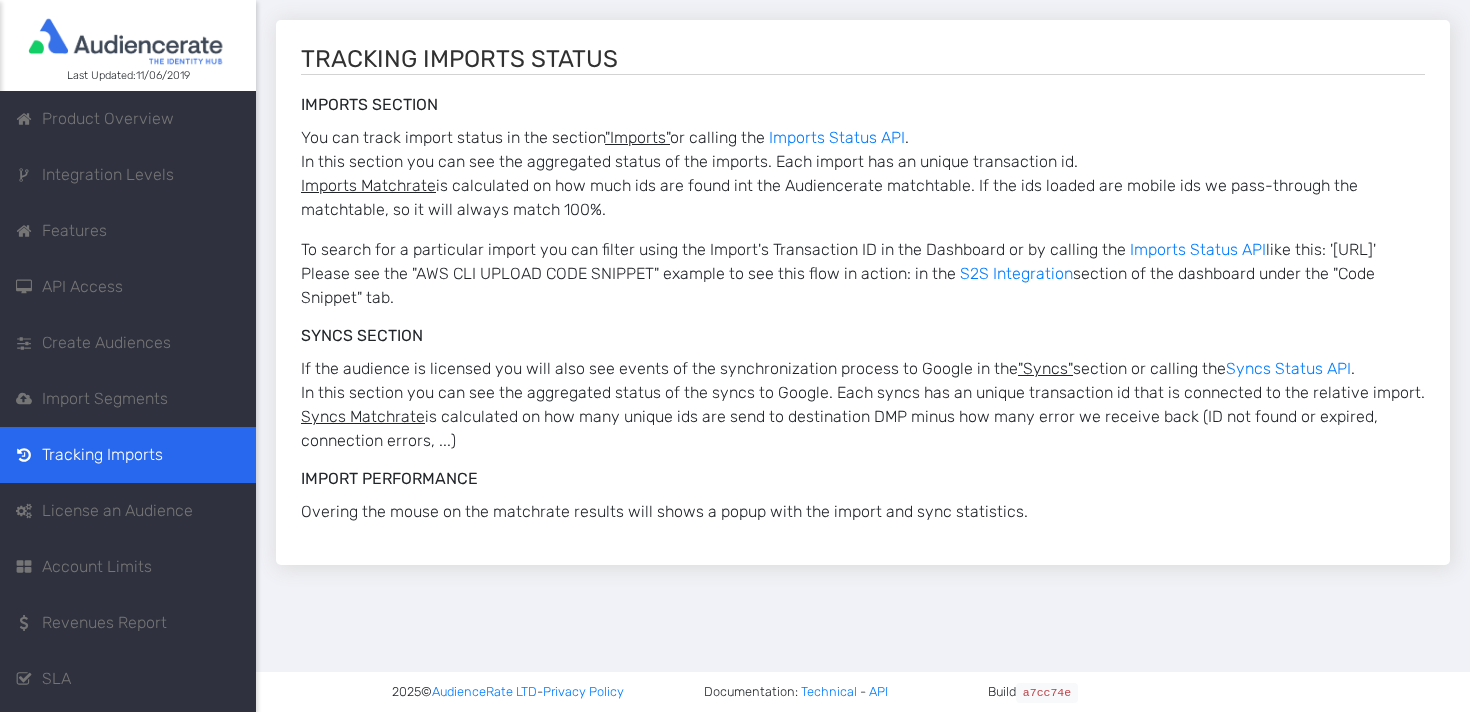 click on "License an Audience" at bounding box center [117, 511] 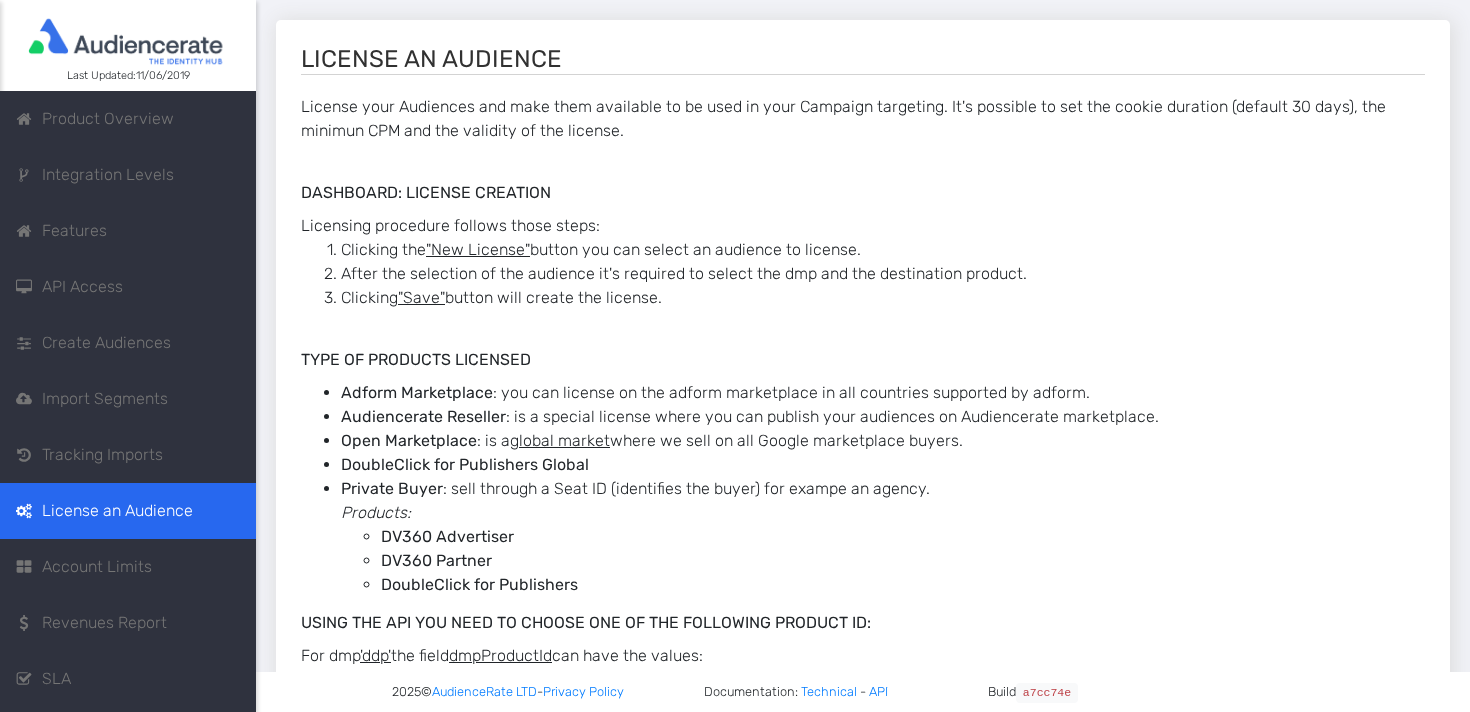 click on "Account Limits" at bounding box center [97, 567] 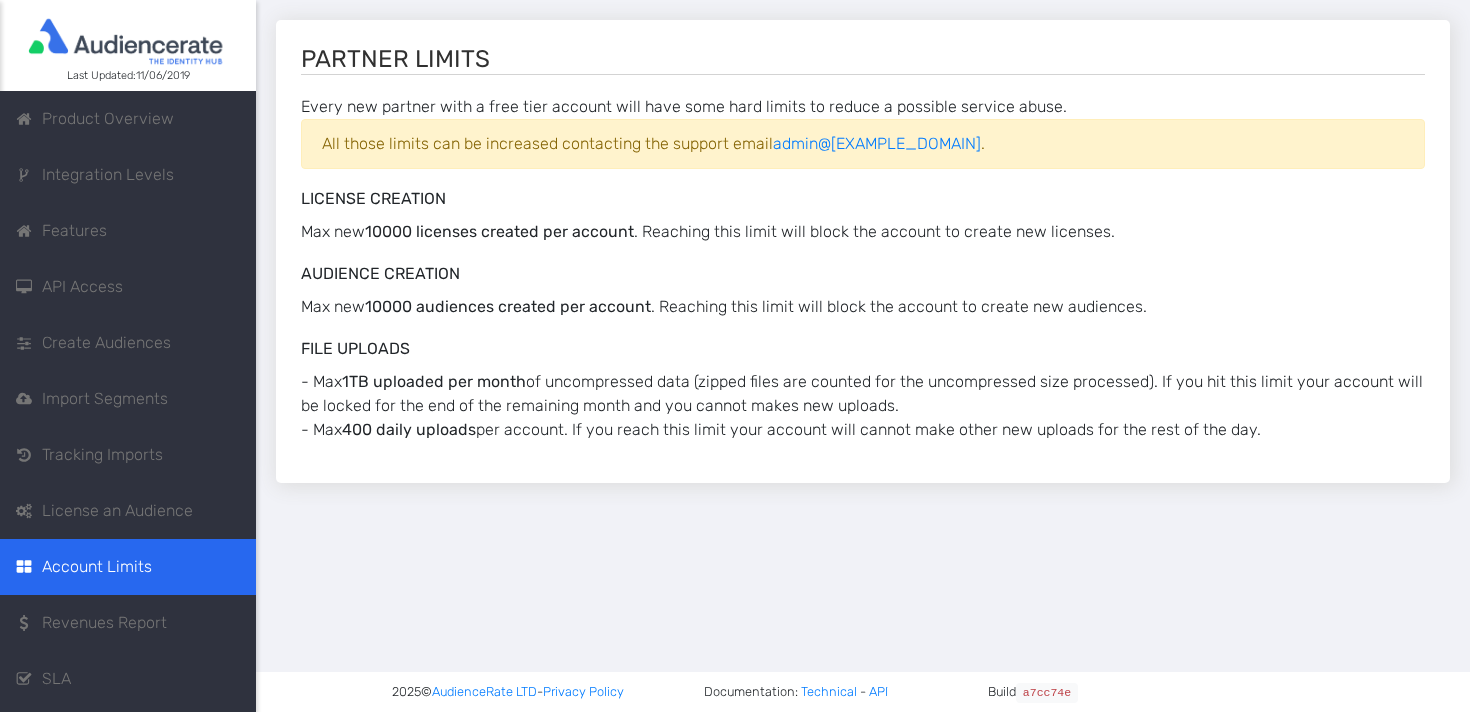 scroll, scrollTop: 51, scrollLeft: 0, axis: vertical 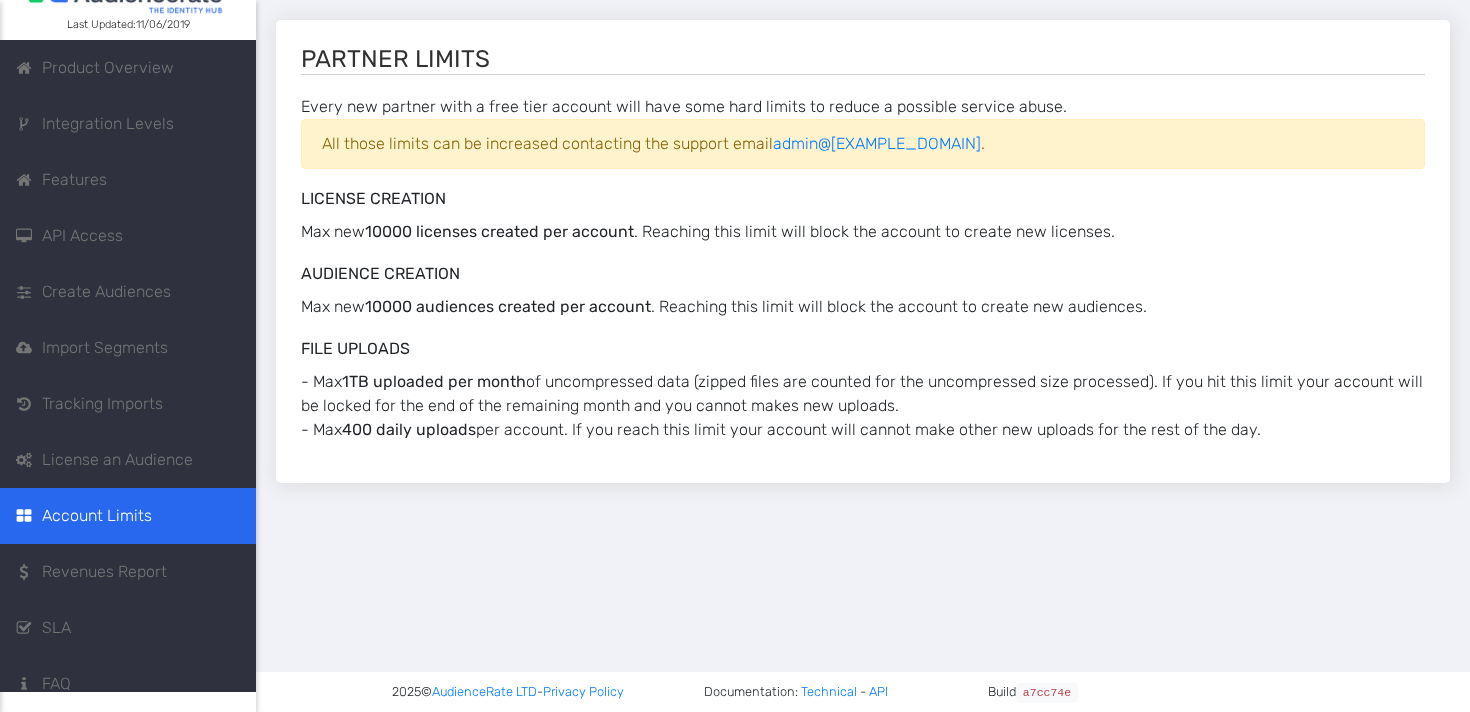 click on "Revenues Report" at bounding box center [128, 572] 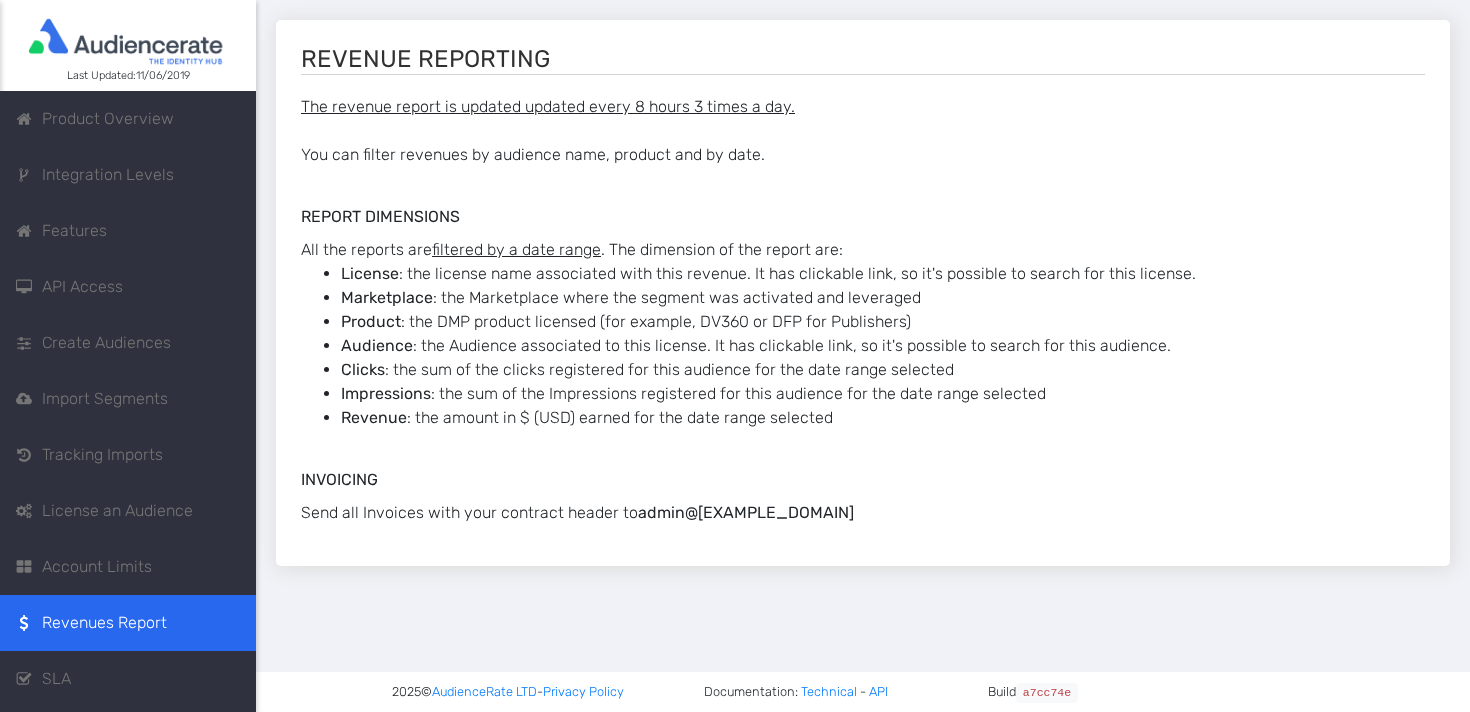 scroll, scrollTop: 51, scrollLeft: 0, axis: vertical 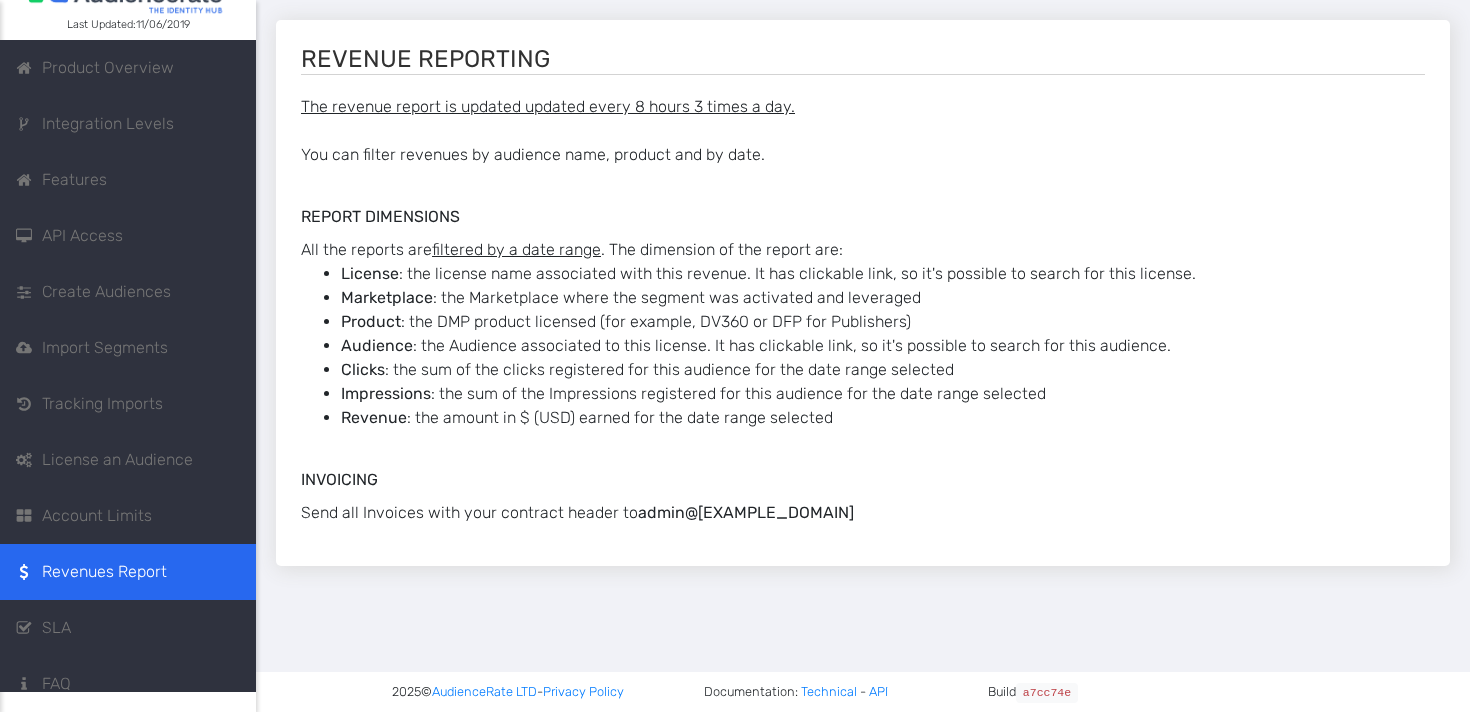 click on "Account Limits" at bounding box center [128, 516] 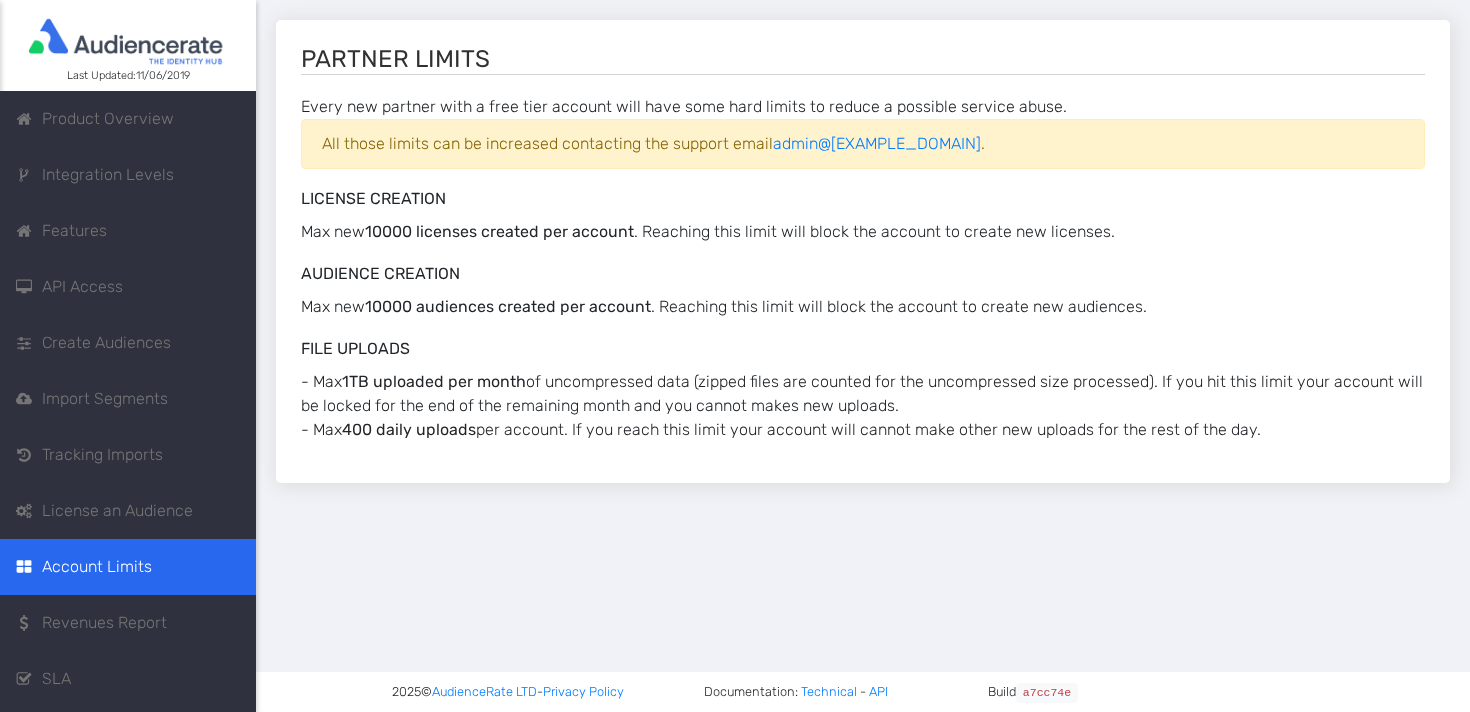 scroll, scrollTop: 51, scrollLeft: 0, axis: vertical 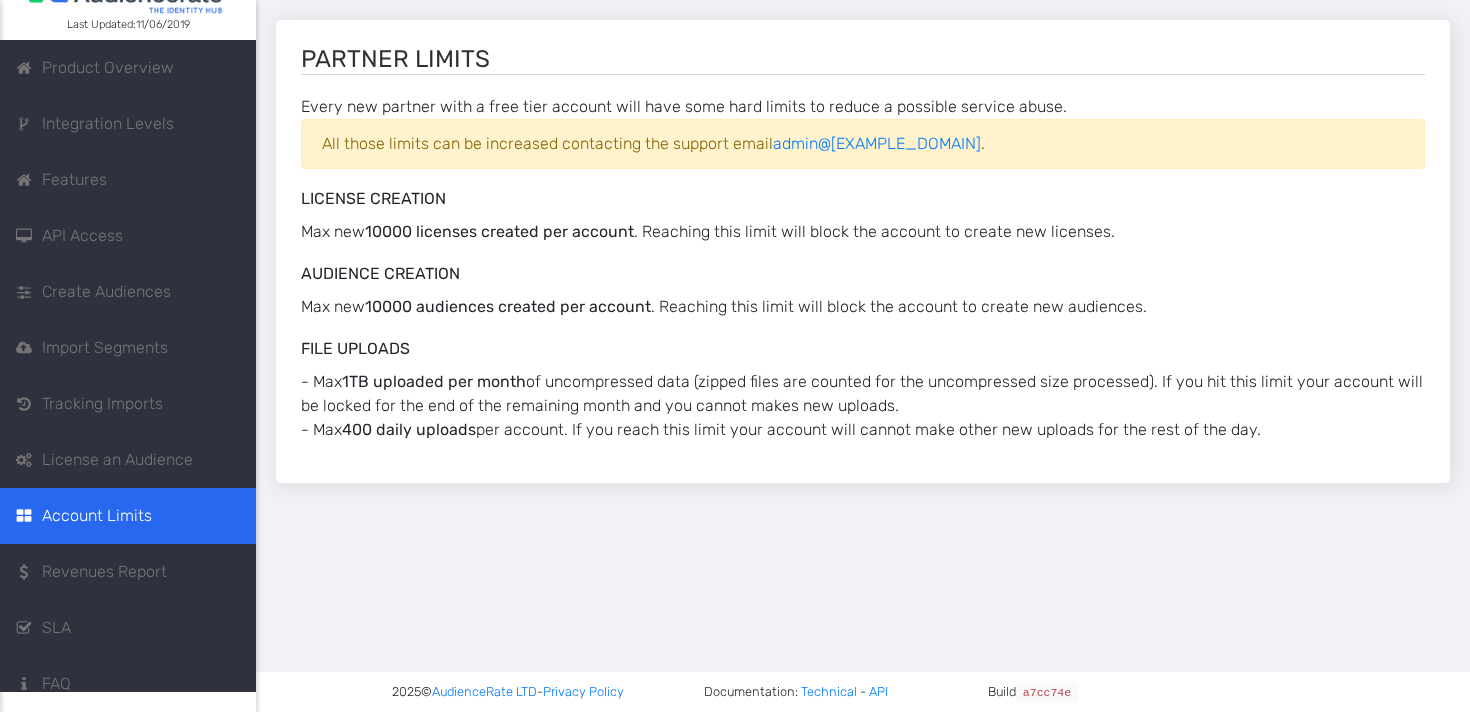 click on "Revenues Report" at bounding box center [104, 572] 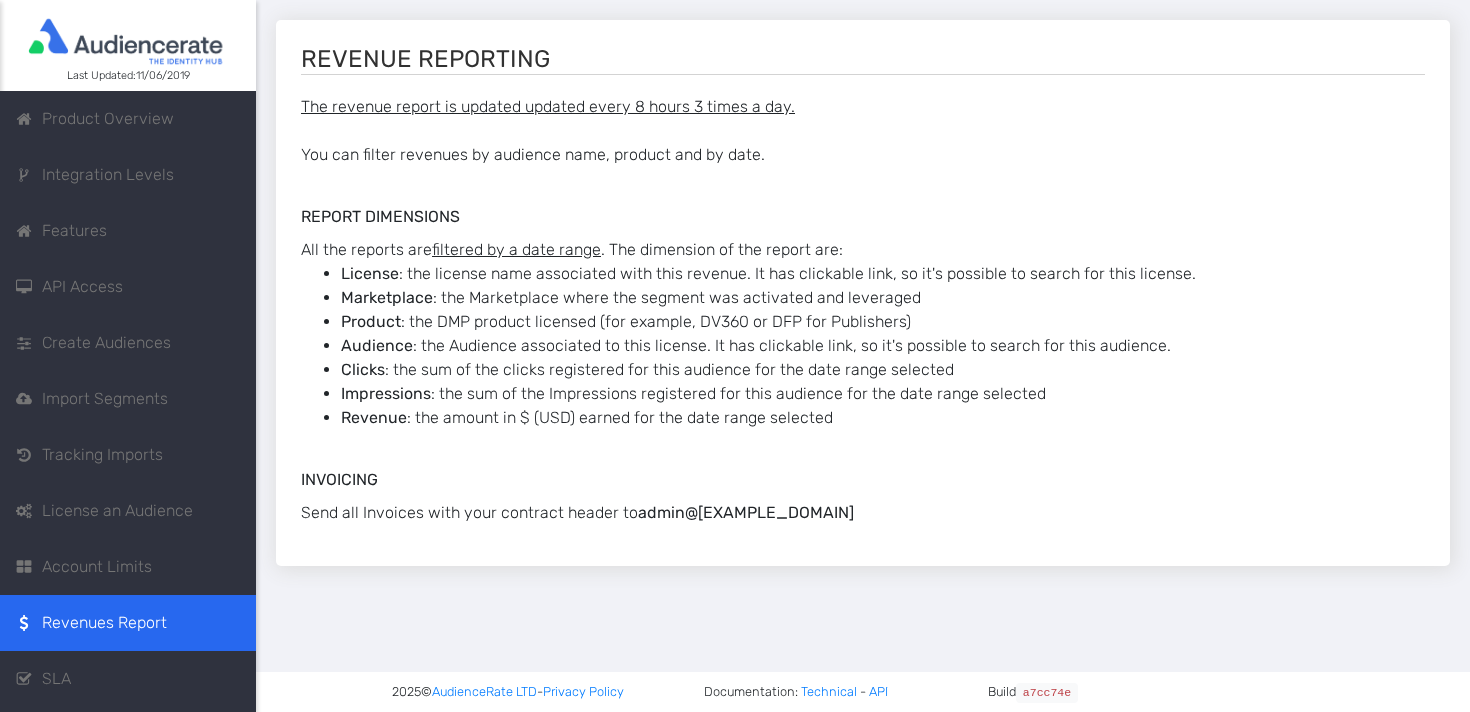 click on "SLA" at bounding box center (128, 679) 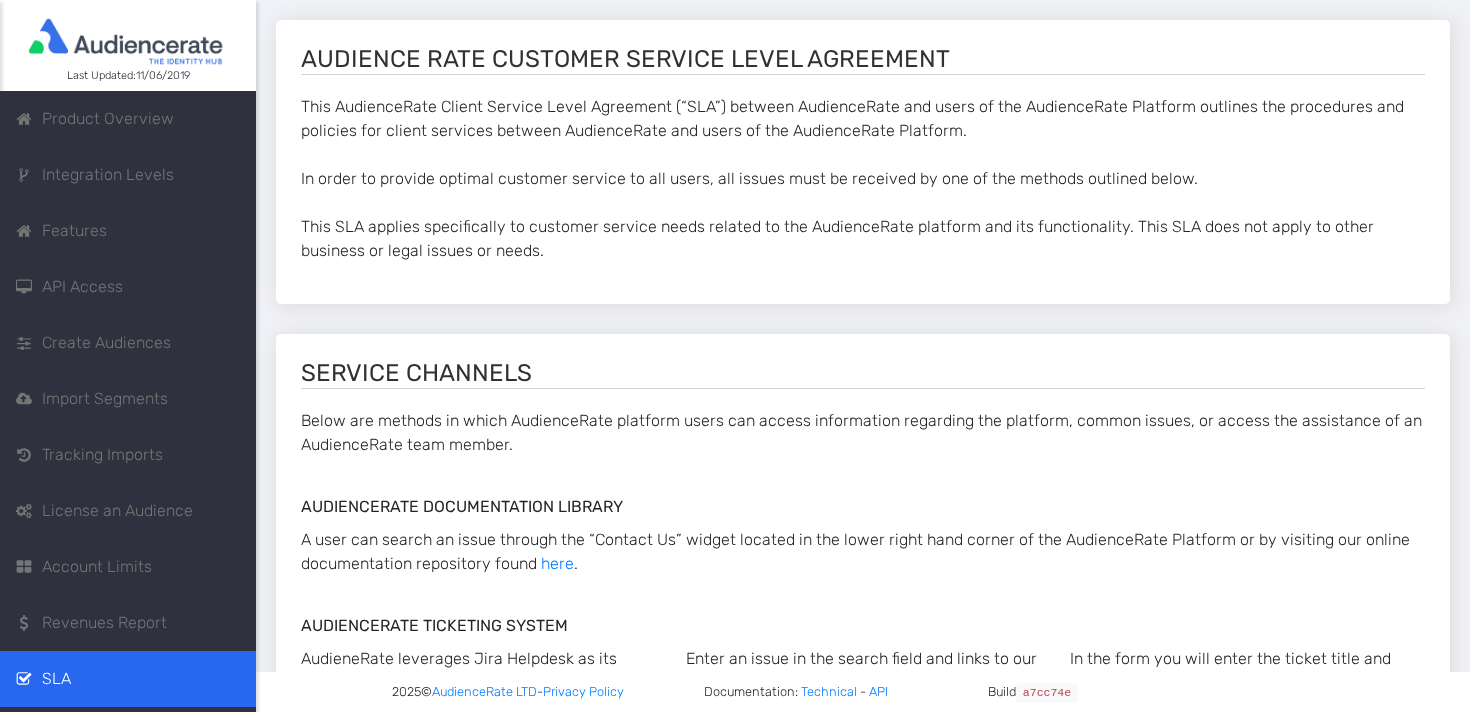 scroll, scrollTop: 51, scrollLeft: 0, axis: vertical 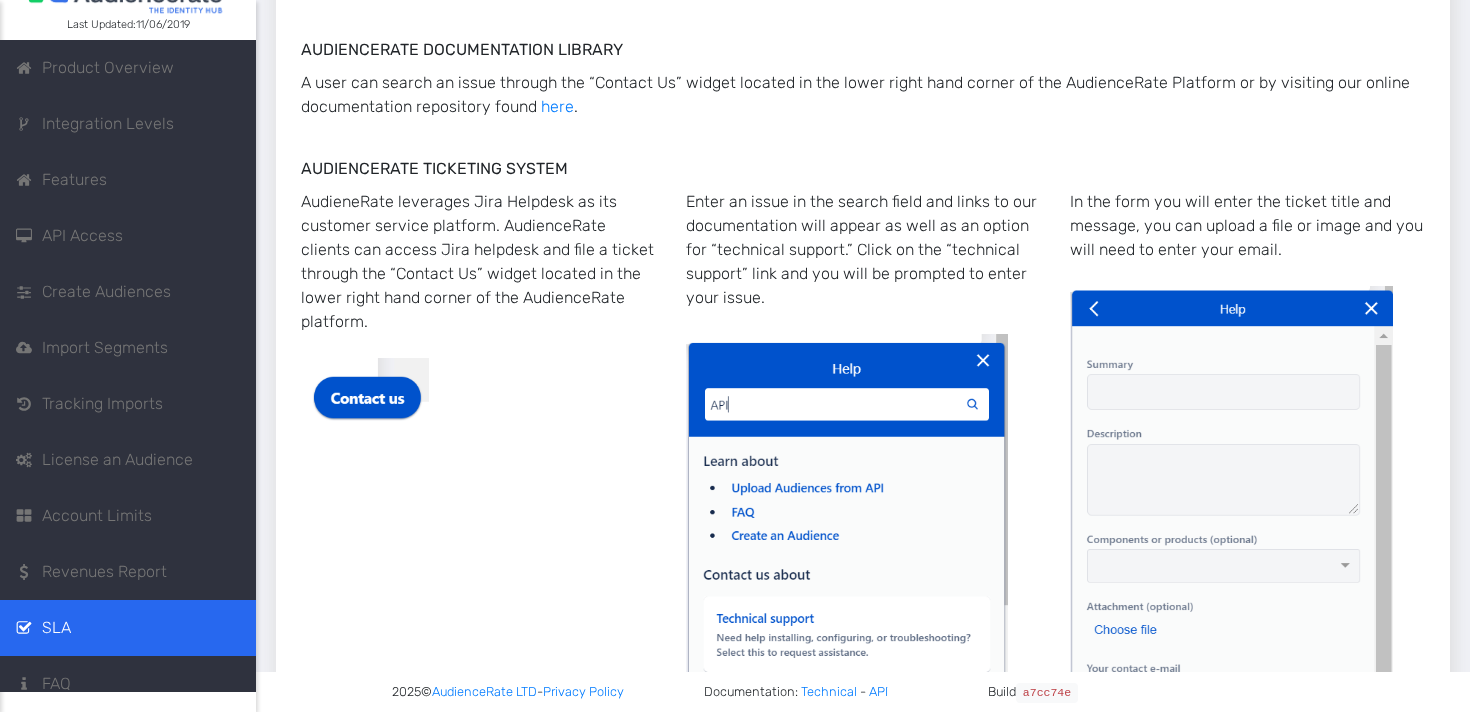 click on "FAQ" at bounding box center (128, 684) 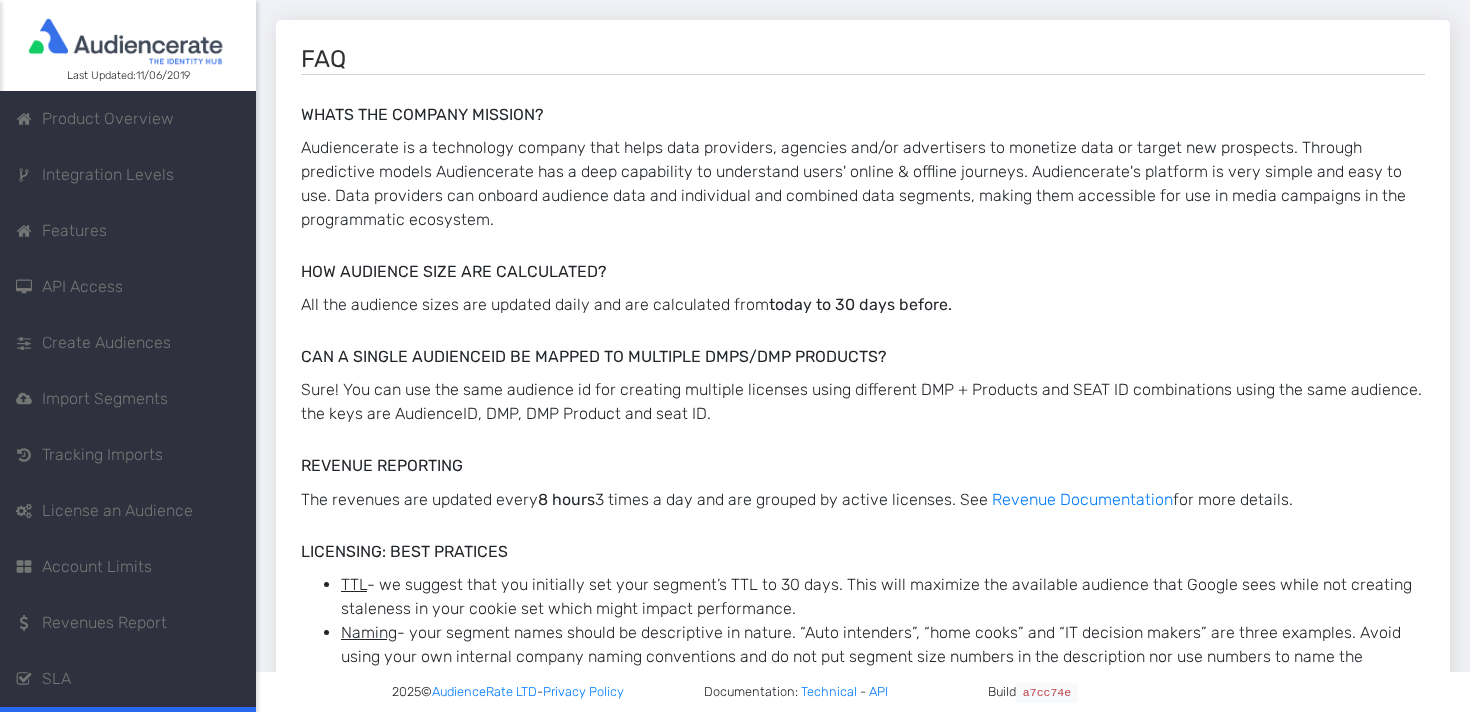 scroll, scrollTop: 51, scrollLeft: 0, axis: vertical 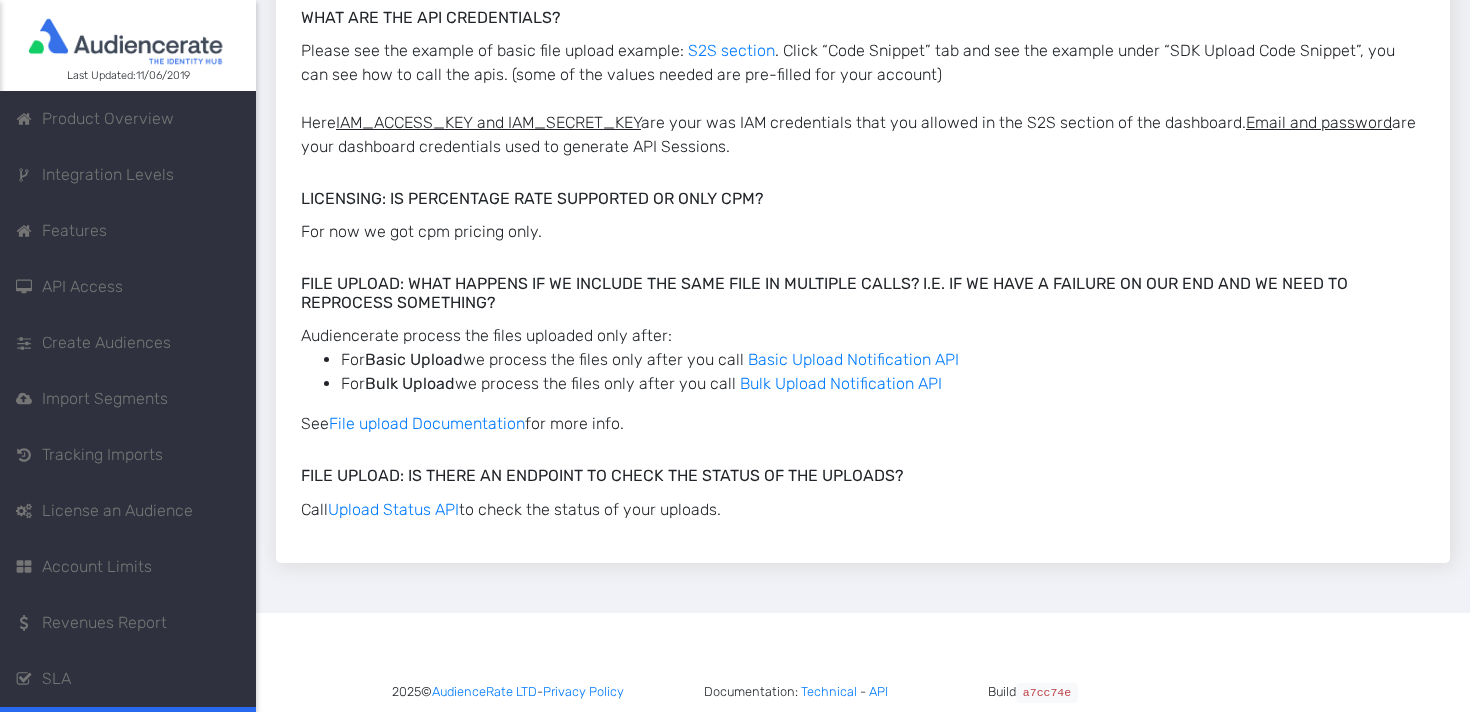 click on "Product Overview" at bounding box center (108, 119) 